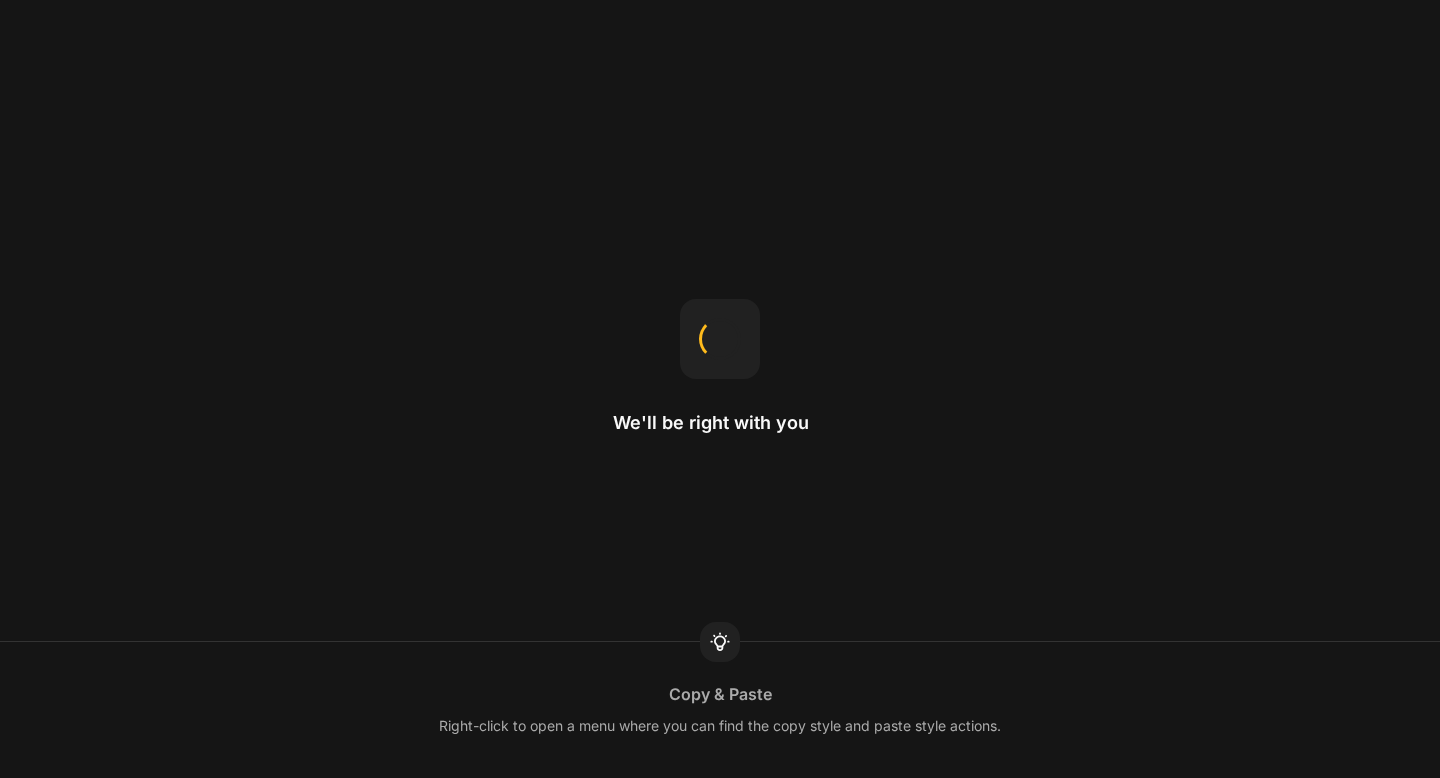 scroll, scrollTop: 0, scrollLeft: 0, axis: both 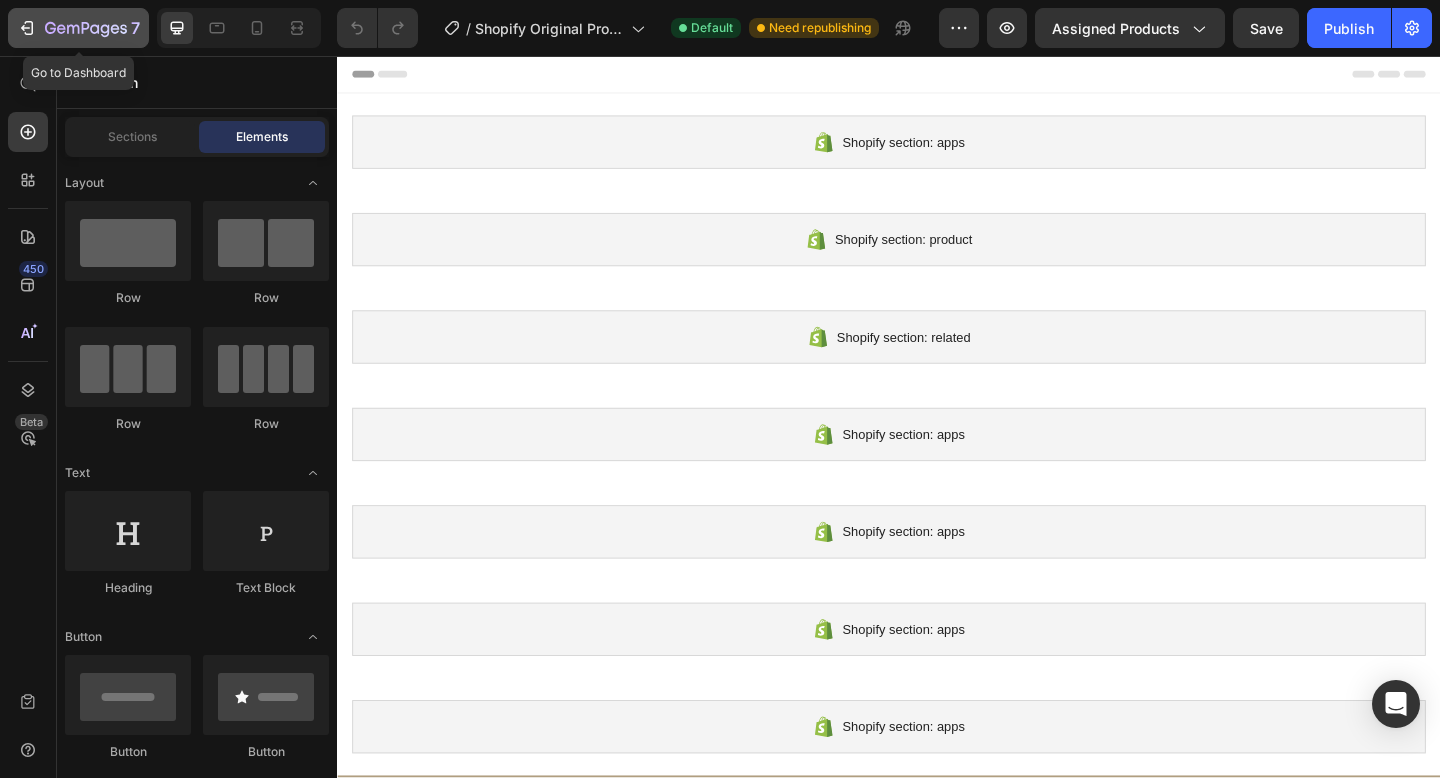 click 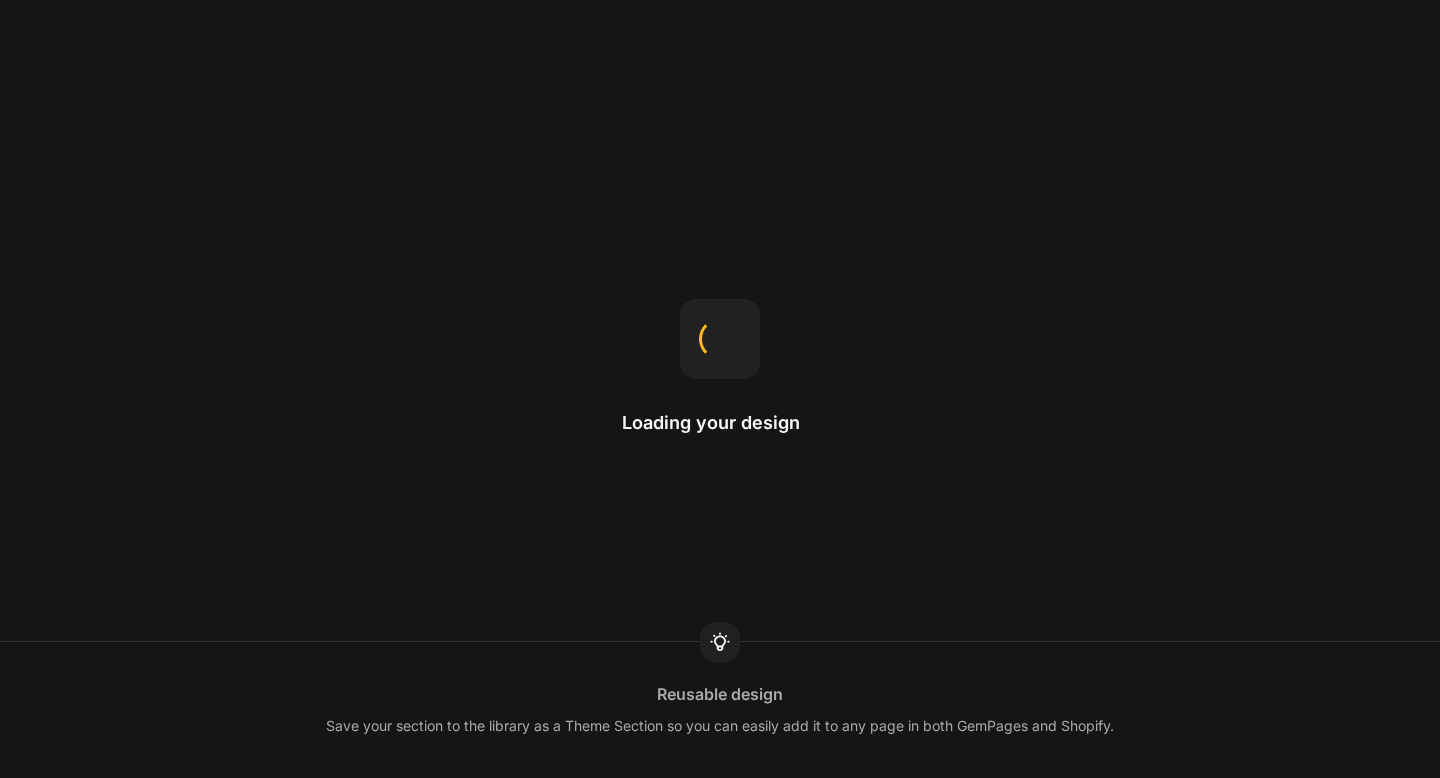 scroll, scrollTop: 0, scrollLeft: 0, axis: both 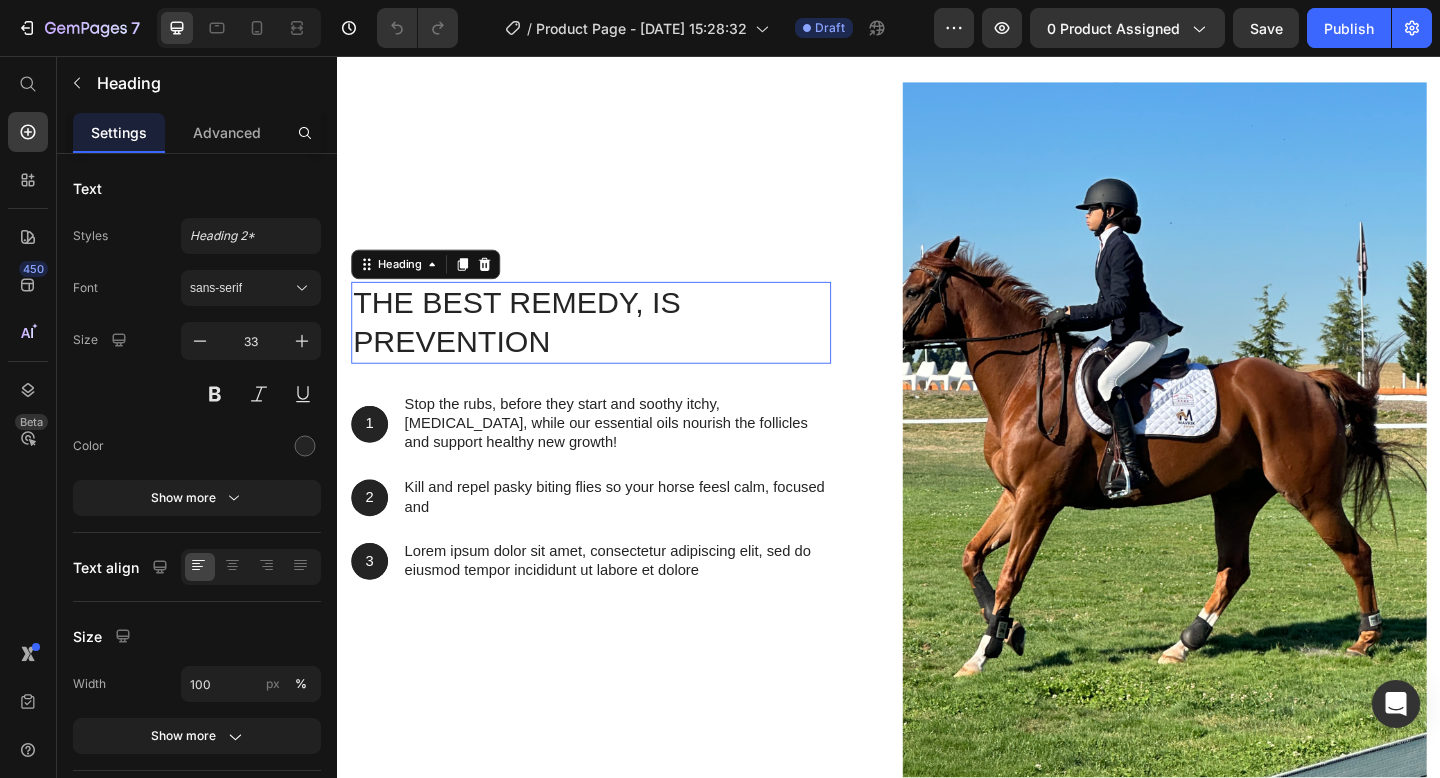 click on "The best remedy, is prevention" at bounding box center (613, 347) 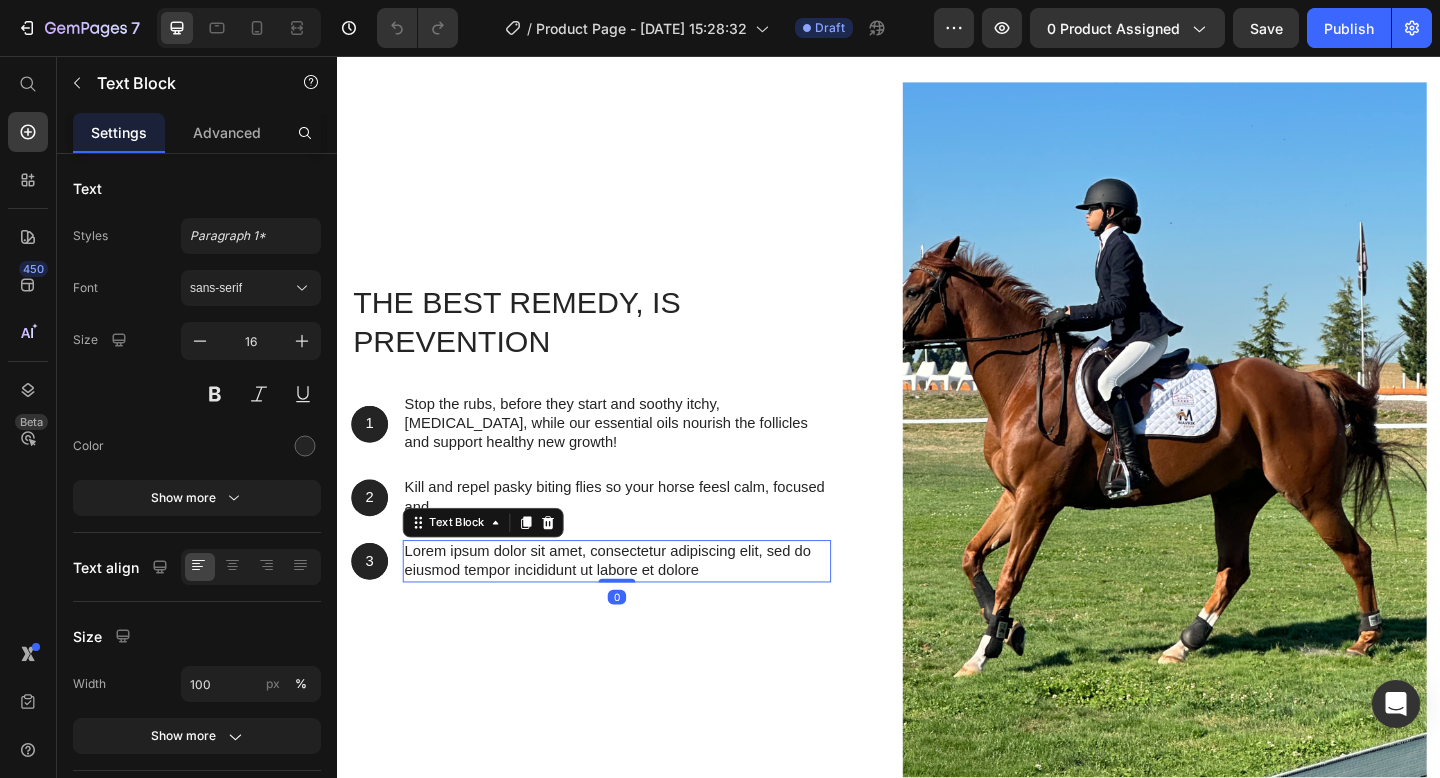 click on "Lorem ipsum dolor sit amet, consectetur adipiscing elit, sed do eiusmod tempor incididunt ut labore et dolore" at bounding box center (641, 606) 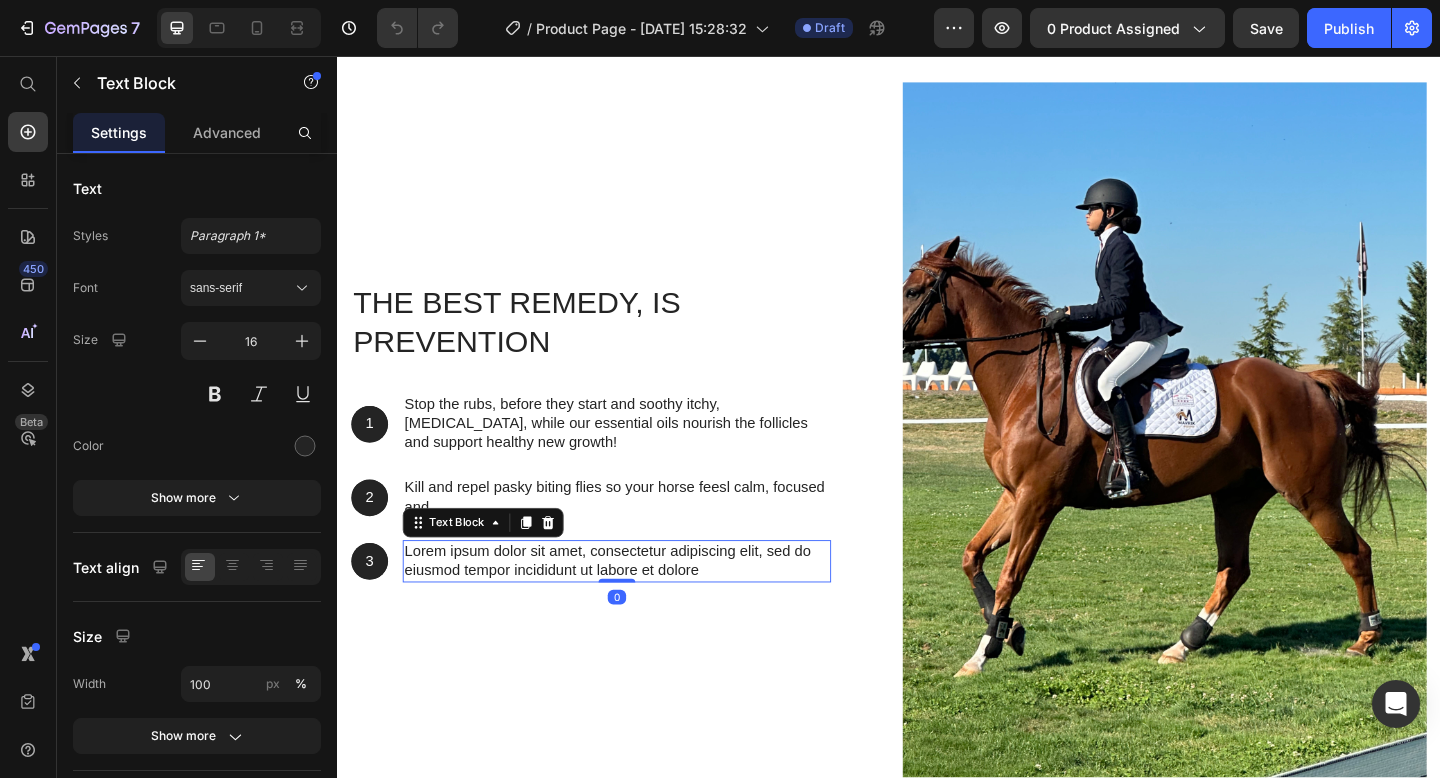 click on "Lorem ipsum dolor sit amet, consectetur adipiscing elit, sed do eiusmod tempor incididunt ut labore et dolore" at bounding box center [641, 606] 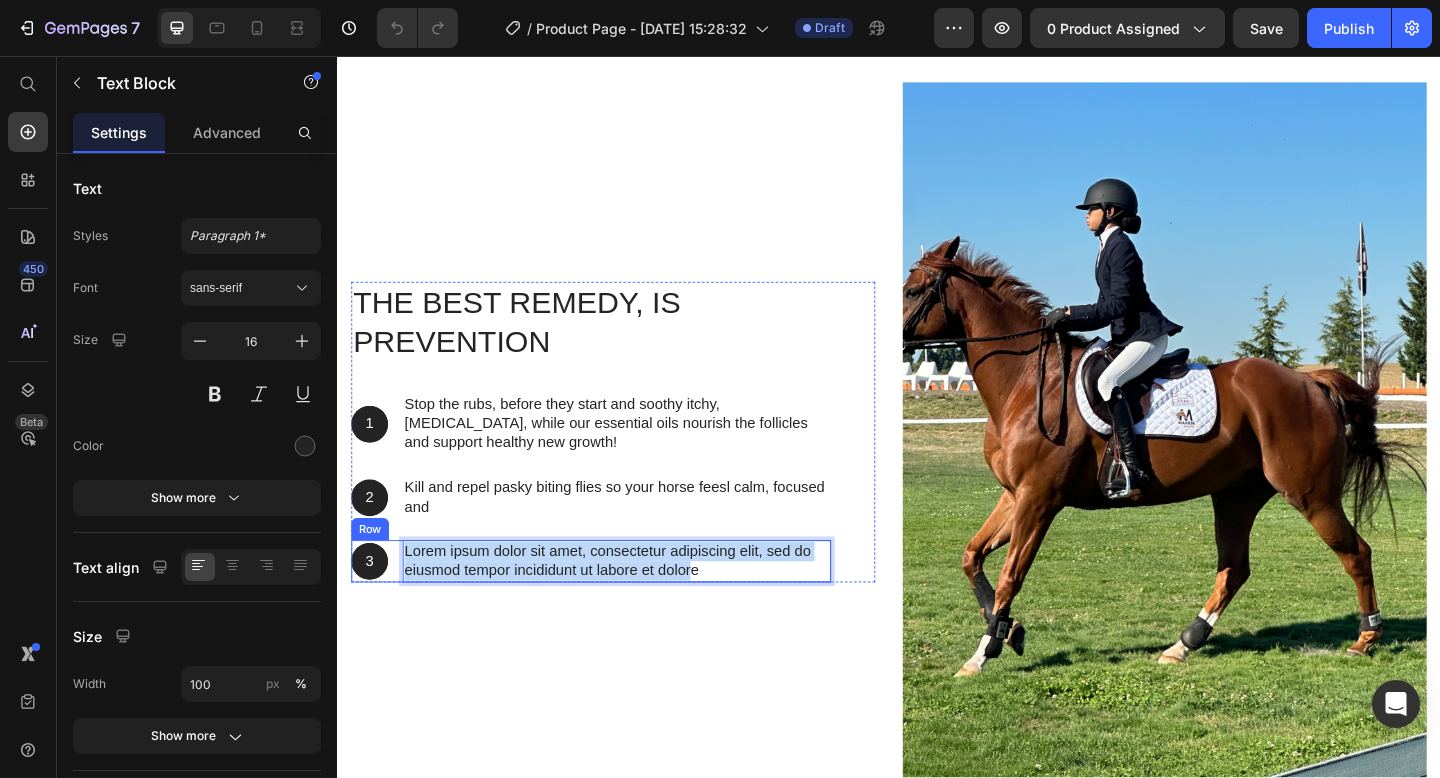 drag, startPoint x: 723, startPoint y: 619, endPoint x: 403, endPoint y: 604, distance: 320.35138 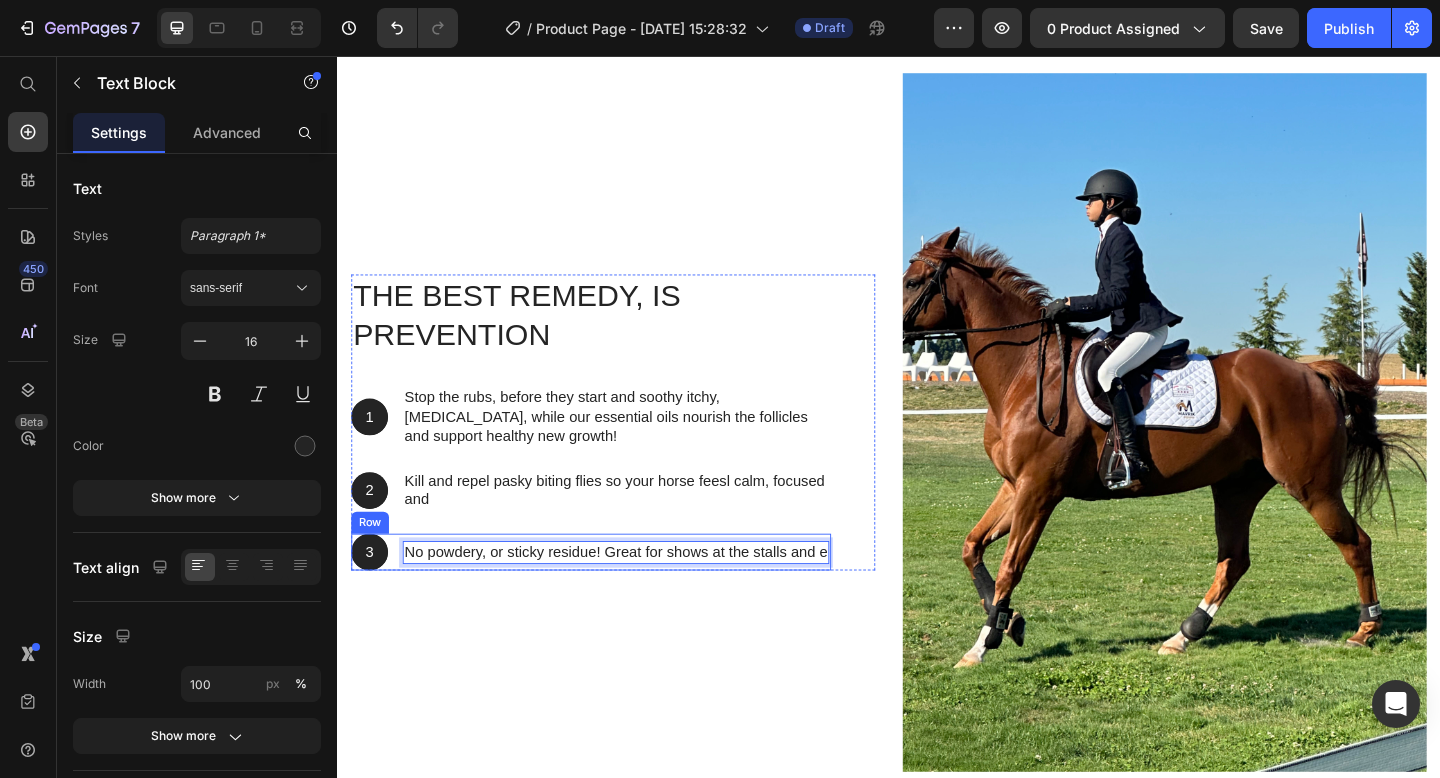 scroll, scrollTop: 1247, scrollLeft: 0, axis: vertical 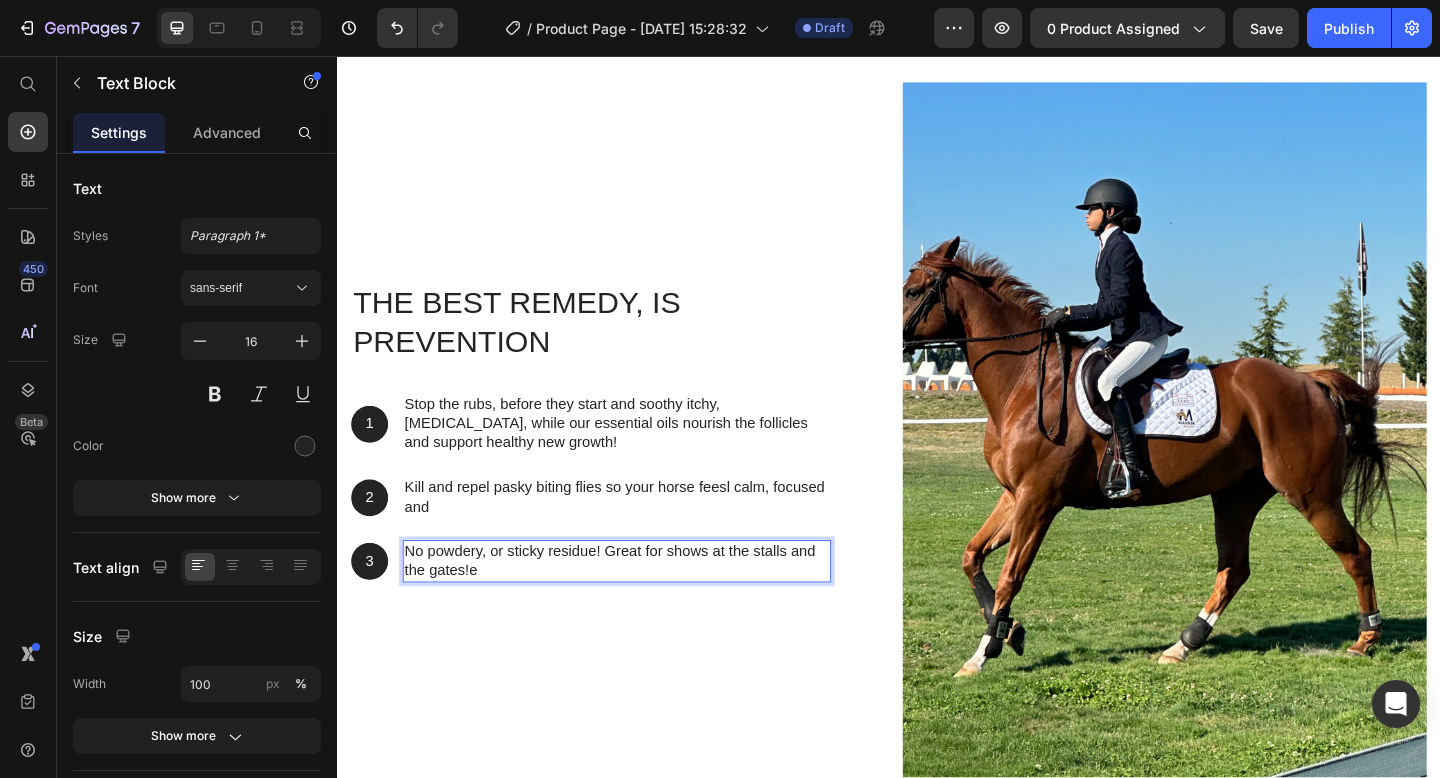 click on "No powdery, or sticky residue! Great for shows at the stalls and the gates!e" at bounding box center [641, 606] 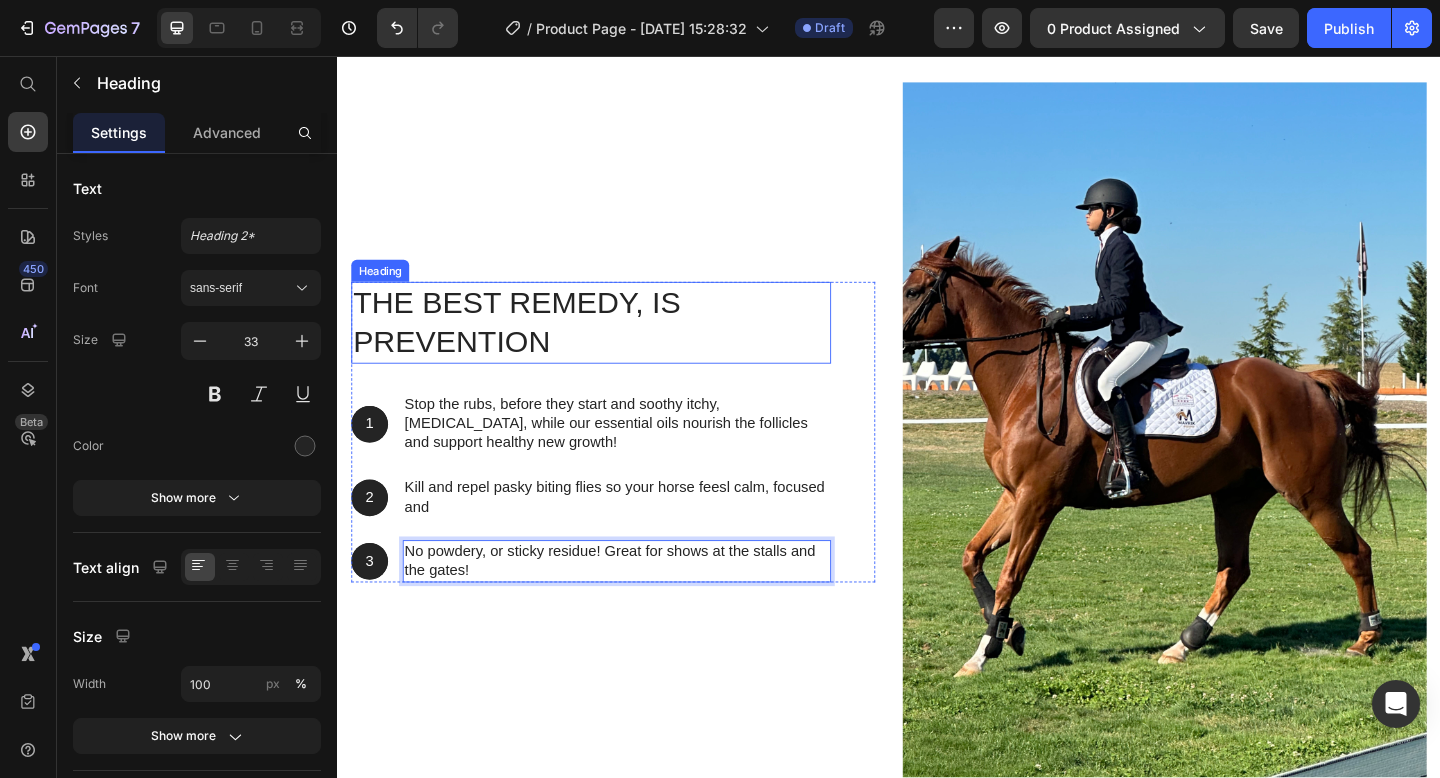 click on "The best remedy, is prevention" at bounding box center [613, 347] 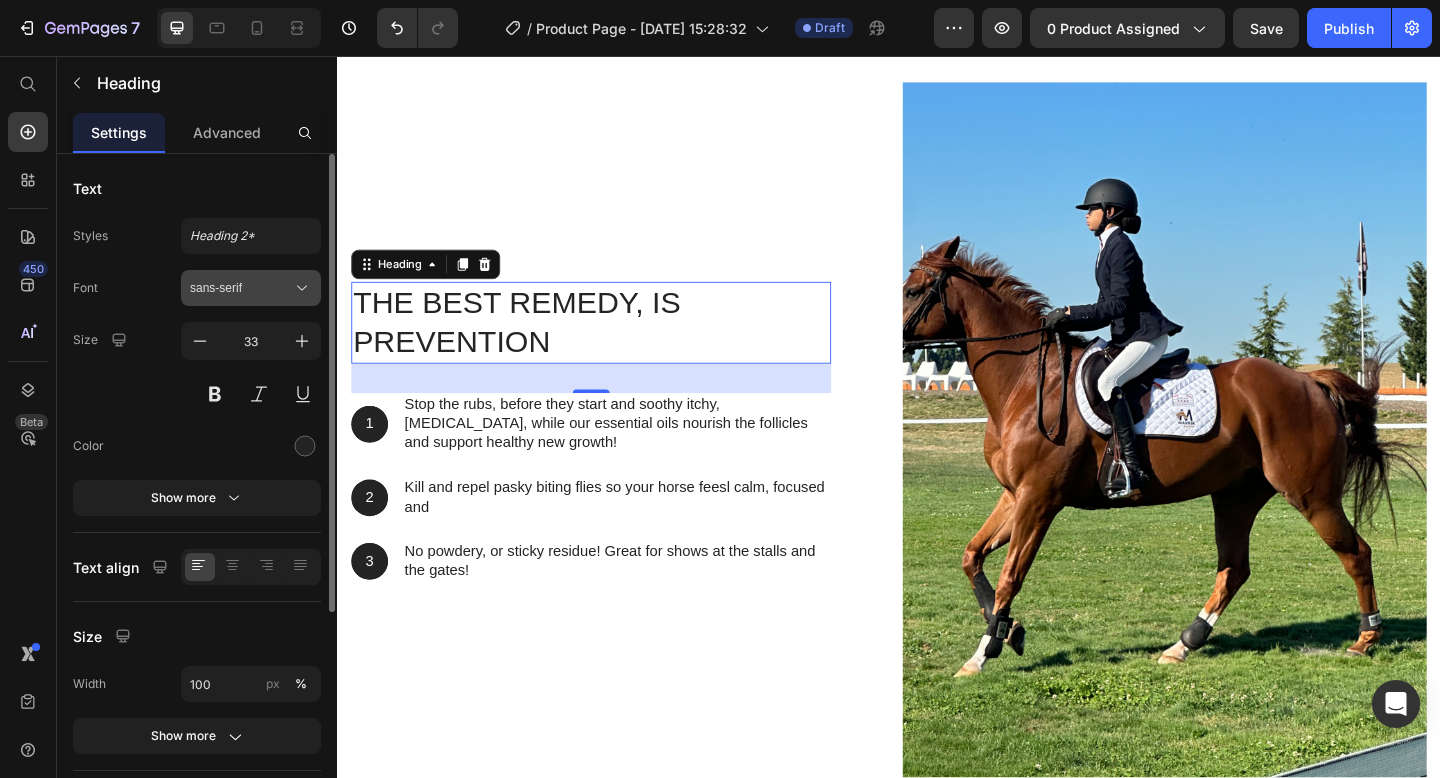 click 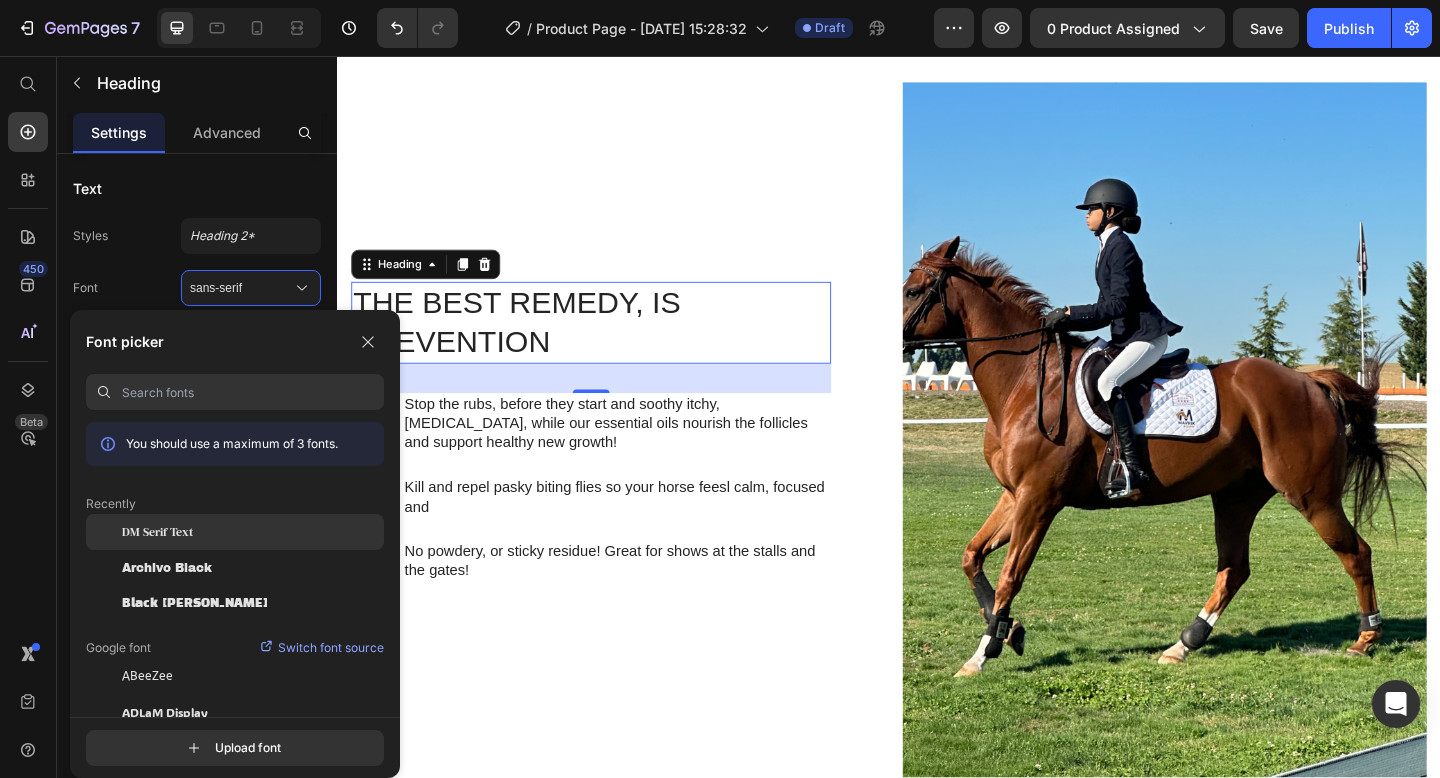 click on "DM Serif Text" 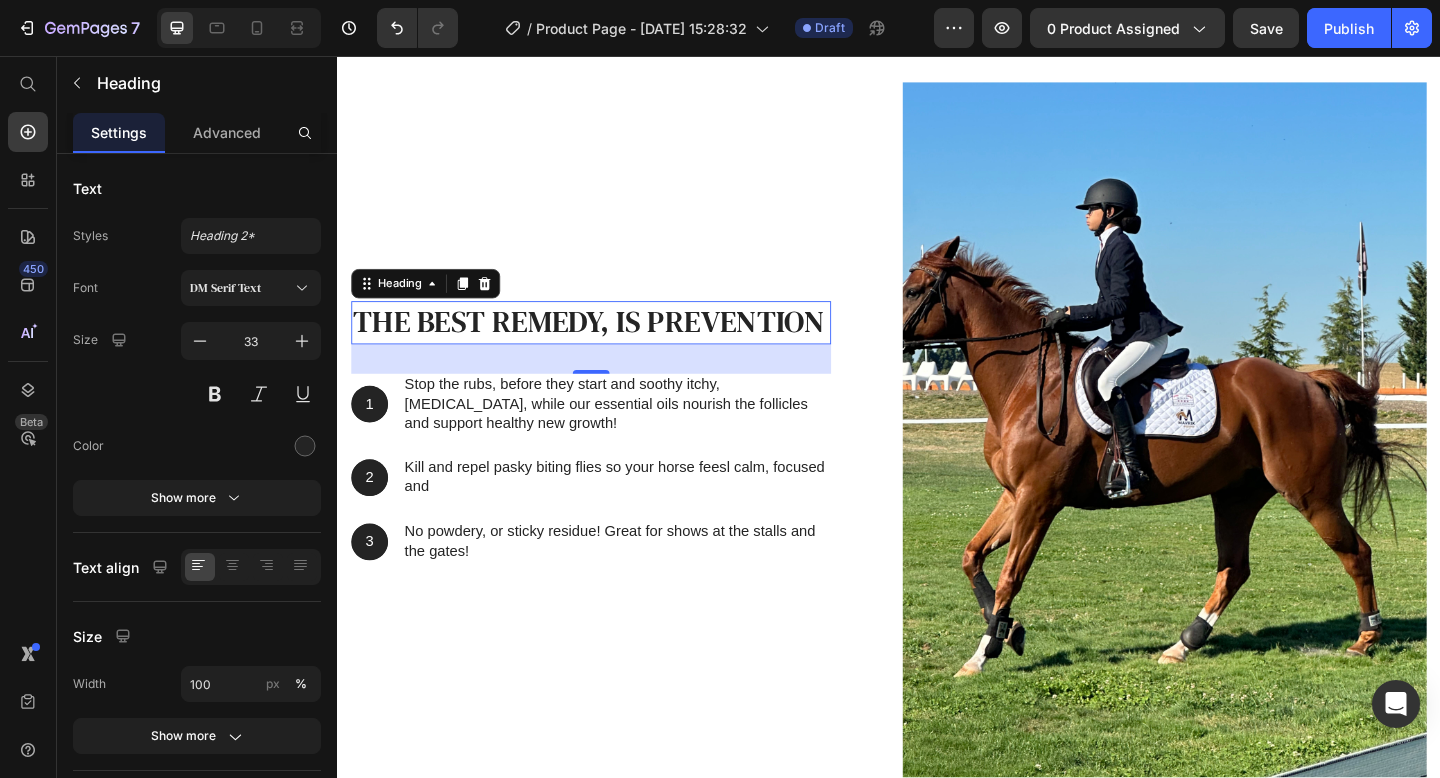 scroll, scrollTop: 1268, scrollLeft: 0, axis: vertical 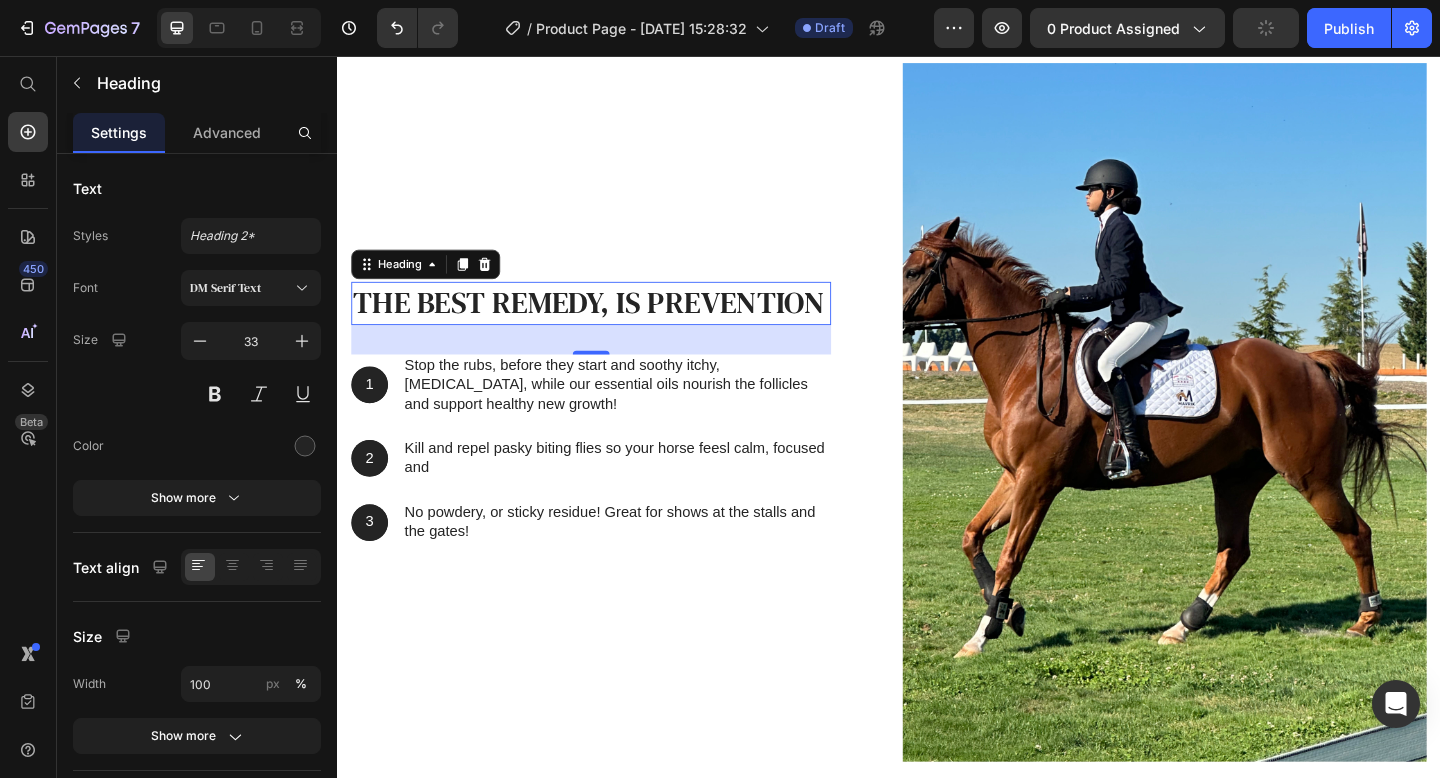 click on "The best remedy, is prevention" at bounding box center (613, 325) 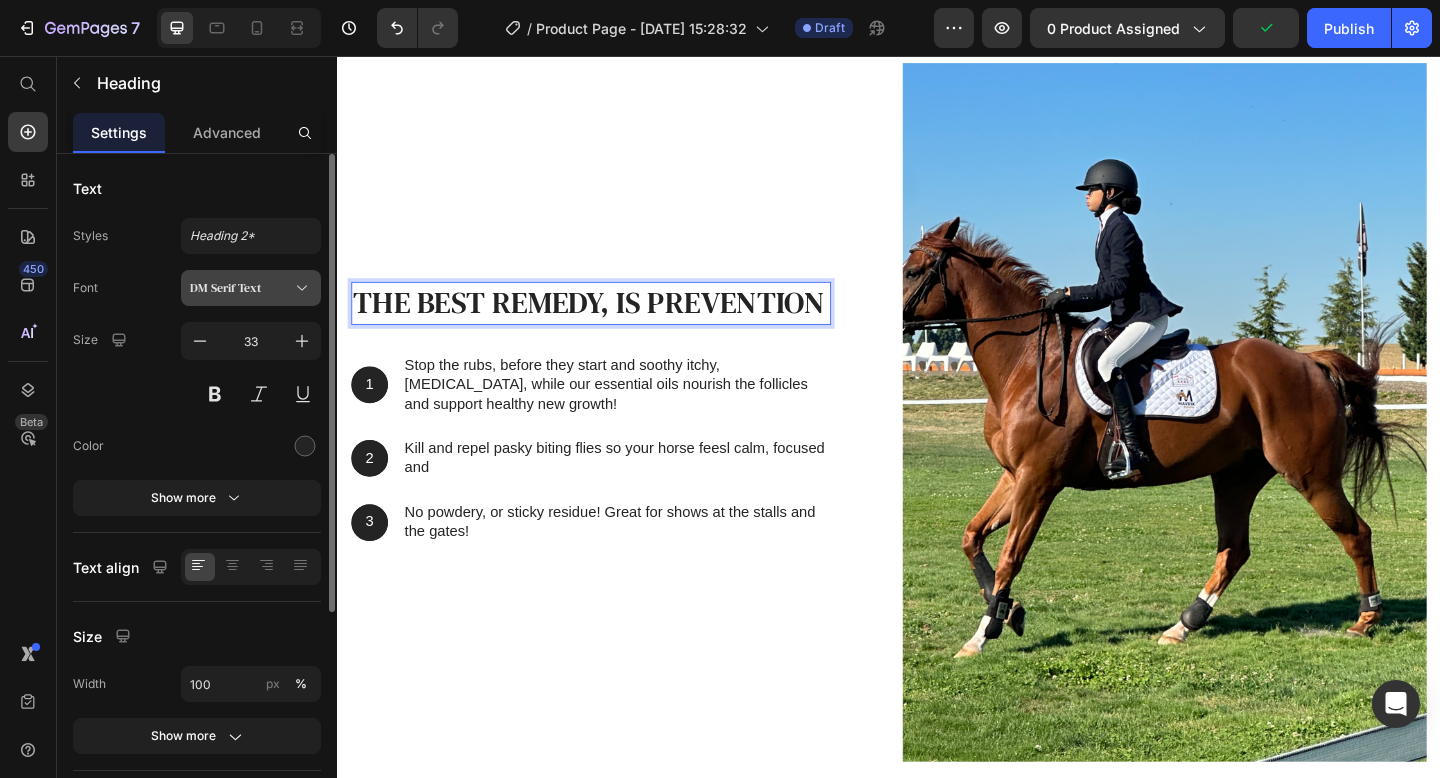 click 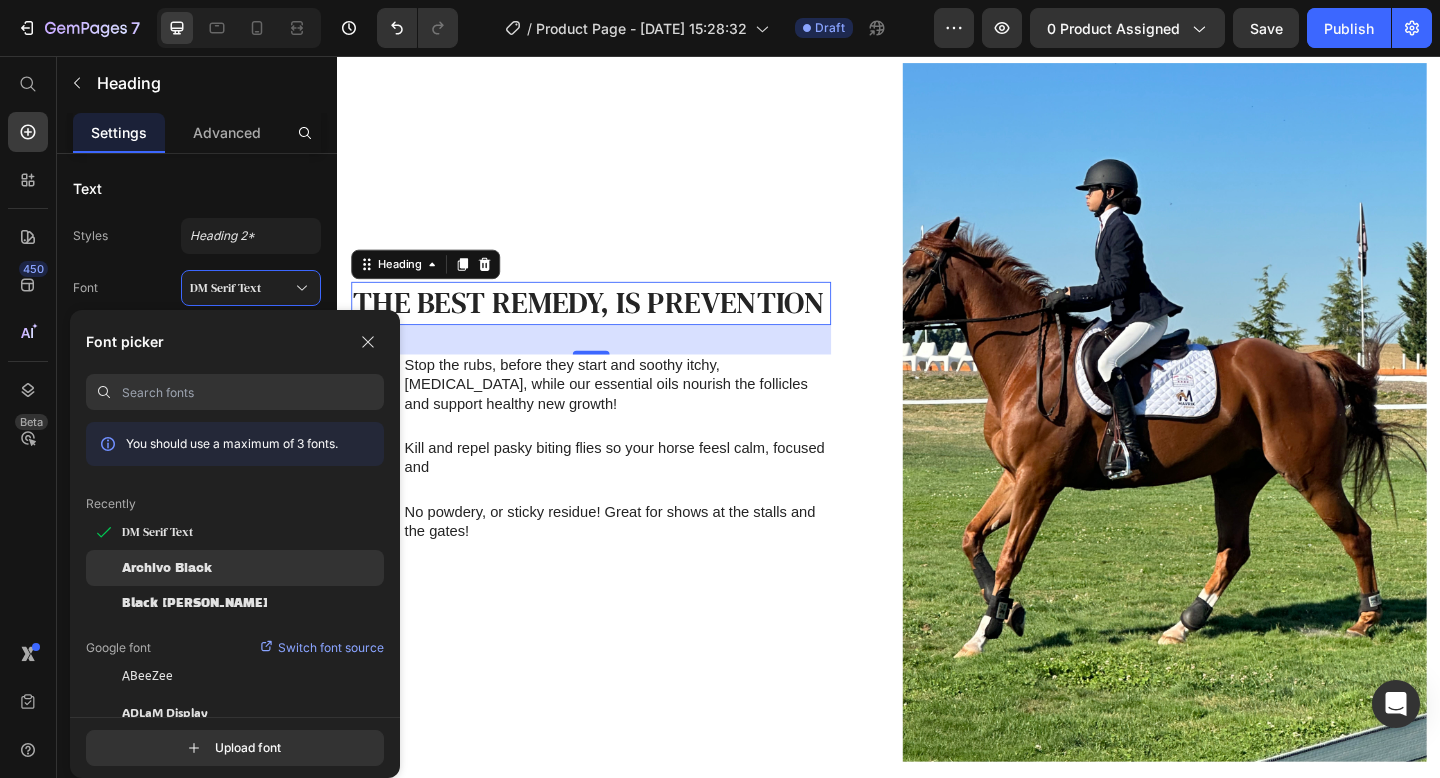 click on "Archivo Black" at bounding box center [167, 568] 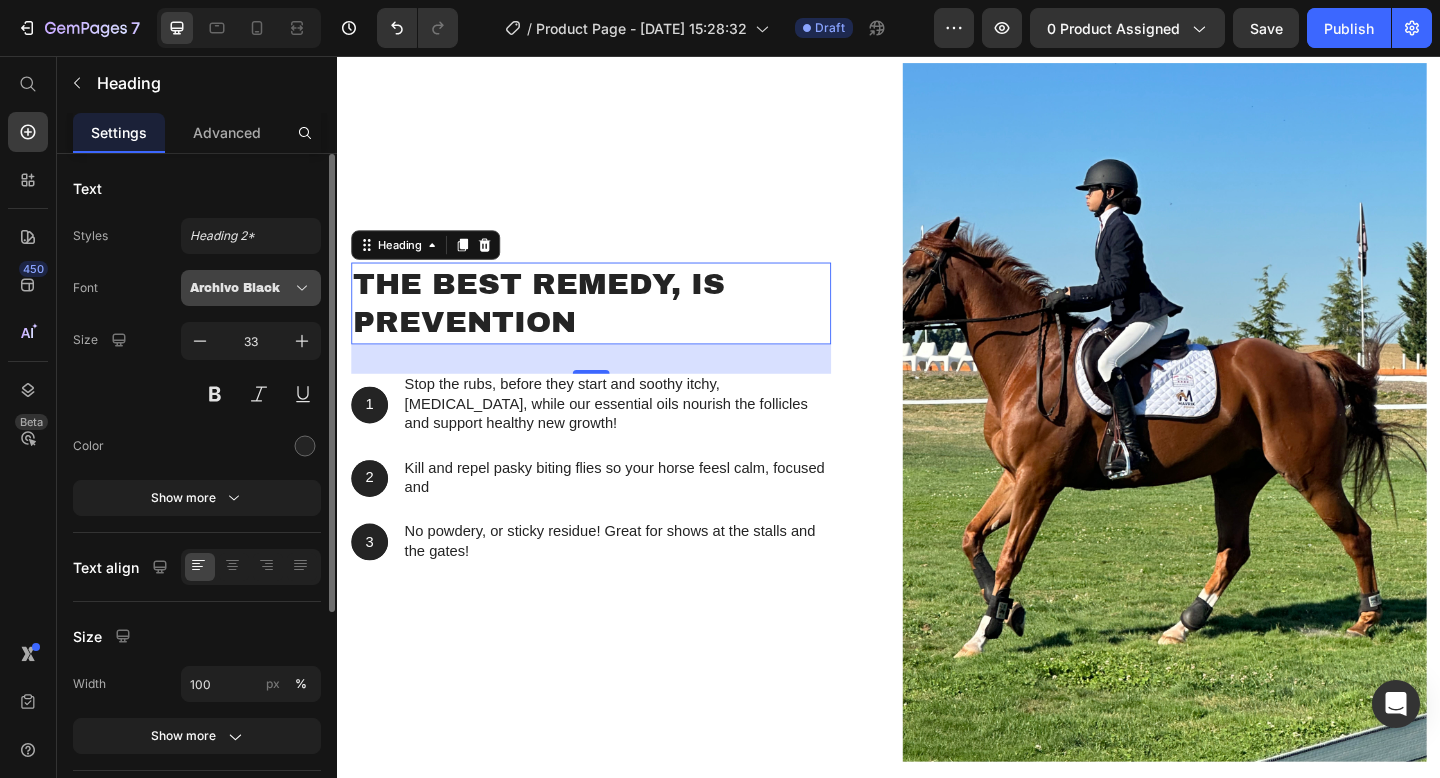click on "Archivo Black" at bounding box center [241, 288] 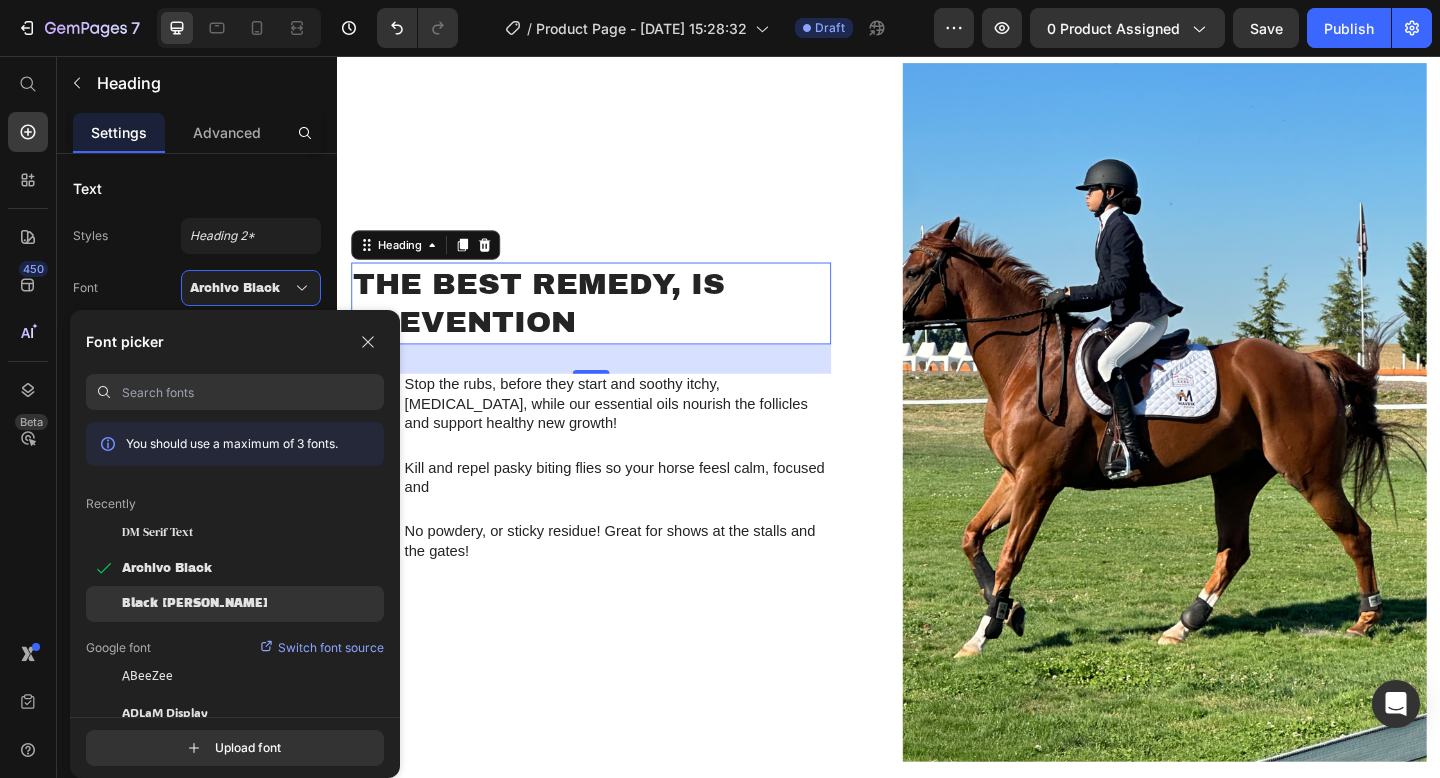 click on "Black [PERSON_NAME]" at bounding box center [195, 604] 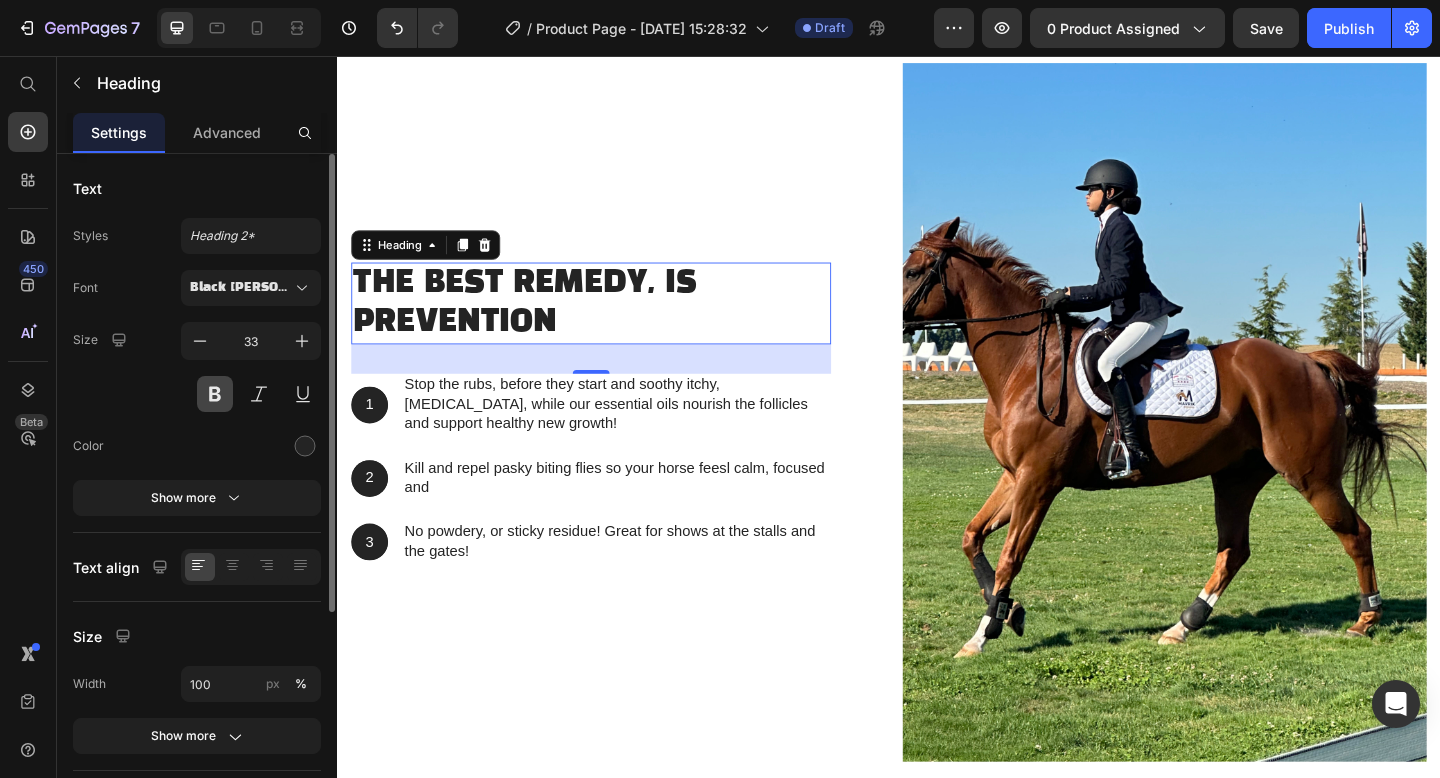 click at bounding box center (215, 394) 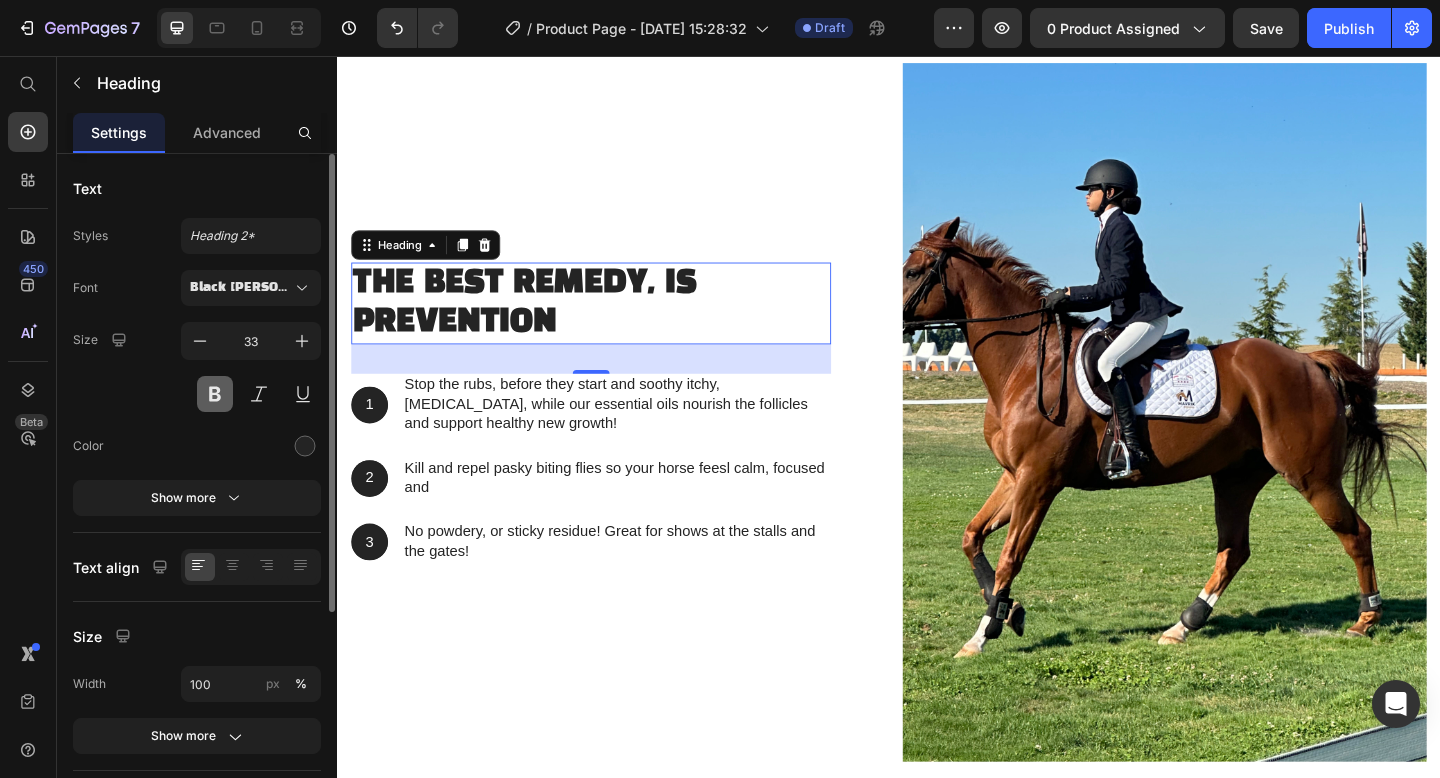 click at bounding box center [215, 394] 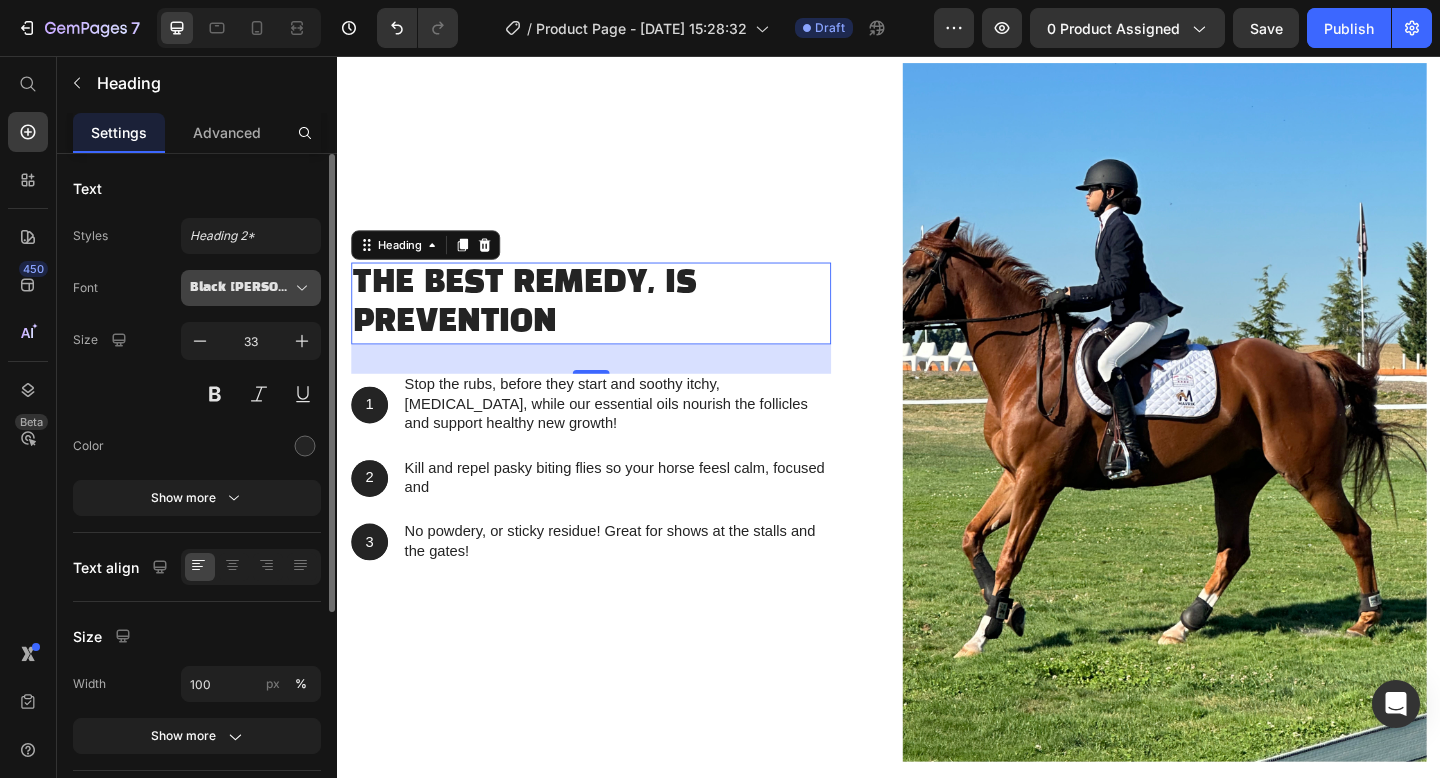click on "Black [PERSON_NAME]" at bounding box center [241, 288] 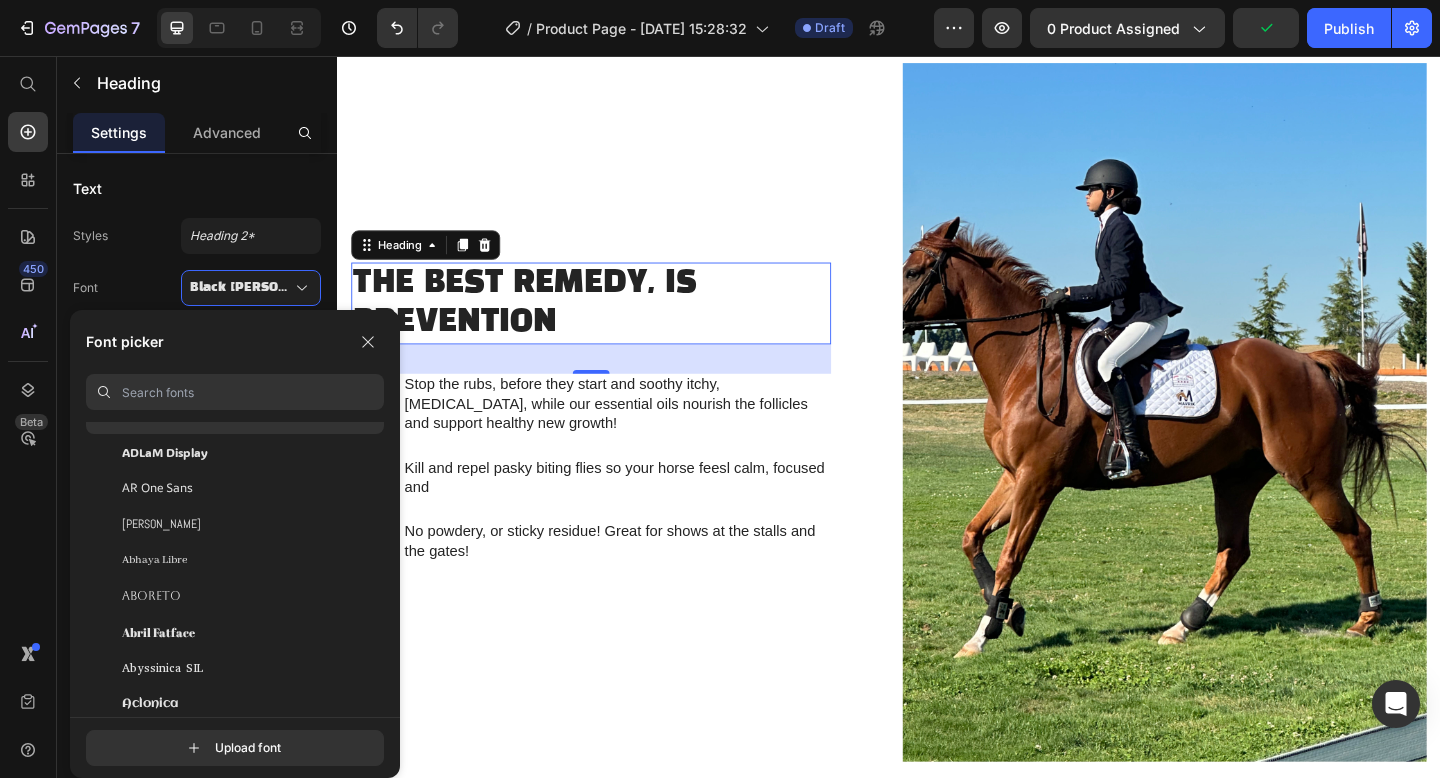 scroll, scrollTop: 0, scrollLeft: 0, axis: both 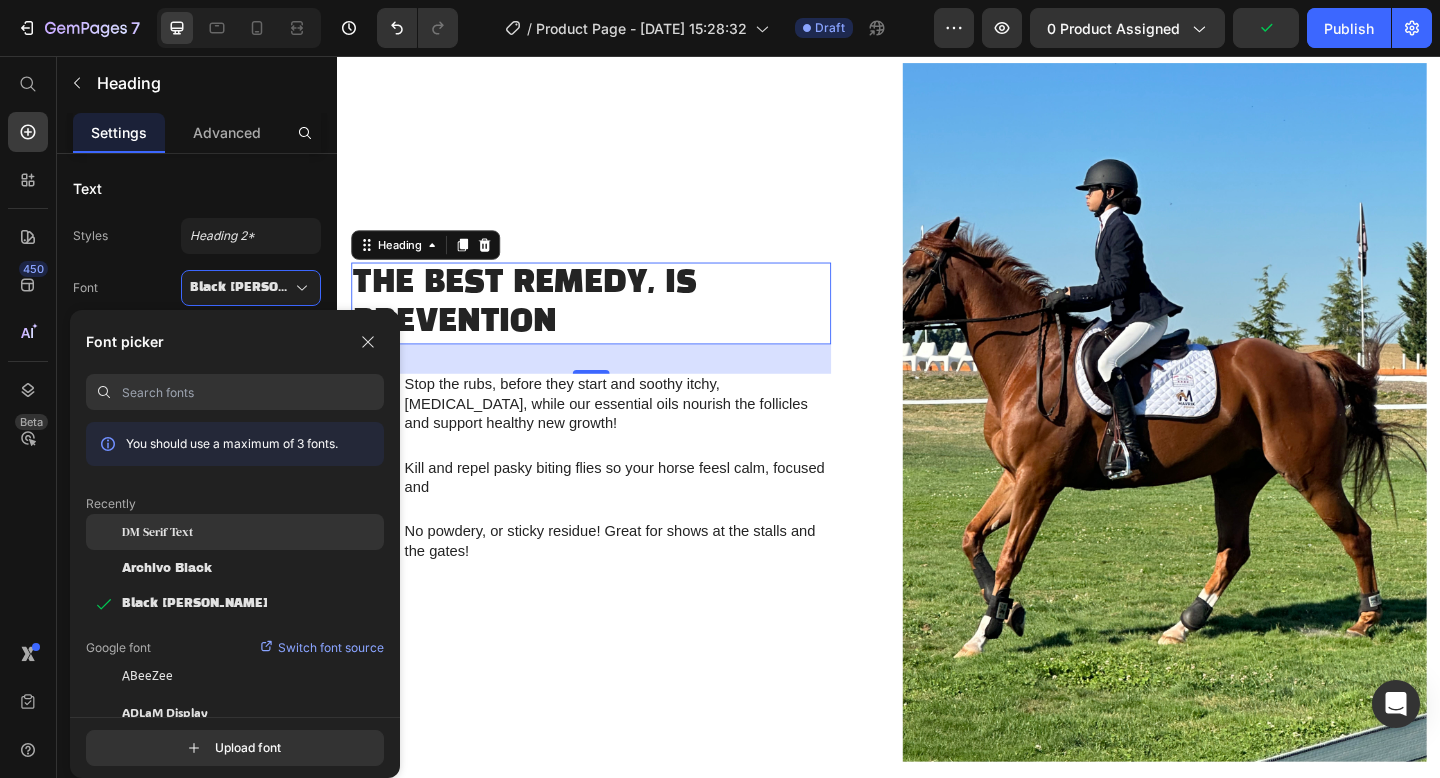 click on "DM Serif Text" 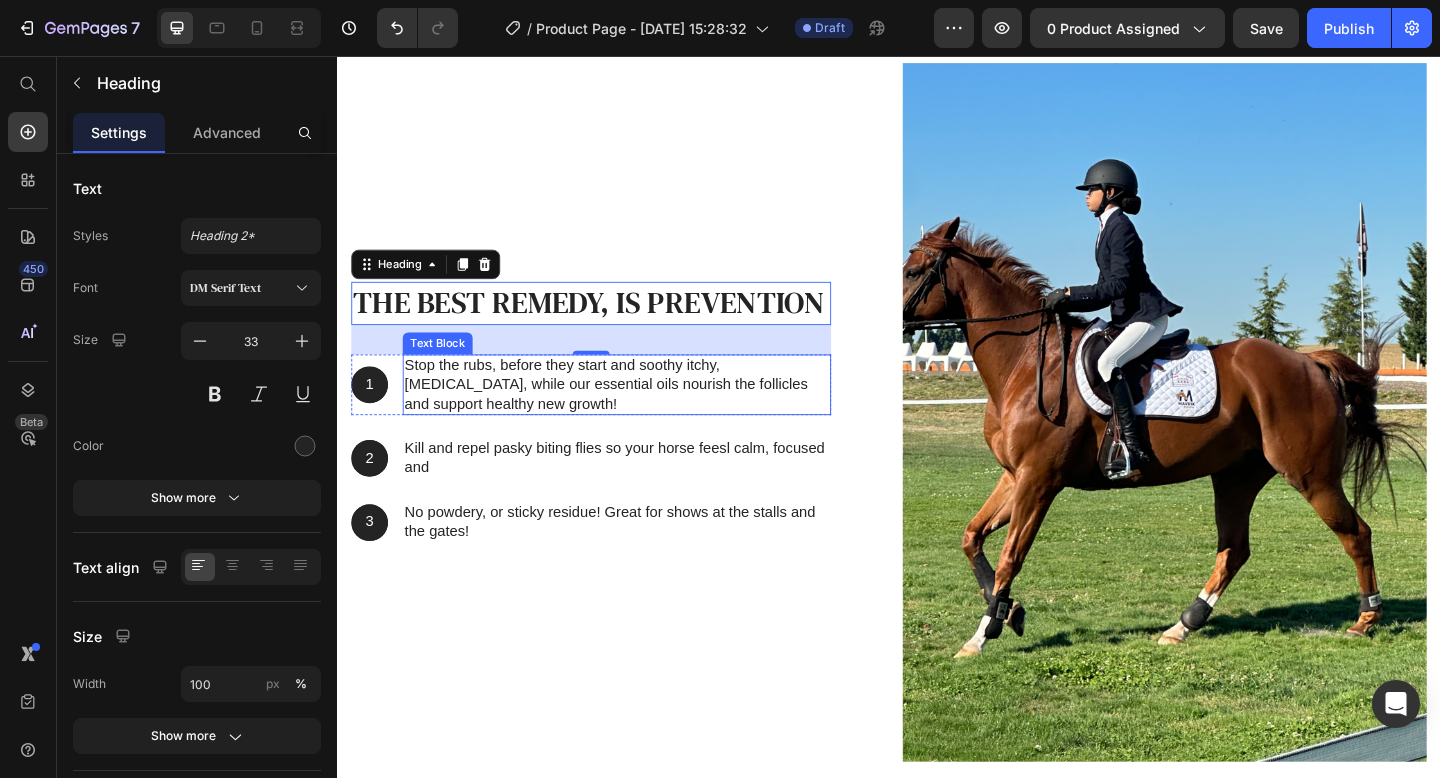 click on "Stop the rubs, before they start and soothy itchy, [MEDICAL_DATA], while our essential oils nourish the follicles and support healthy new growth!" at bounding box center [641, 414] 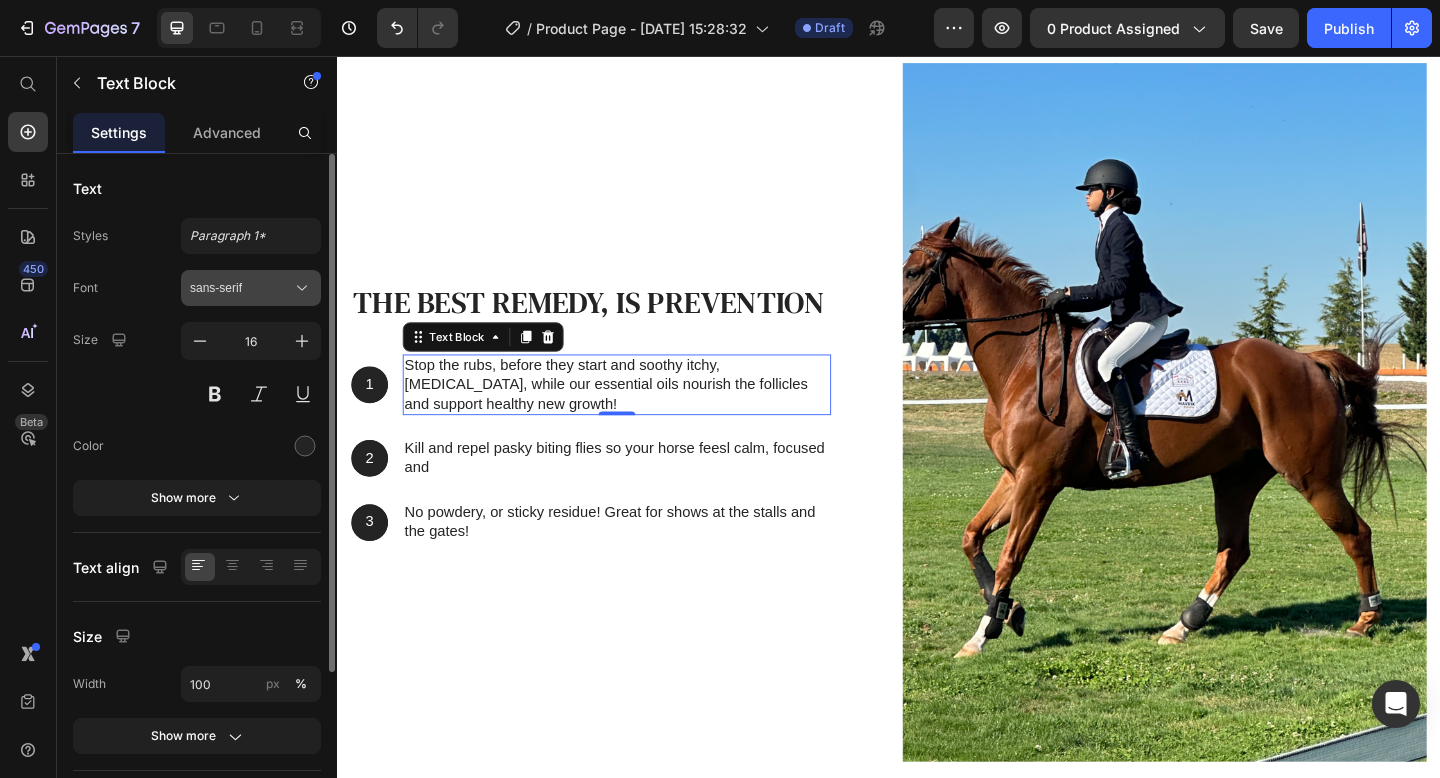 click 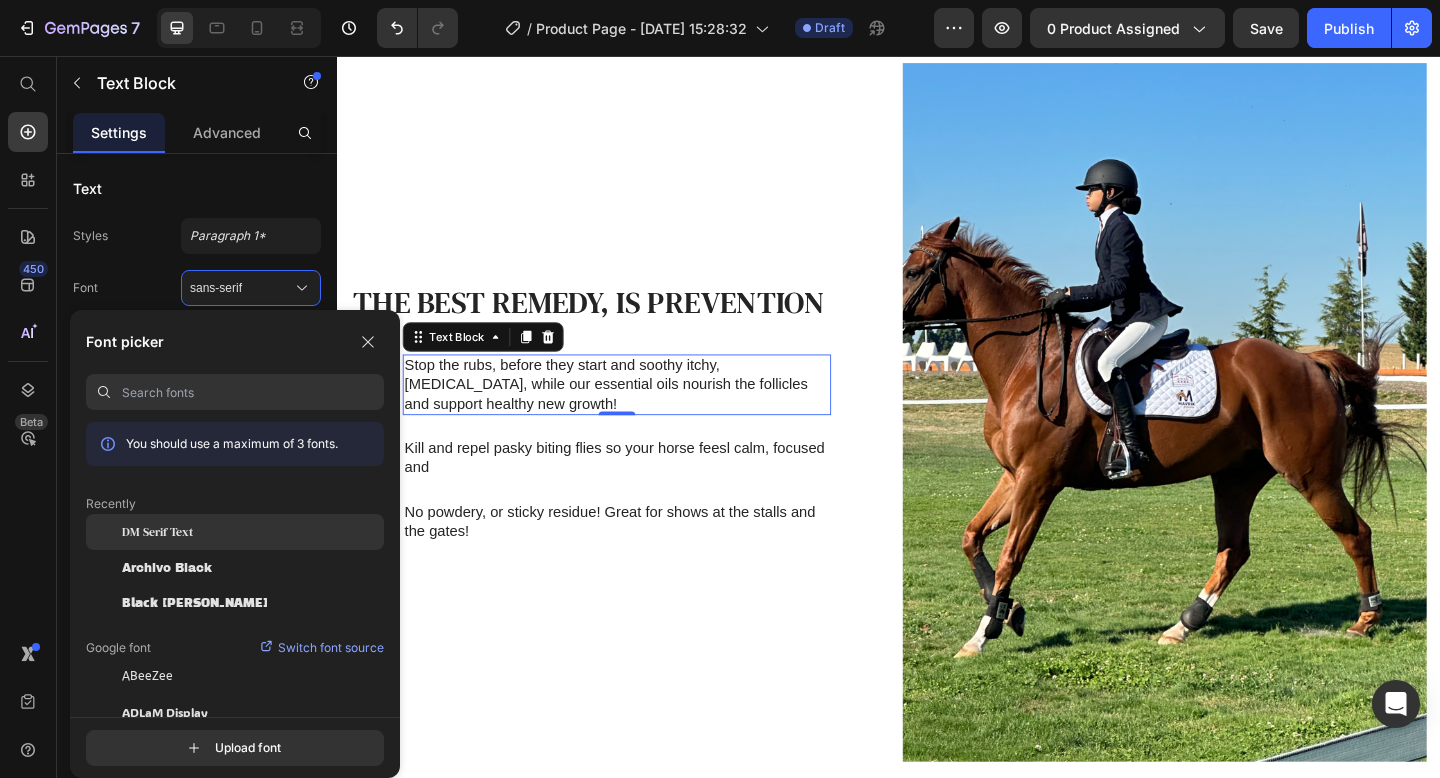 click on "DM Serif Text" 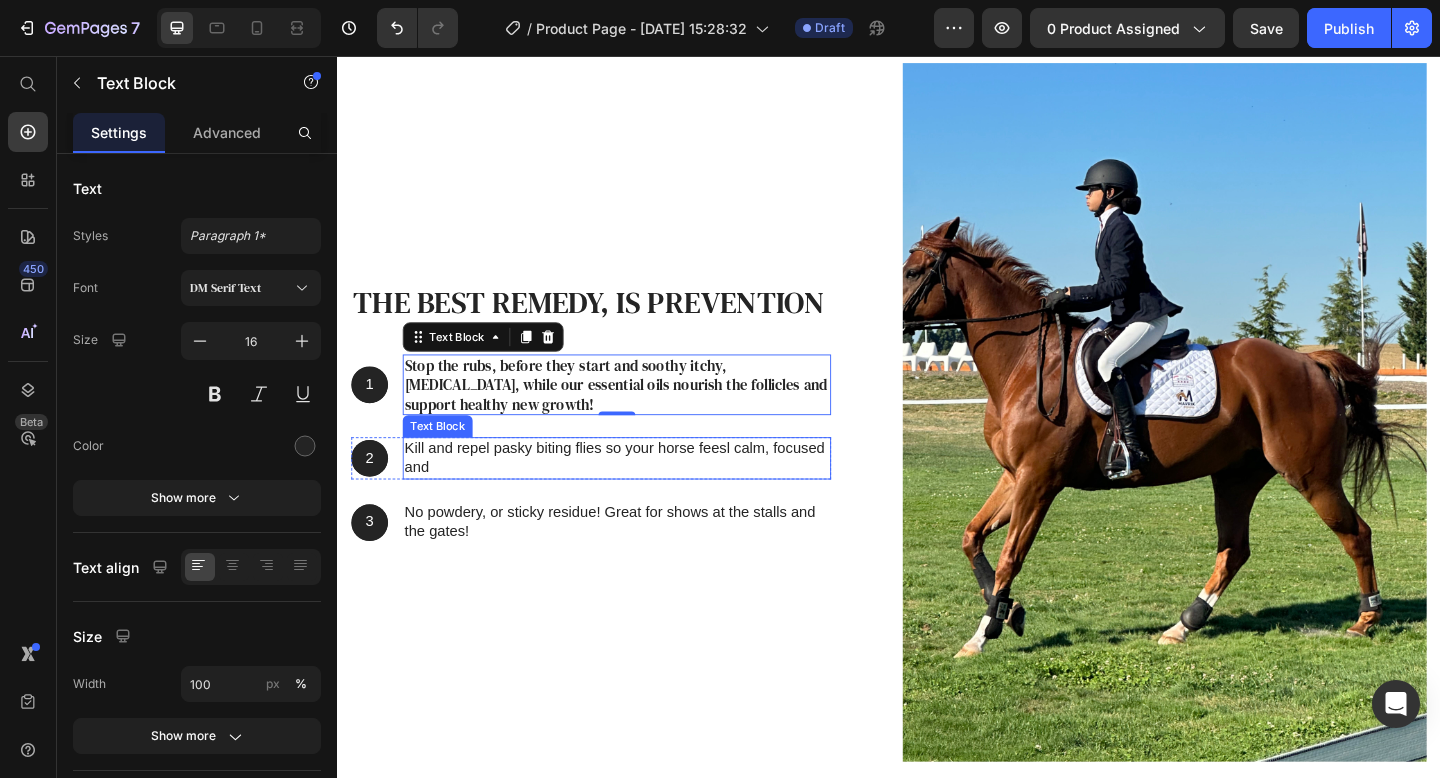 click on "Kill and repel pasky biting flies so your horse feesl calm, focused and" at bounding box center [641, 494] 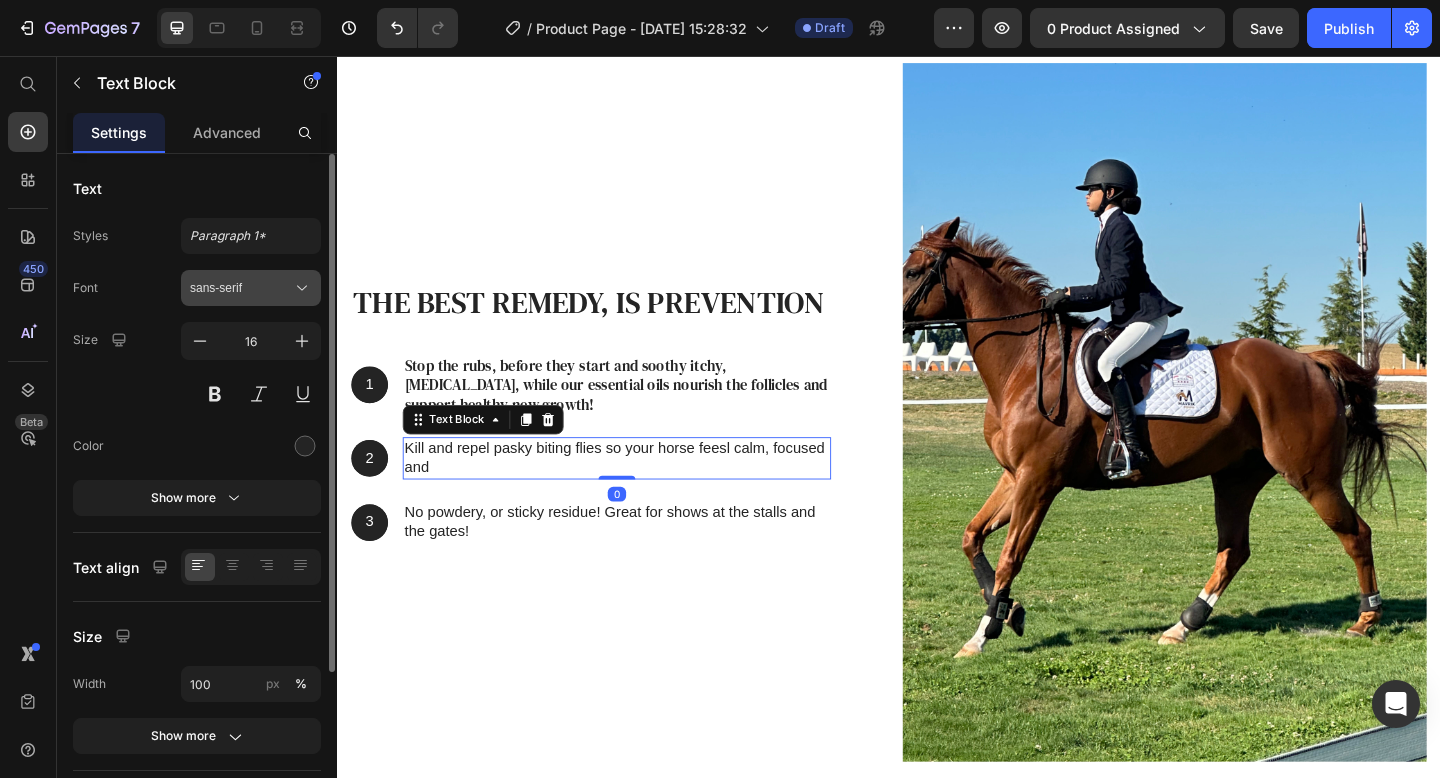 click on "sans-serif" at bounding box center (241, 288) 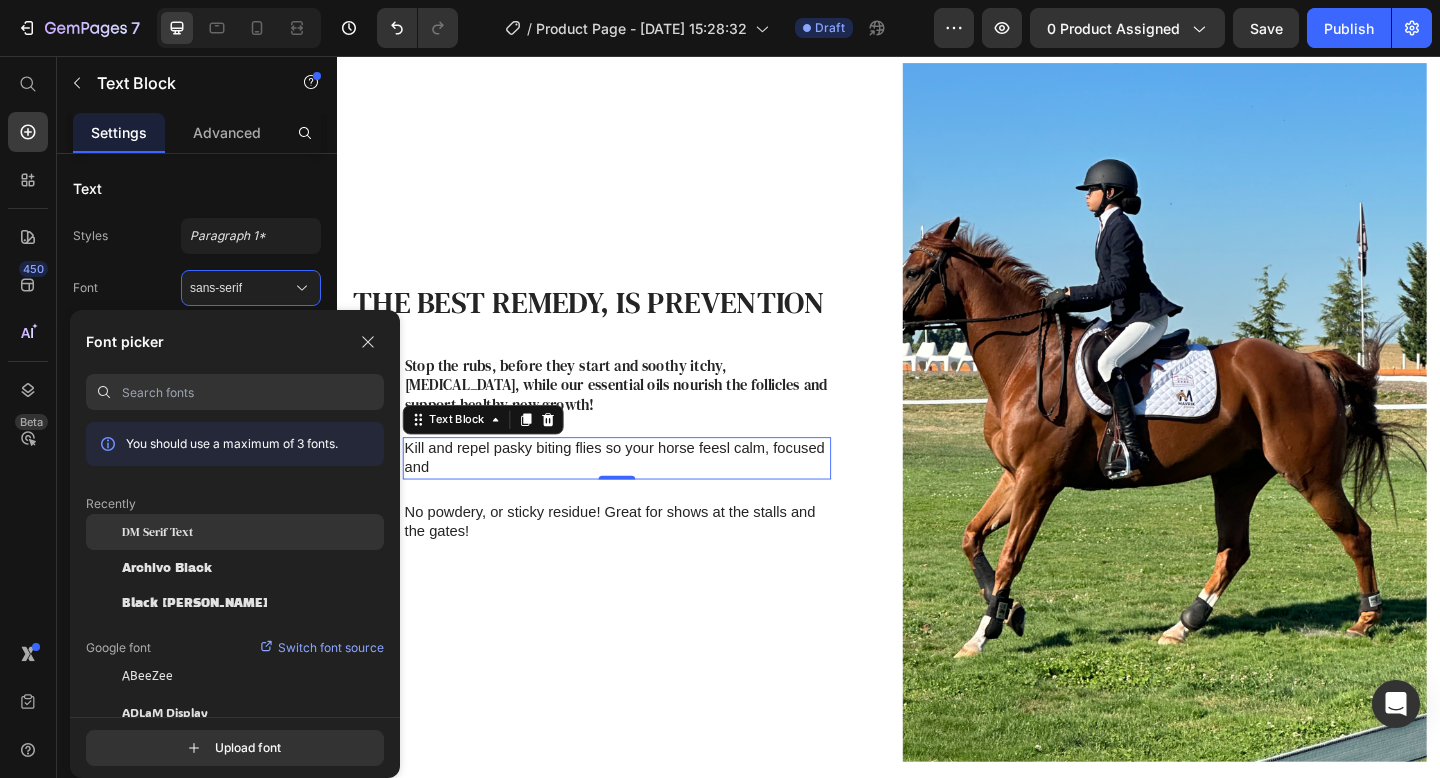 click on "DM Serif Text" 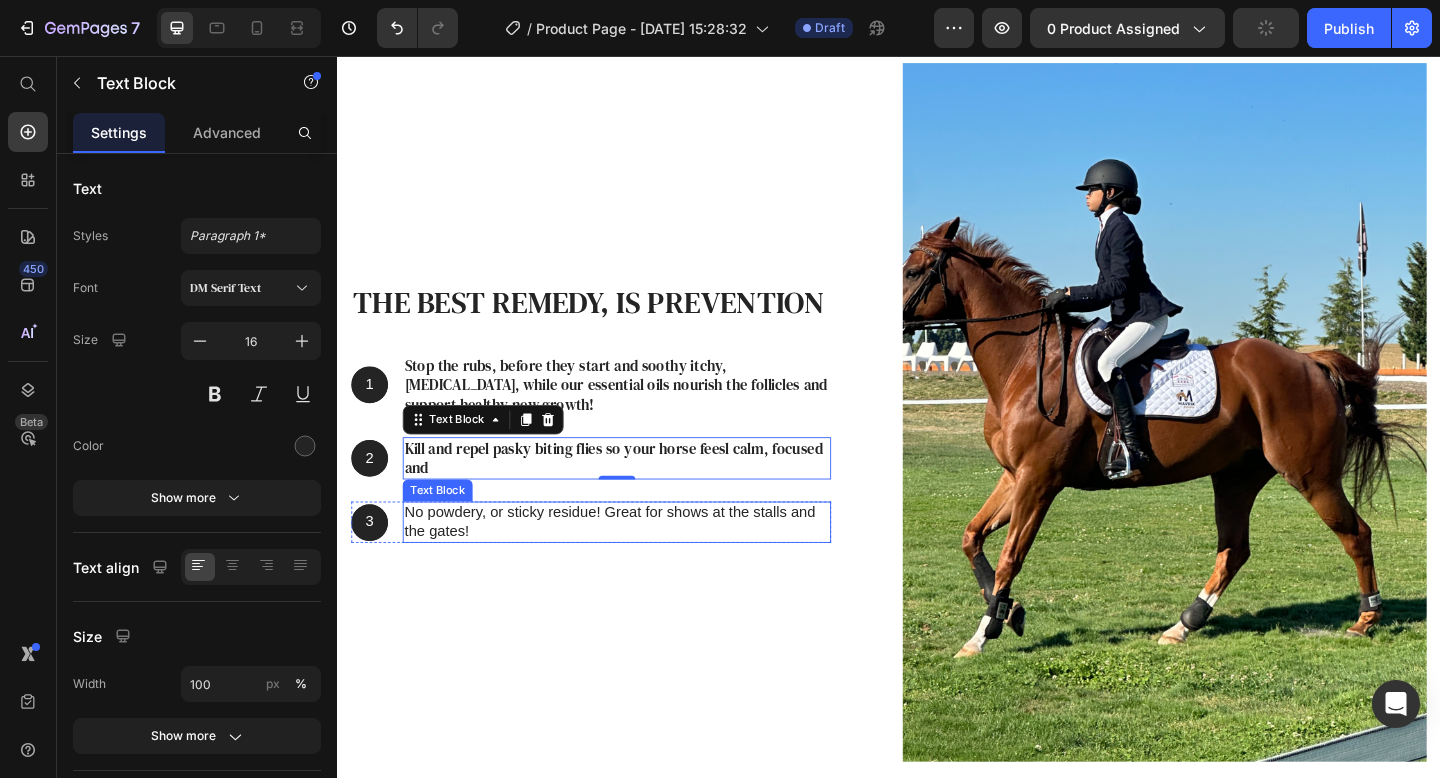 click on "No powdery, or sticky residue! Great for shows at the stalls and the gates!" at bounding box center (641, 564) 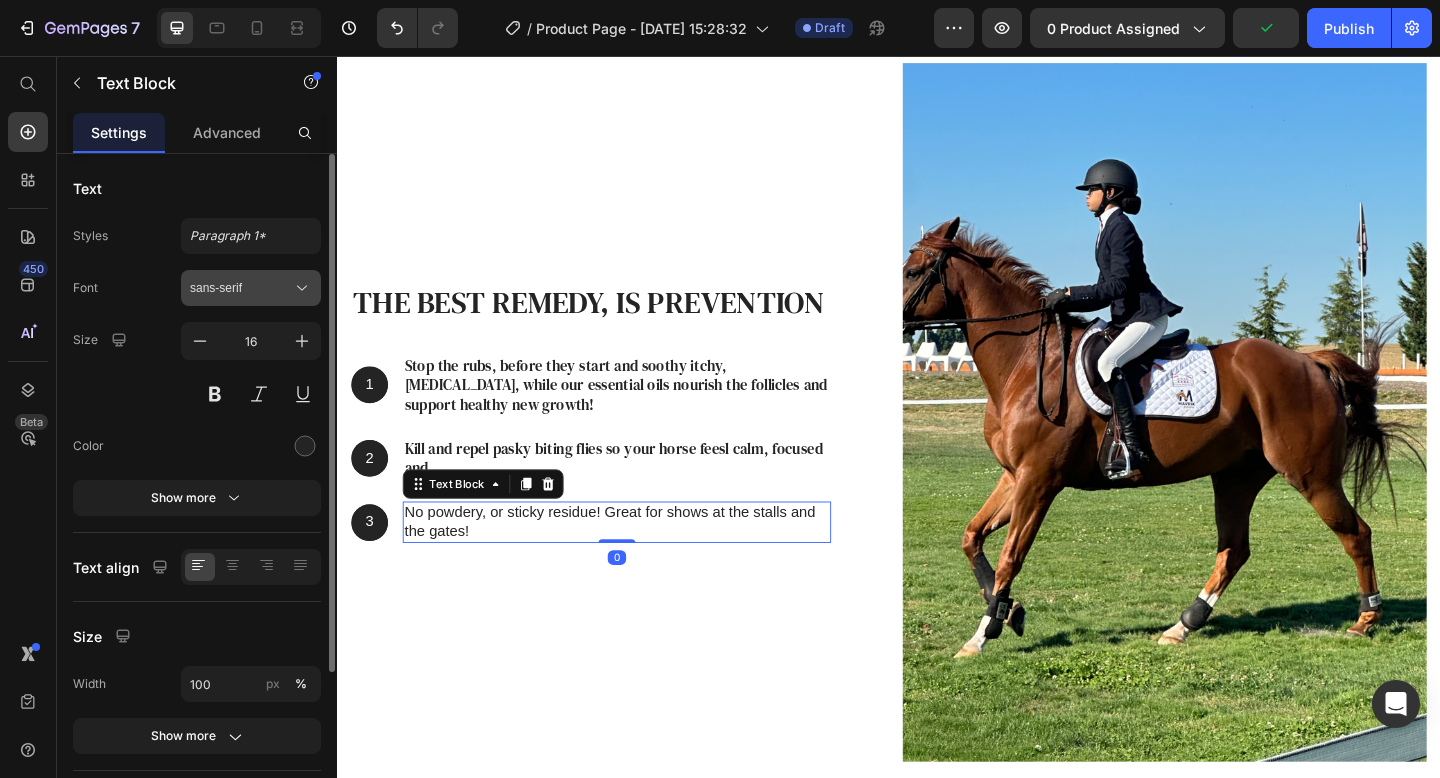 click 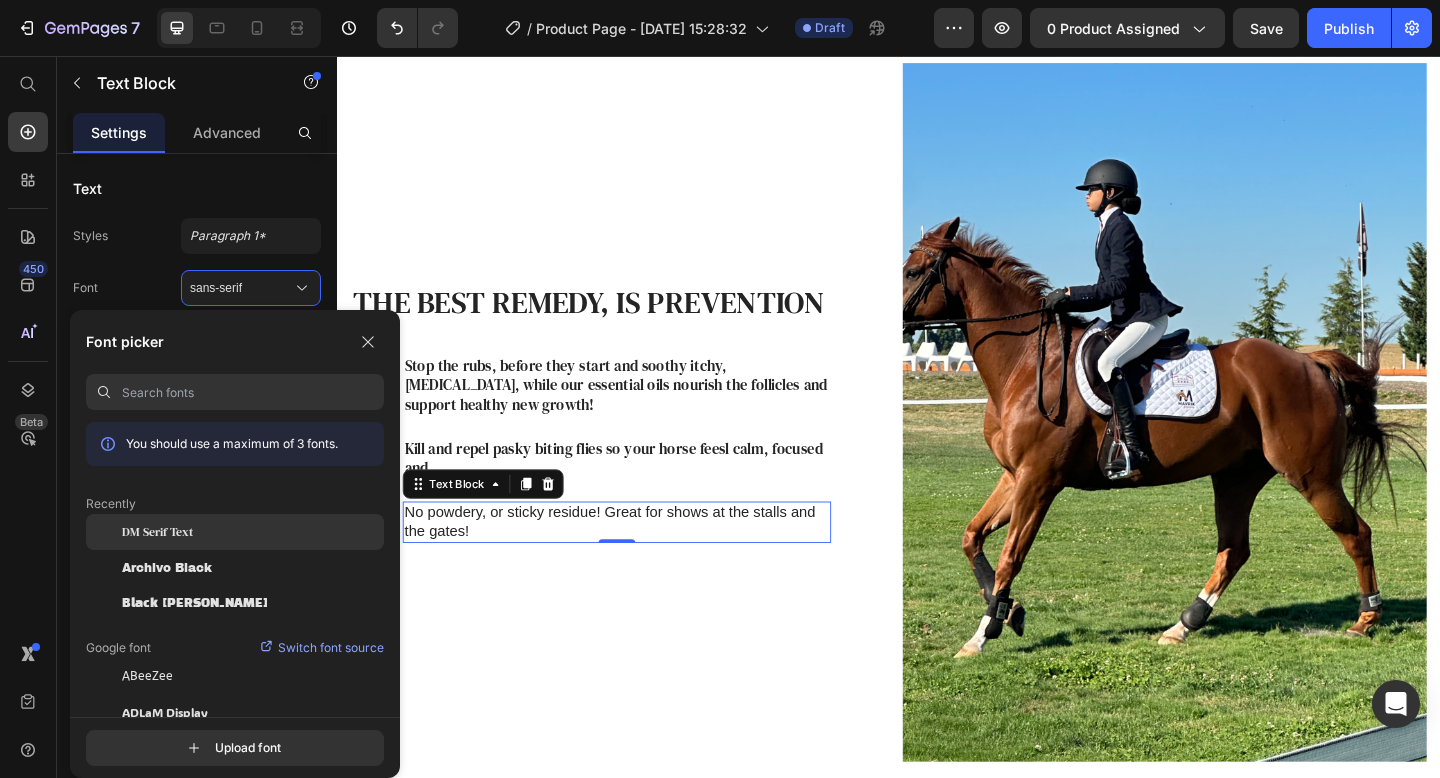 click on "DM Serif Text" 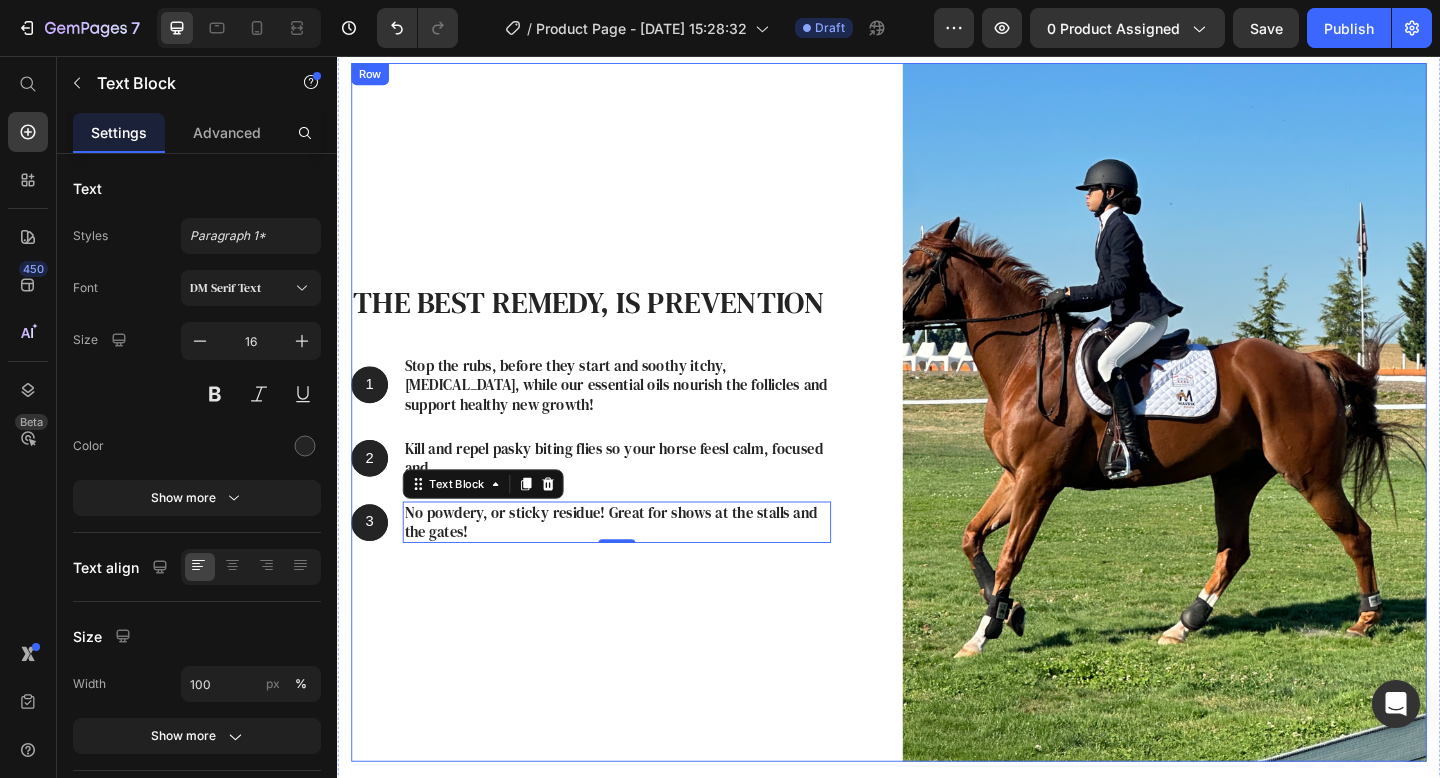 click on "The best remedy, is prevention Heading 1 Text Block Hero Banner Stop the rubs, before they start and soothy itchy, [MEDICAL_DATA], while our essential oils nourish the follicles and support healthy new growth!  Text Block Row 2 Text Block Hero Banner Kill and repel pasky biting flies so your horse feesl calm, focused and  Text Block Row 3 Text Block Hero Banner No powdery, or sticky residue! Great for shows at the stalls and the gates! Text Block   0 Row Row" at bounding box center [637, 444] 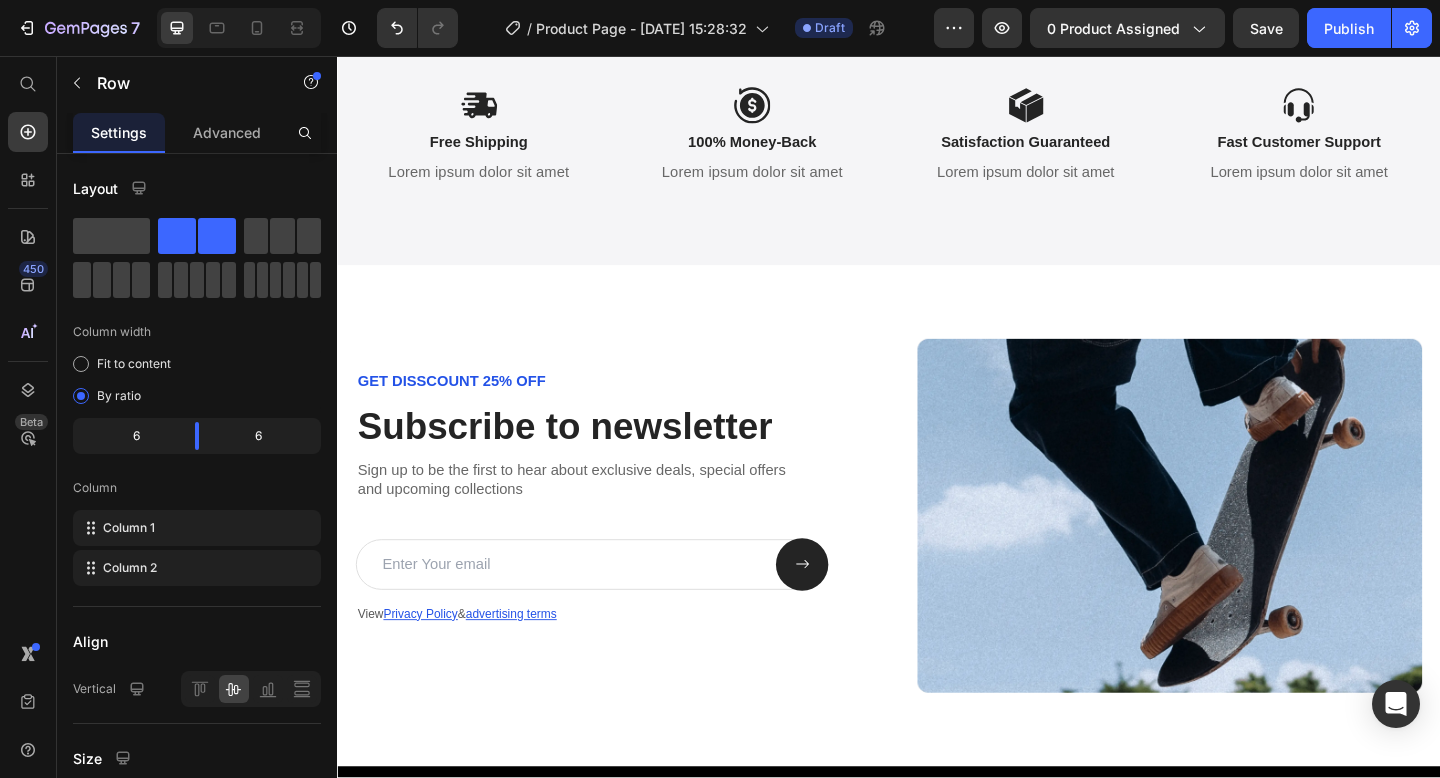 scroll, scrollTop: 6103, scrollLeft: 0, axis: vertical 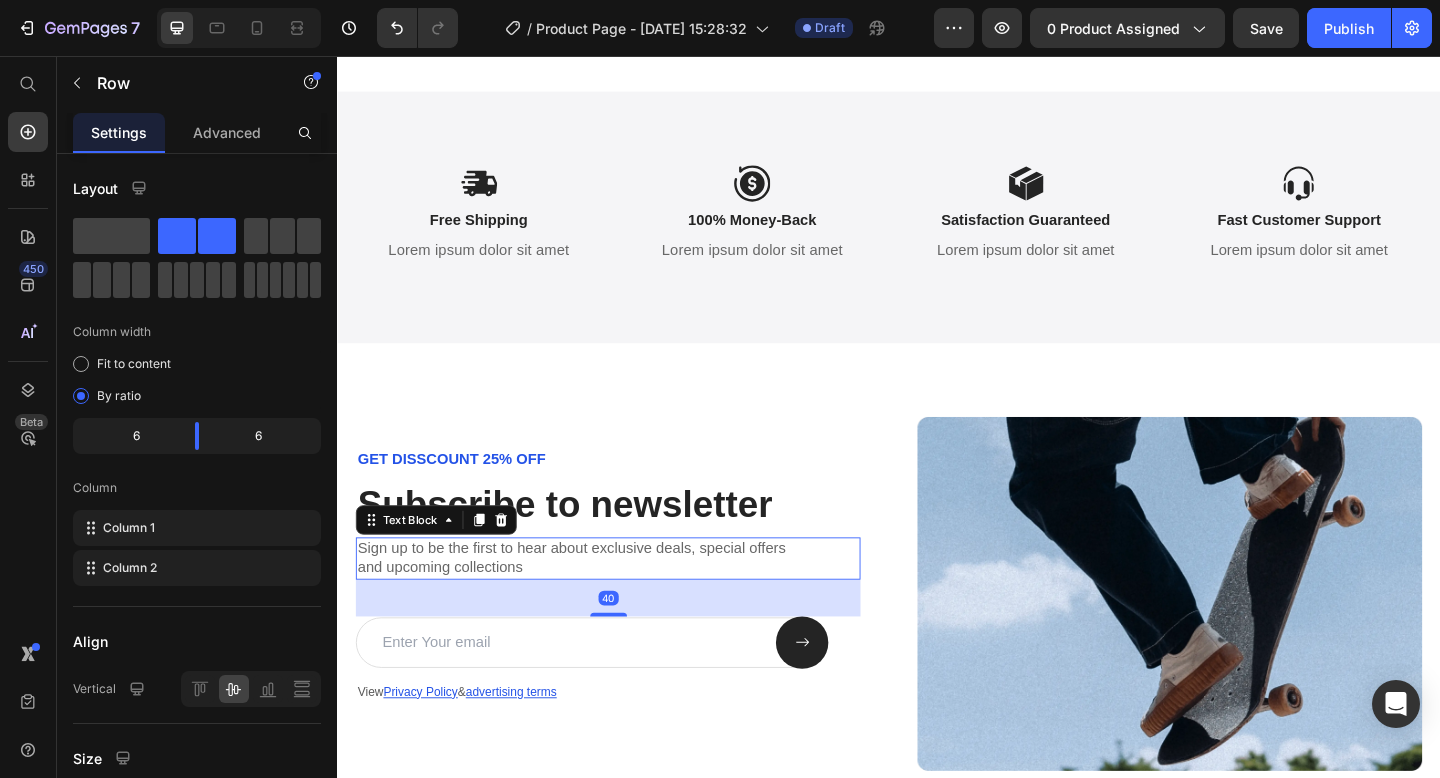 click on "Sign up to be the first to hear about exclusive deals, special offers and upcoming collections" at bounding box center [631, 603] 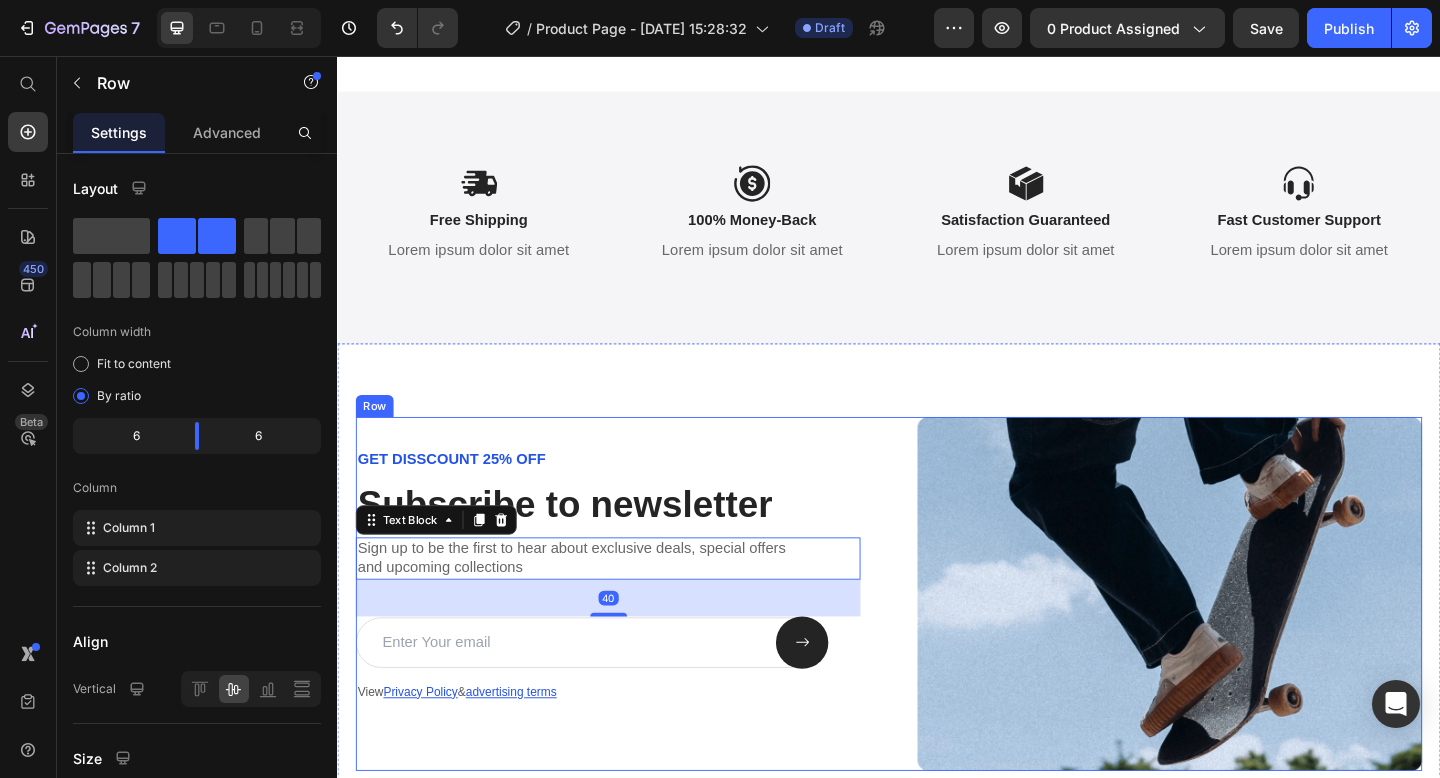 click on "GET DISSCOUNT 25% OFF Text Block Subscribe to newsletter Heading Sign up to be the first to hear about exclusive deals, special offers and upcoming collections Text Block   40 Email Field
Submit Button Row View  Privacy Policy  &  advertising terms Text Block Newsletter" at bounding box center (631, 641) 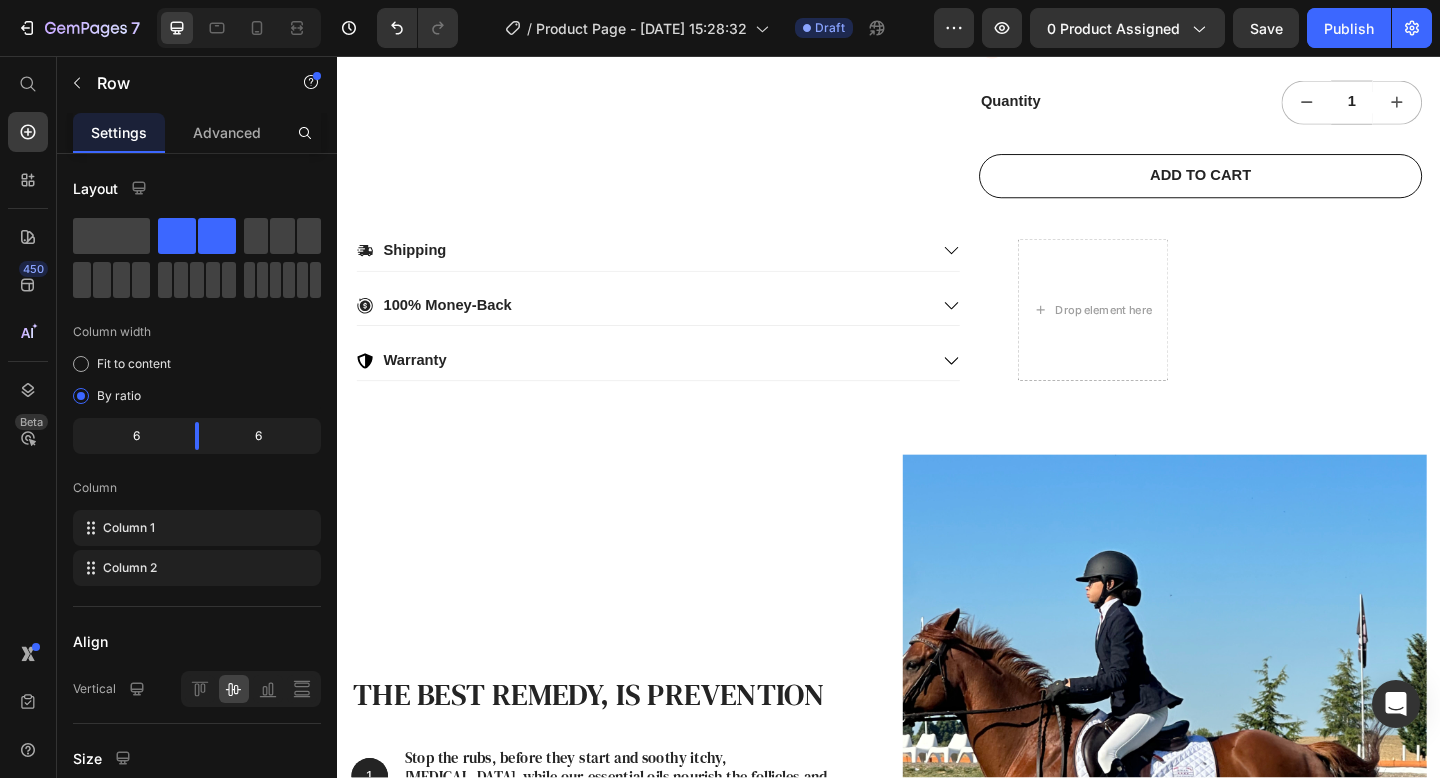 scroll, scrollTop: 840, scrollLeft: 0, axis: vertical 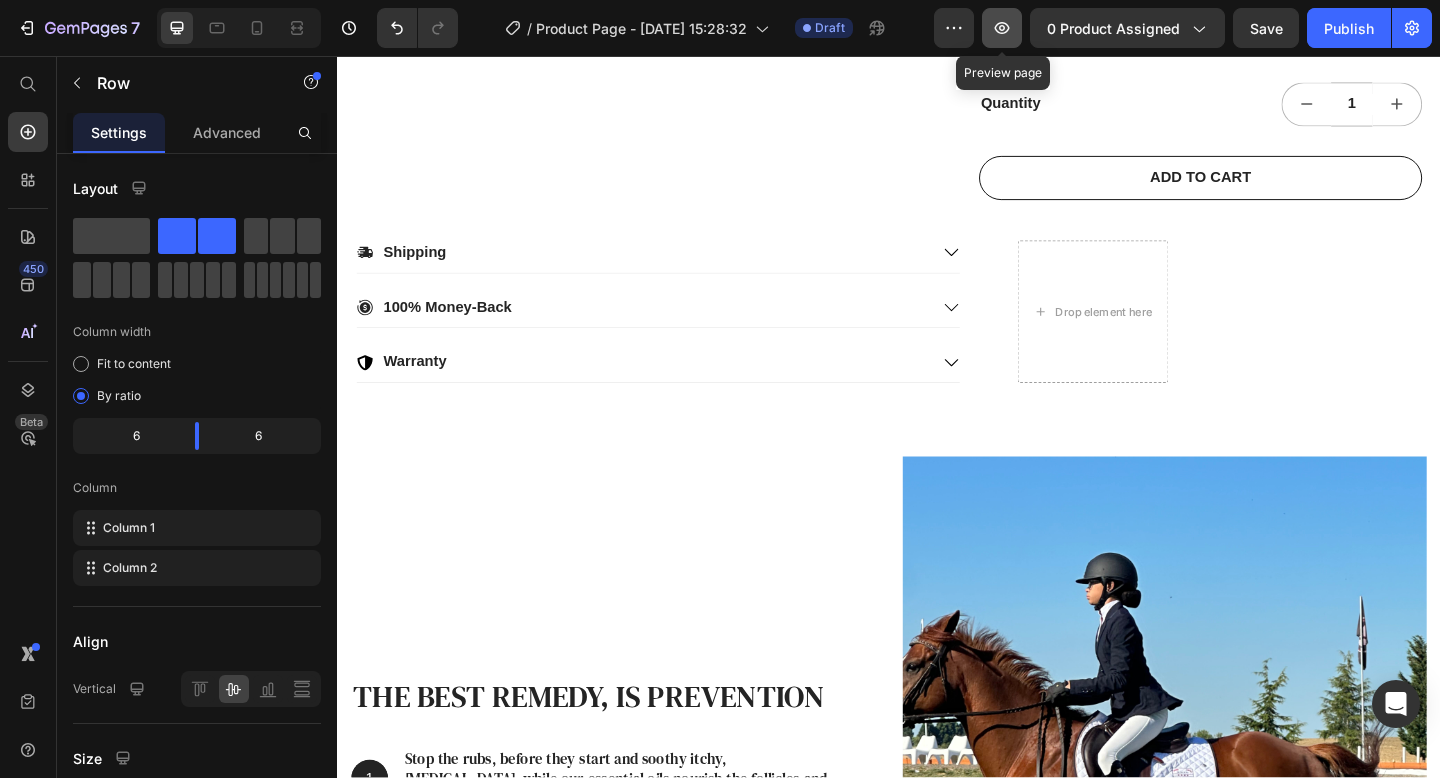 click 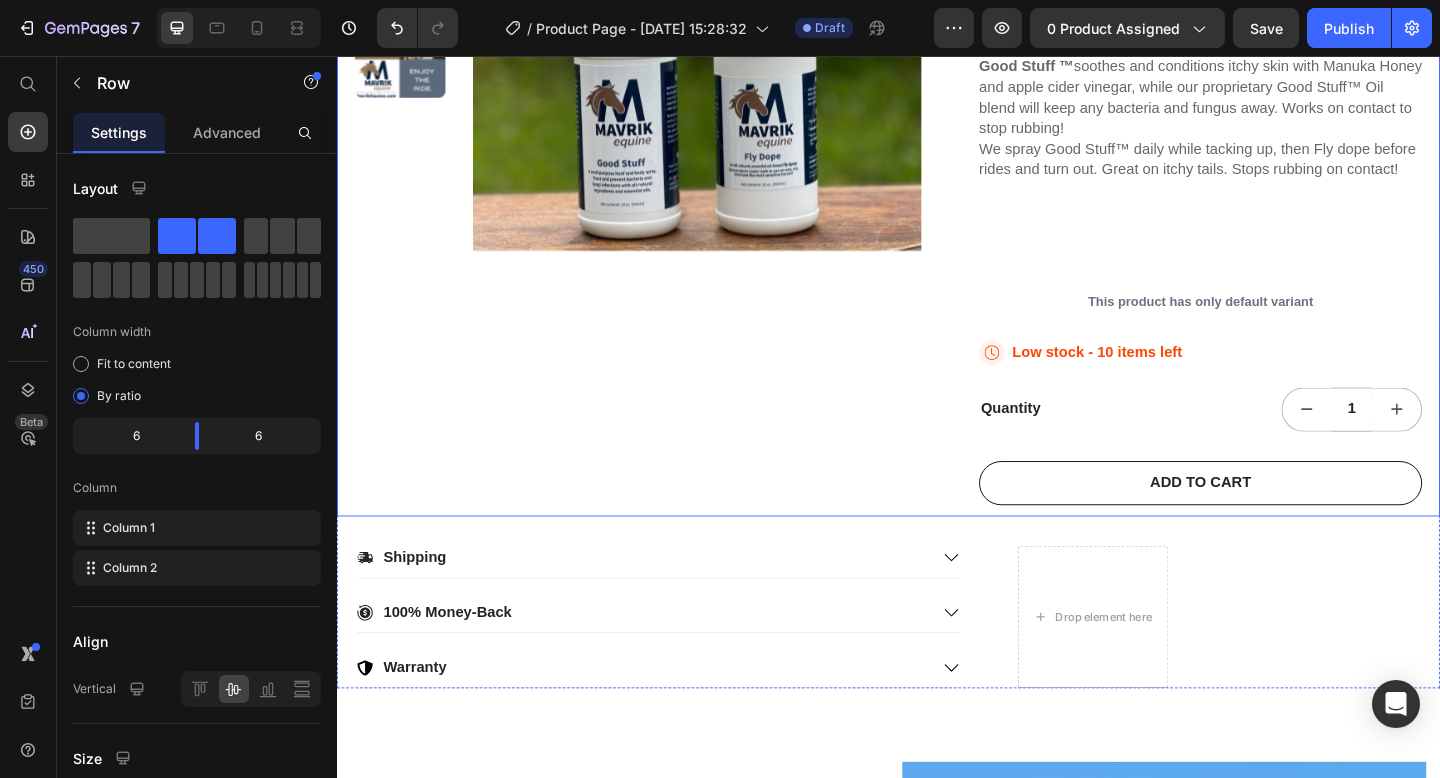 scroll, scrollTop: 0, scrollLeft: 0, axis: both 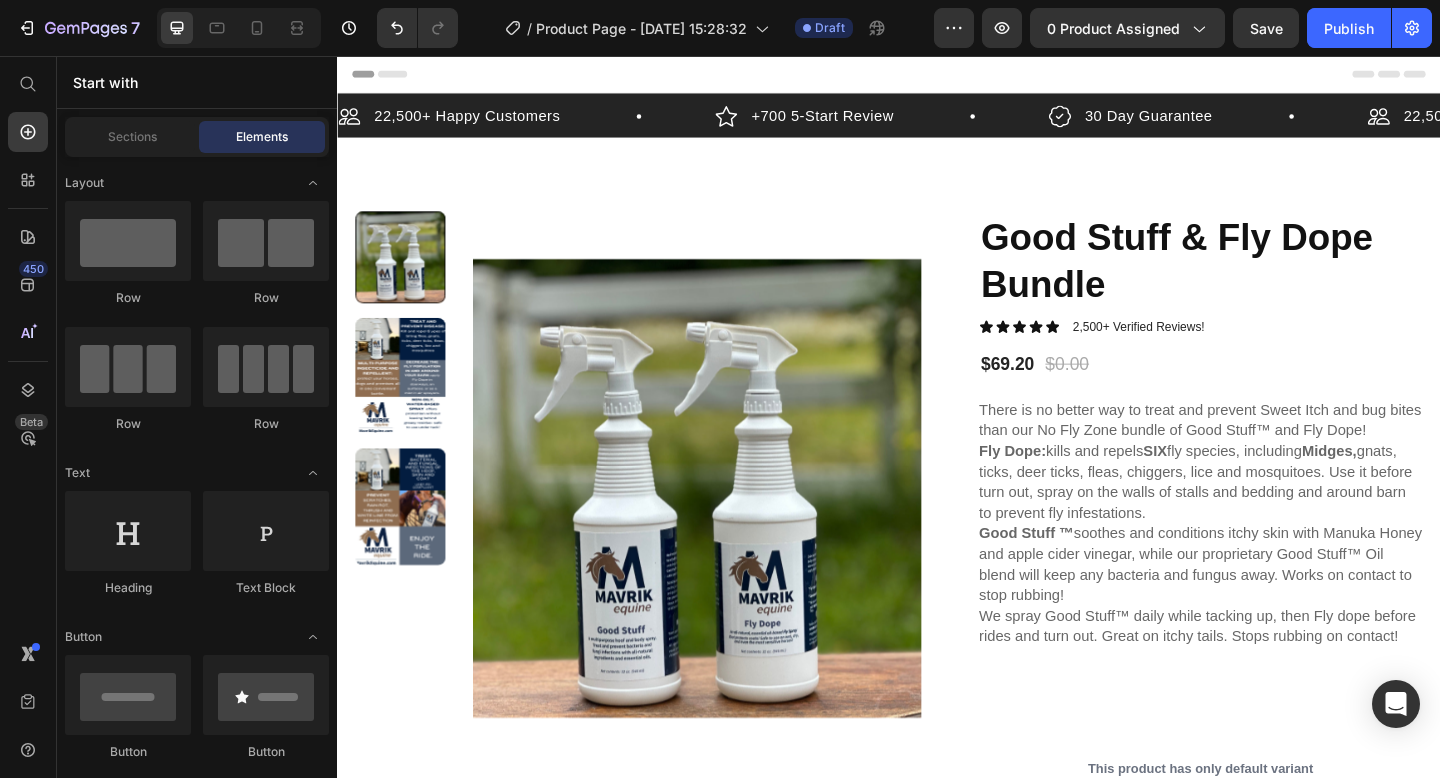 click on "Header" at bounding box center (937, 76) 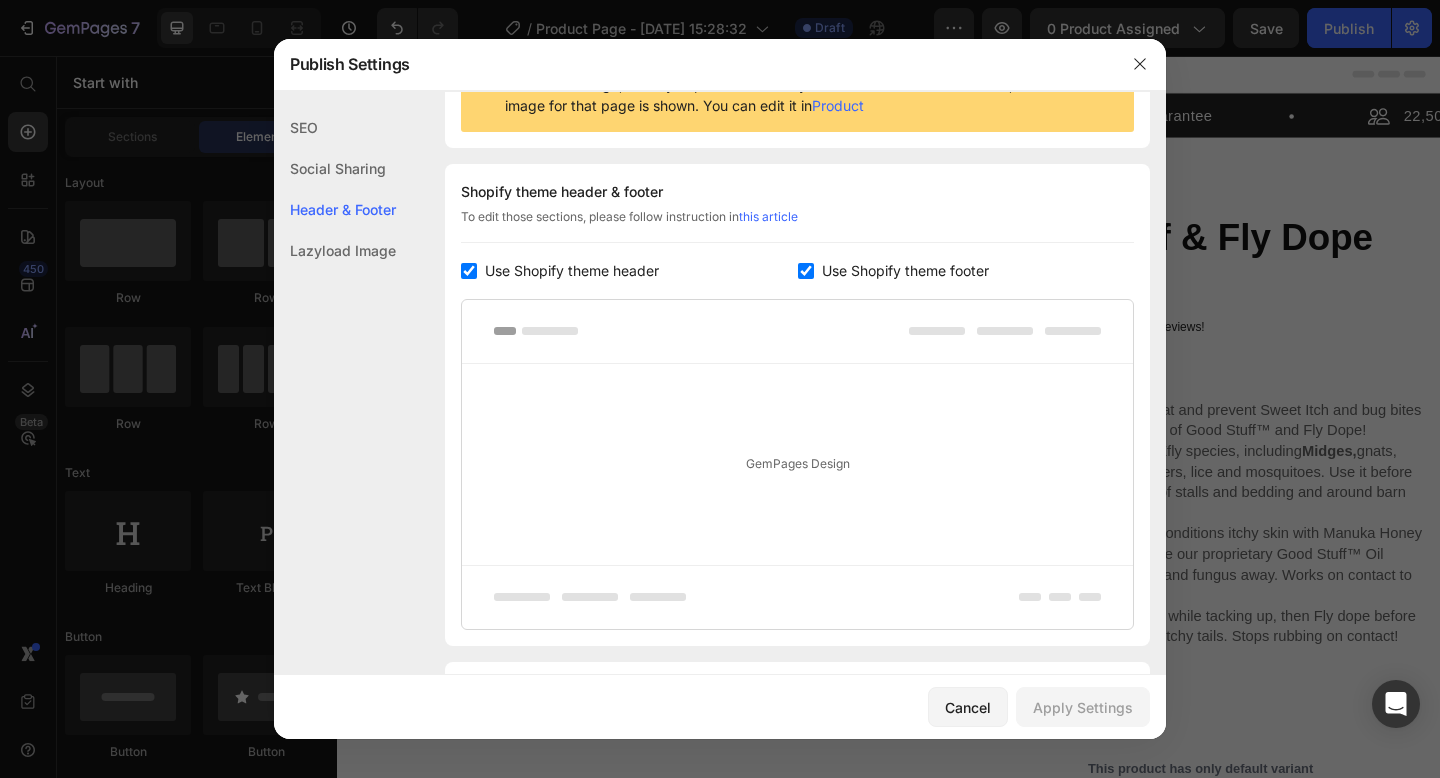 scroll, scrollTop: 291, scrollLeft: 0, axis: vertical 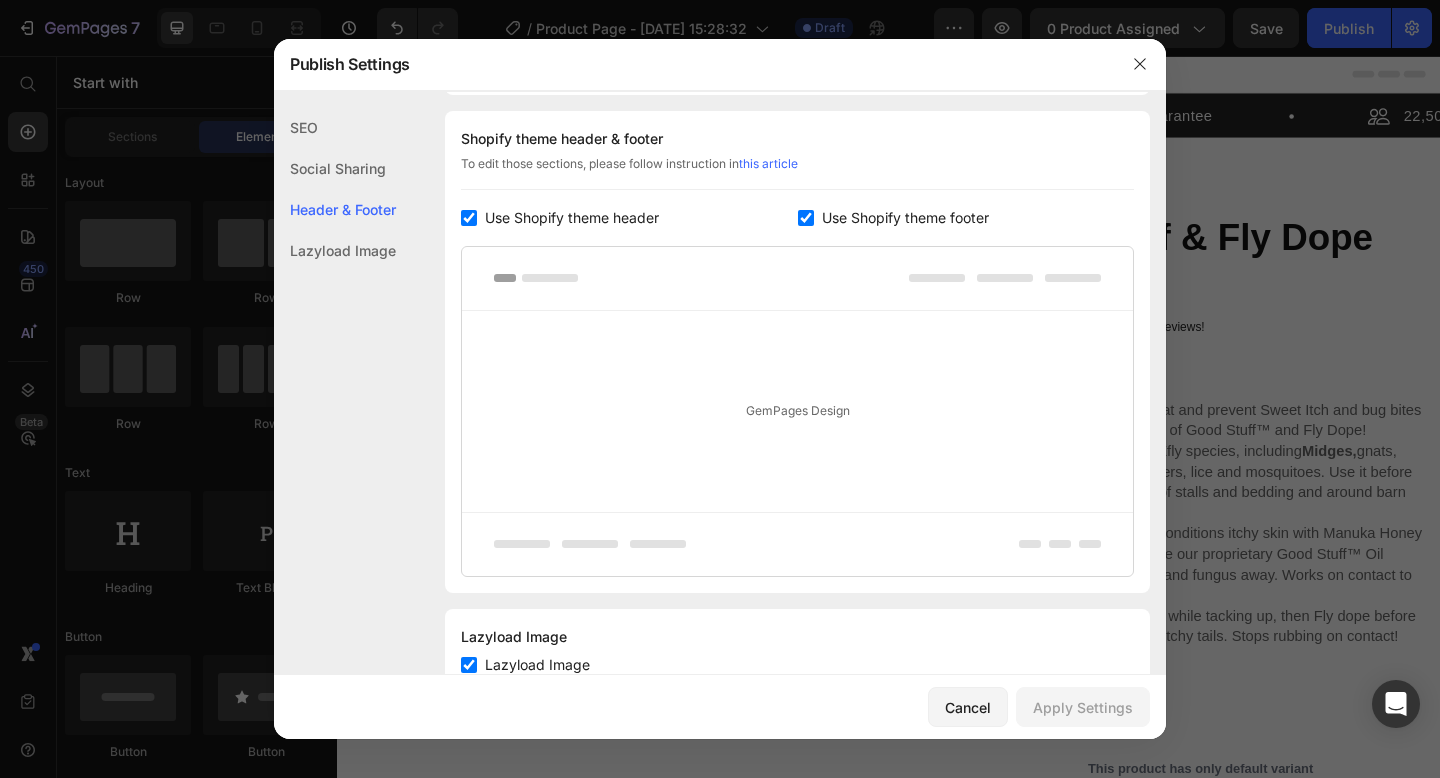 click at bounding box center [720, 389] 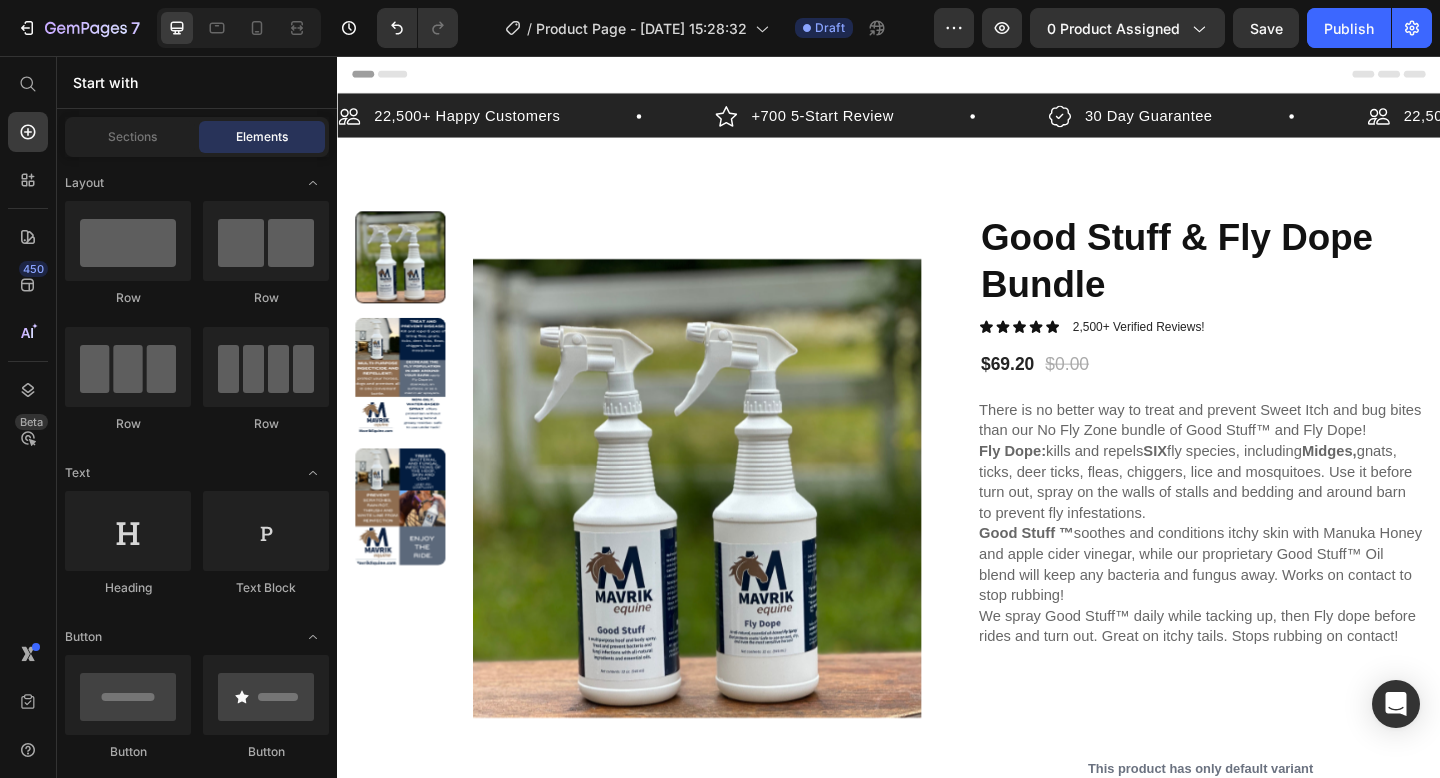click on "Header" at bounding box center (937, 76) 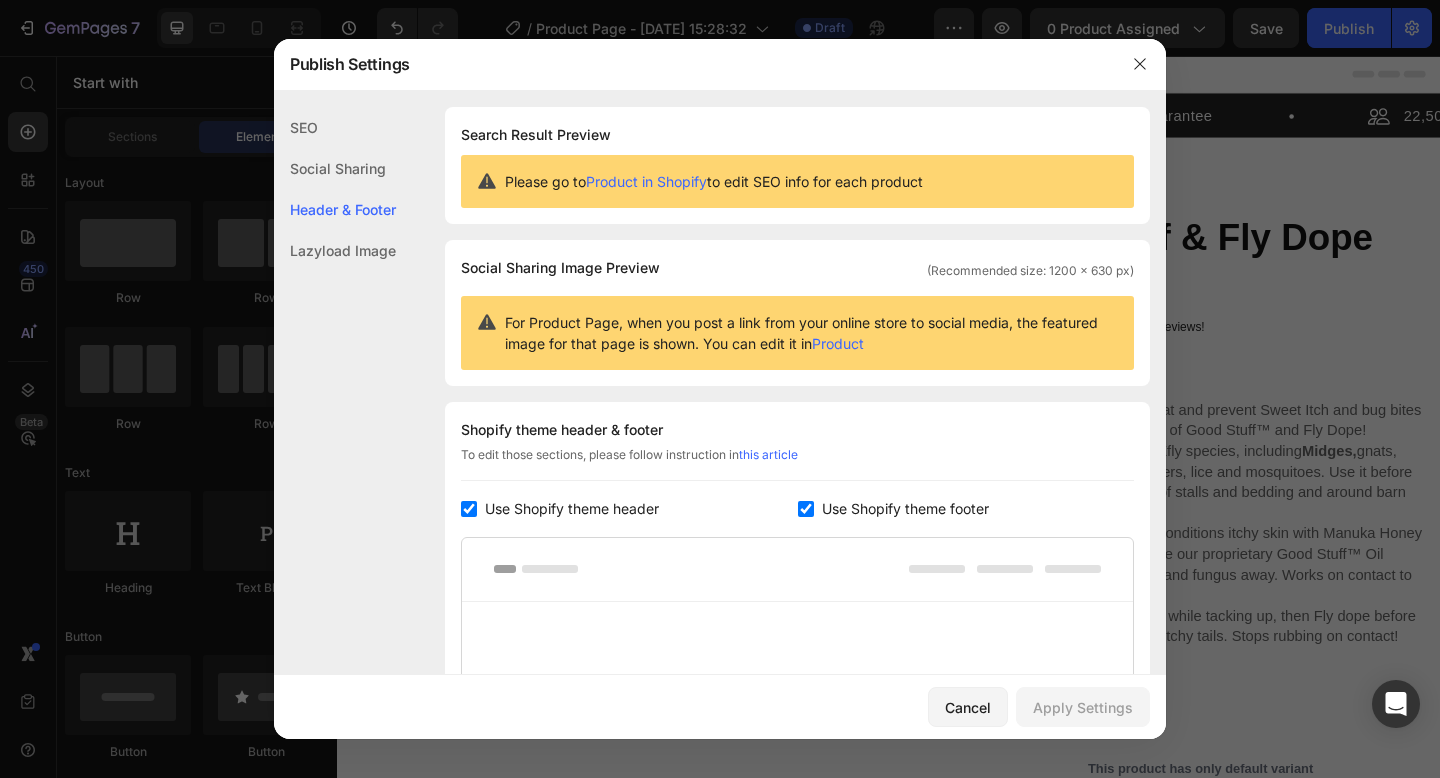 scroll, scrollTop: 291, scrollLeft: 0, axis: vertical 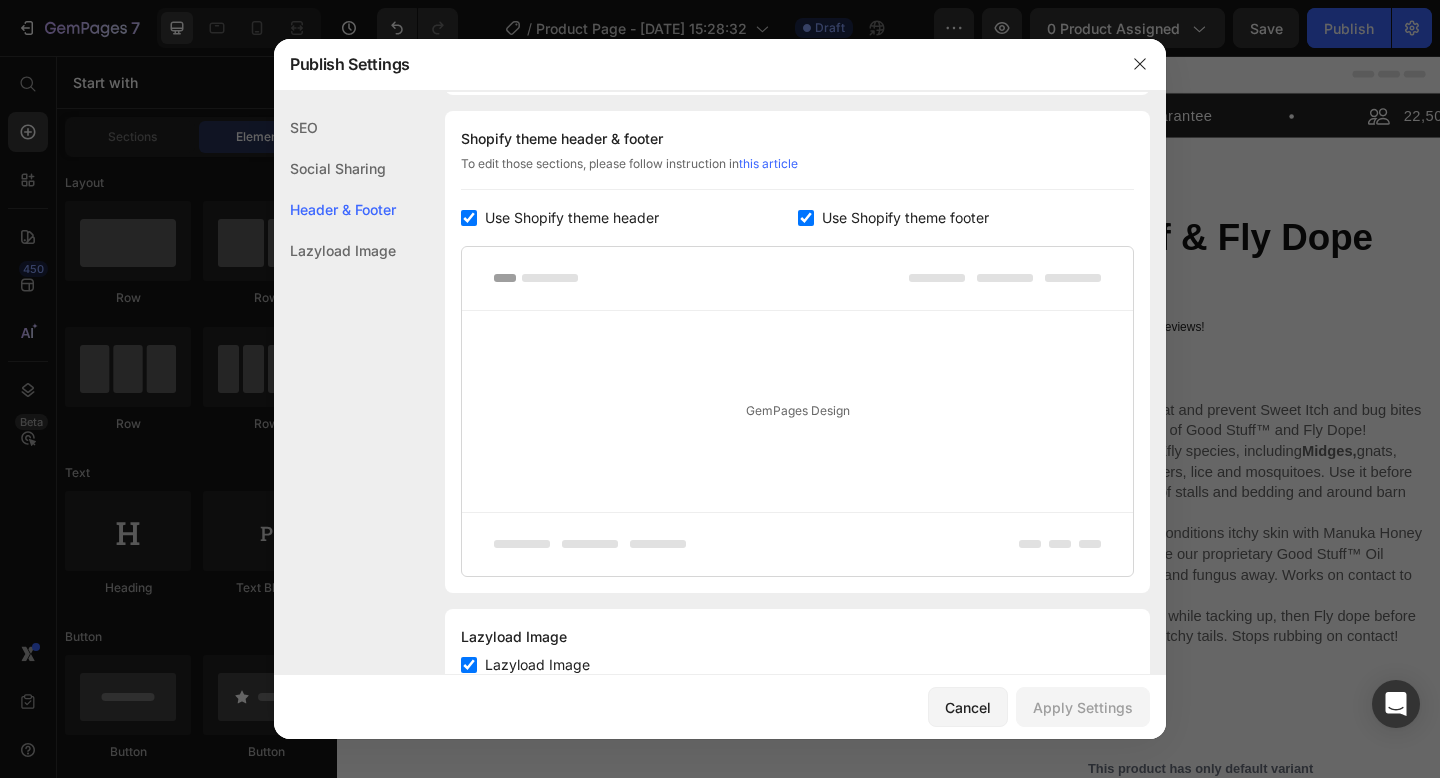 click at bounding box center [469, 218] 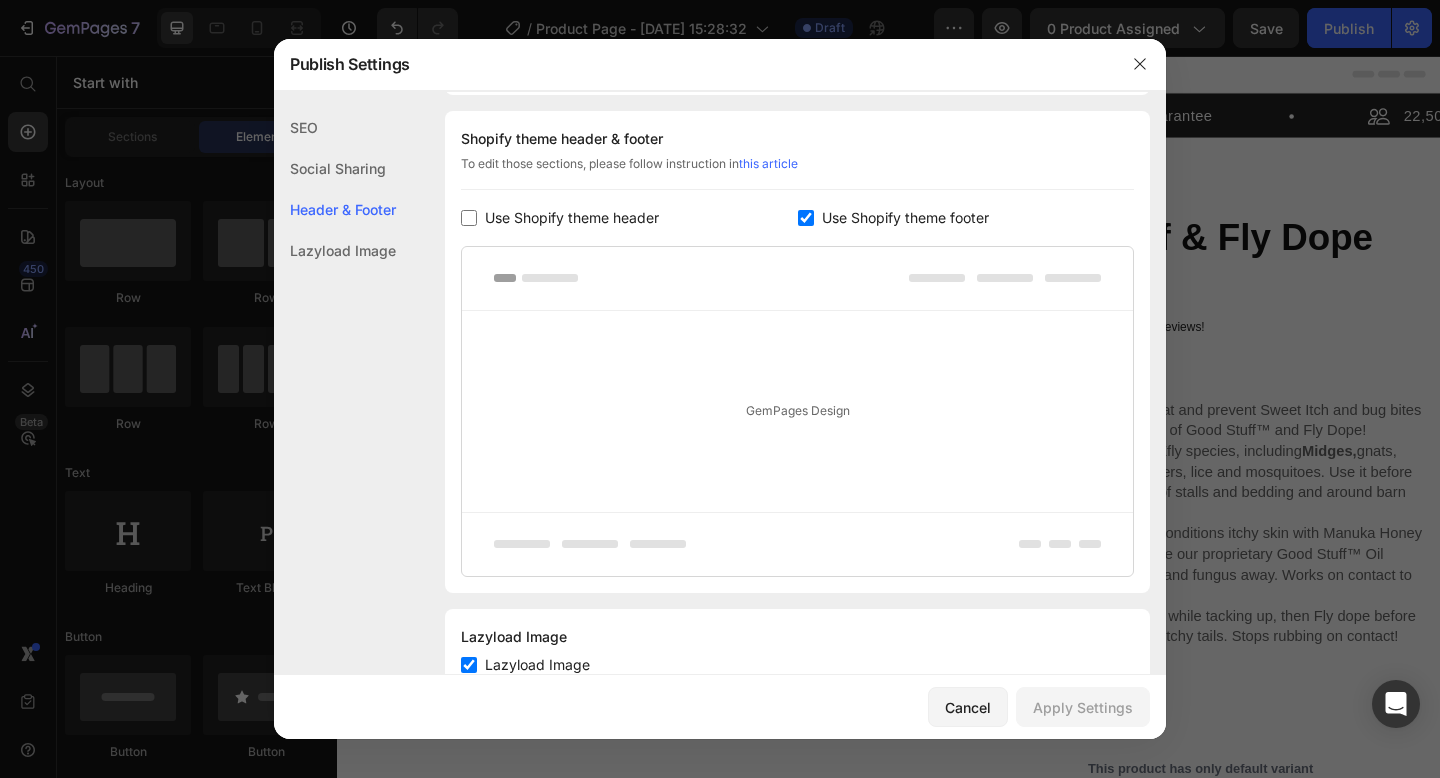 checkbox on "false" 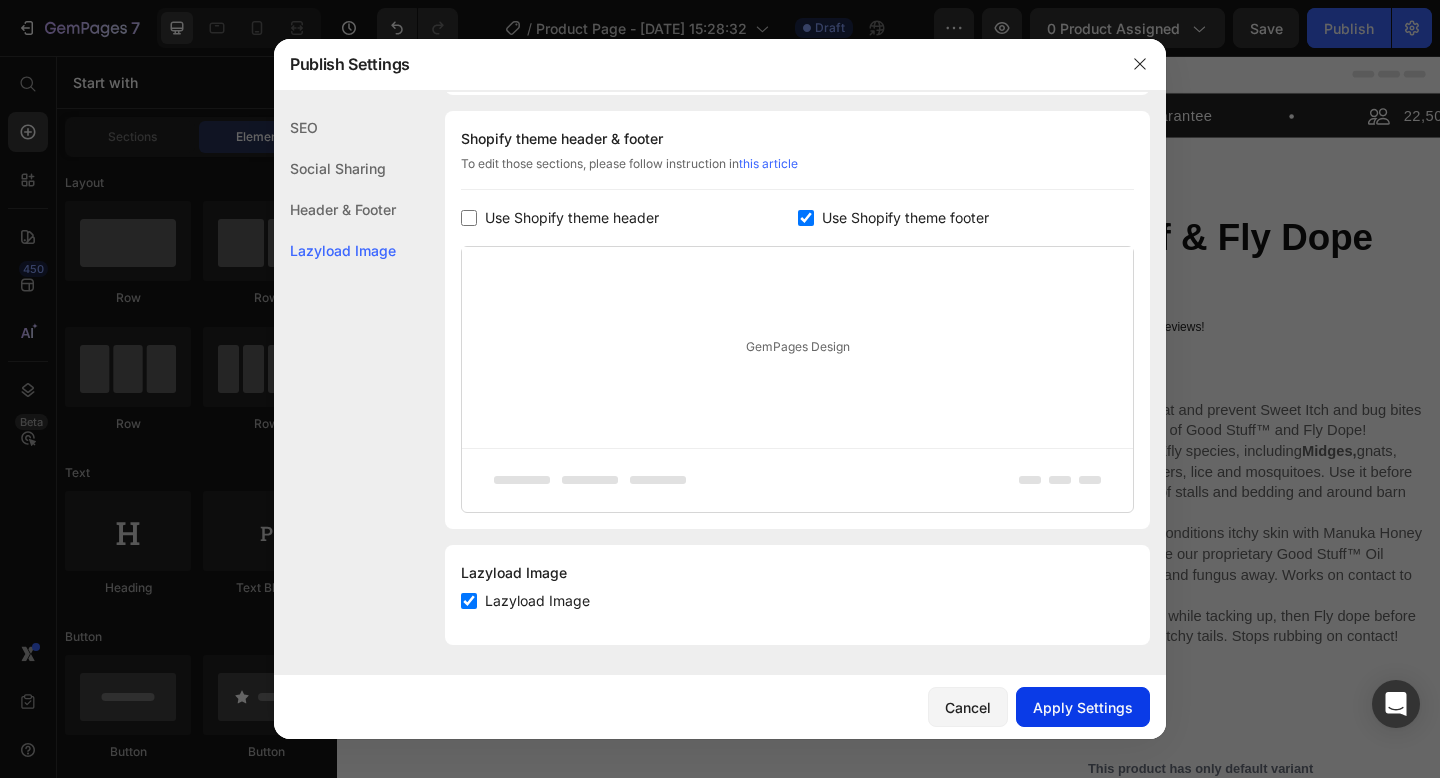 click on "Apply Settings" at bounding box center [1083, 707] 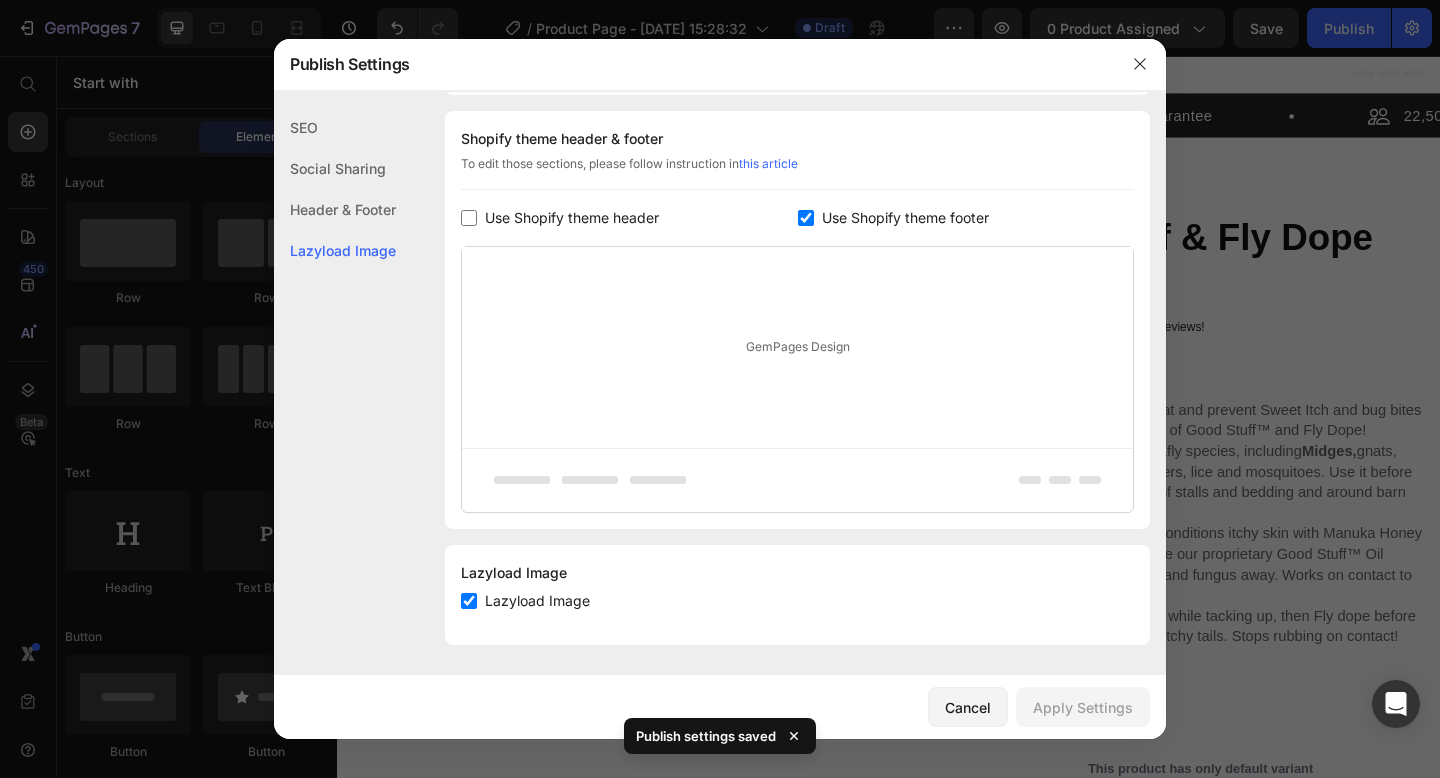 click on "Lazyload Image" at bounding box center (537, 601) 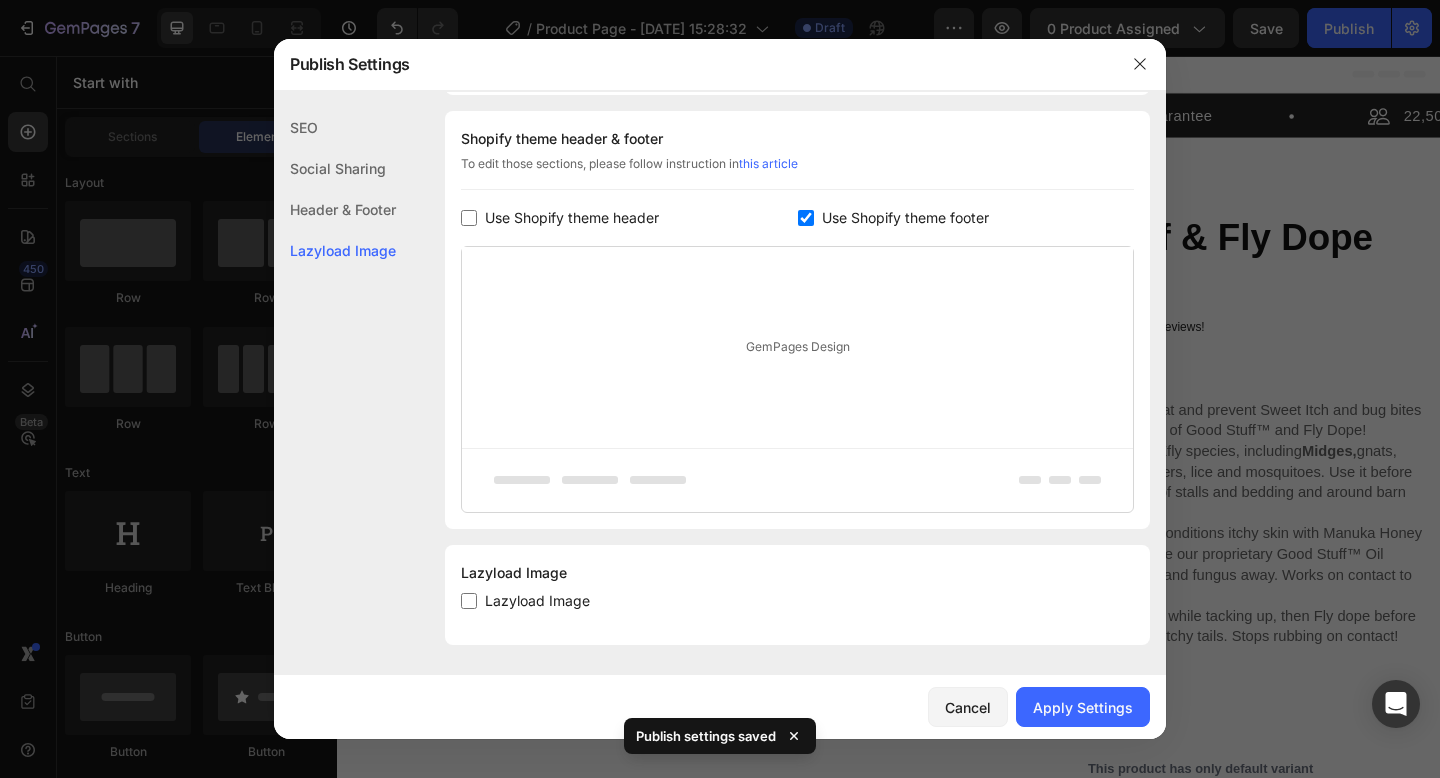 click on "Lazyload Image" at bounding box center [537, 601] 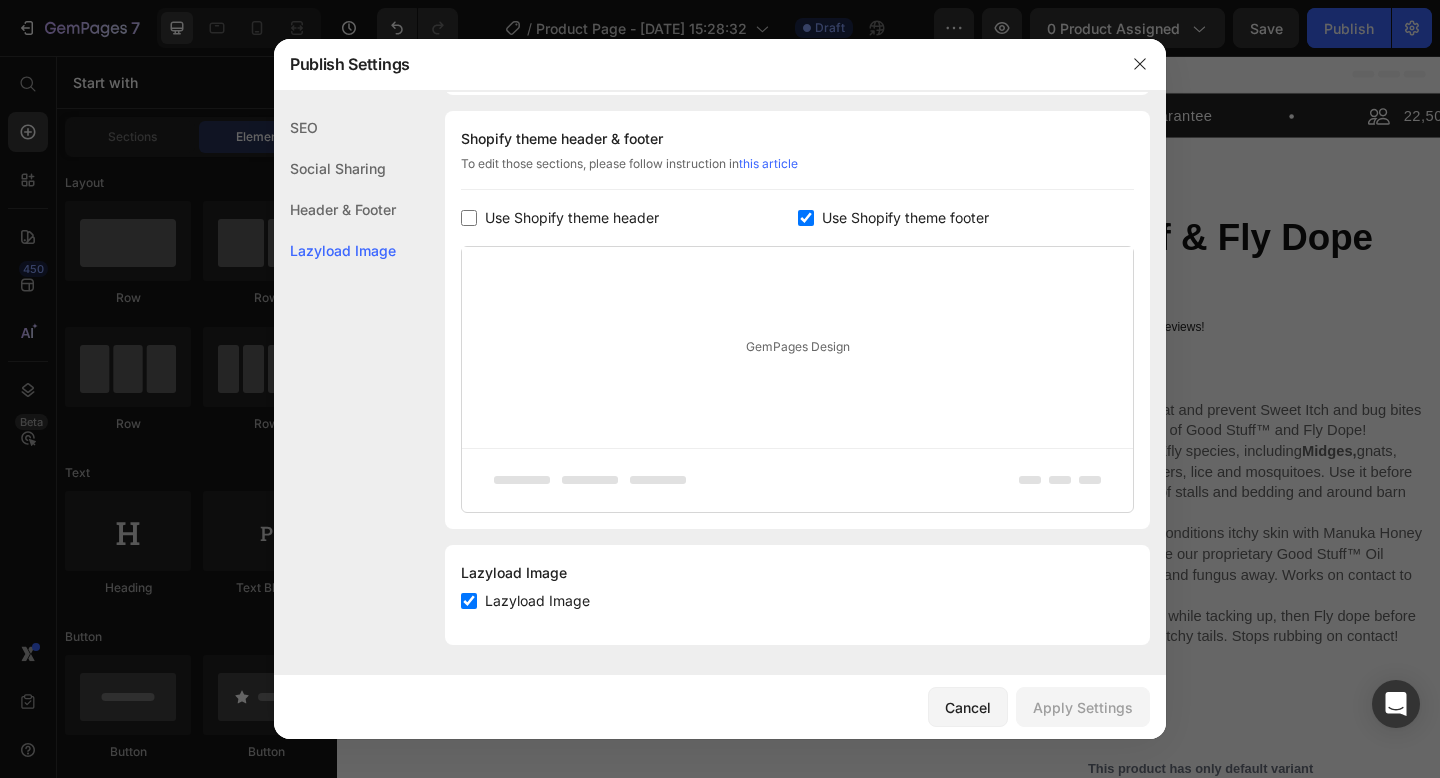 click on "Lazyload Image" at bounding box center [537, 601] 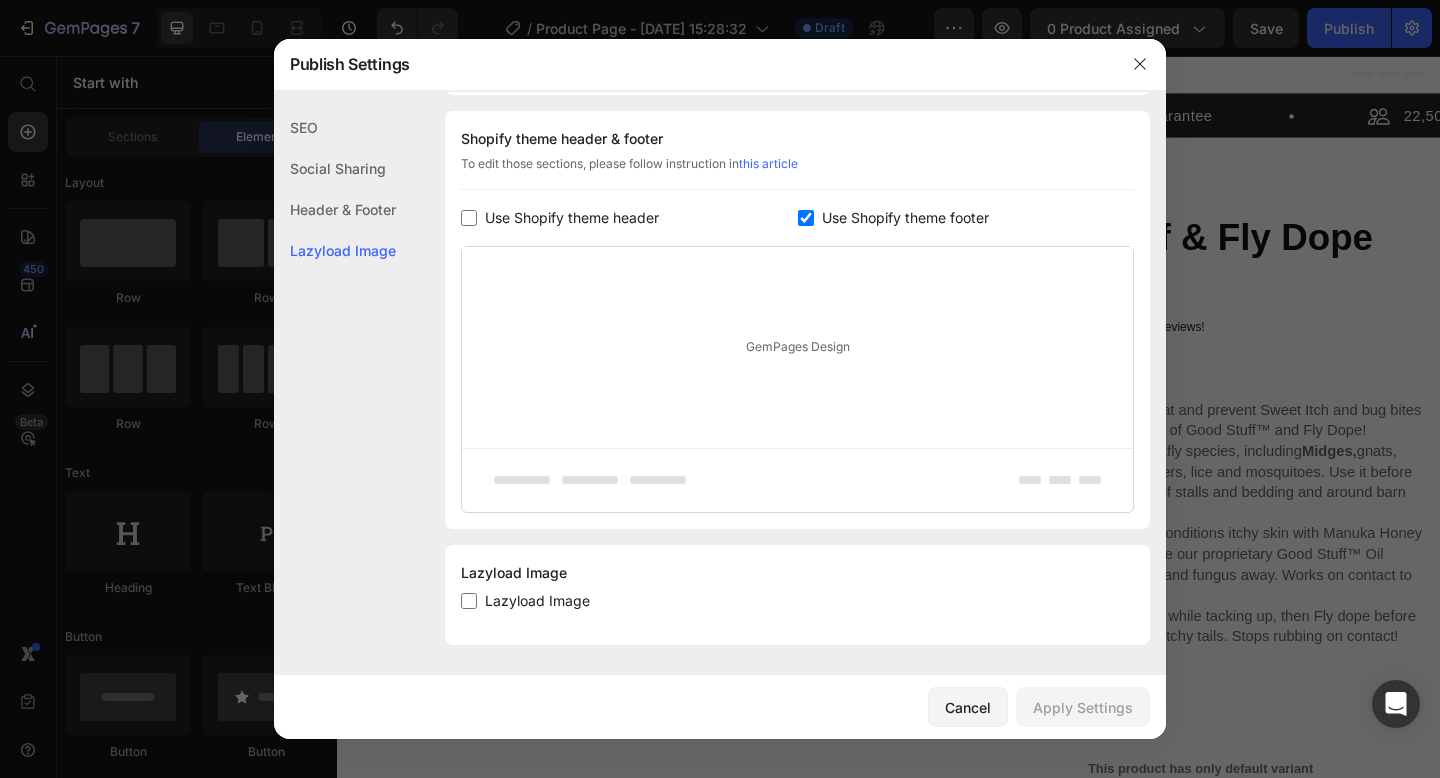 checkbox on "false" 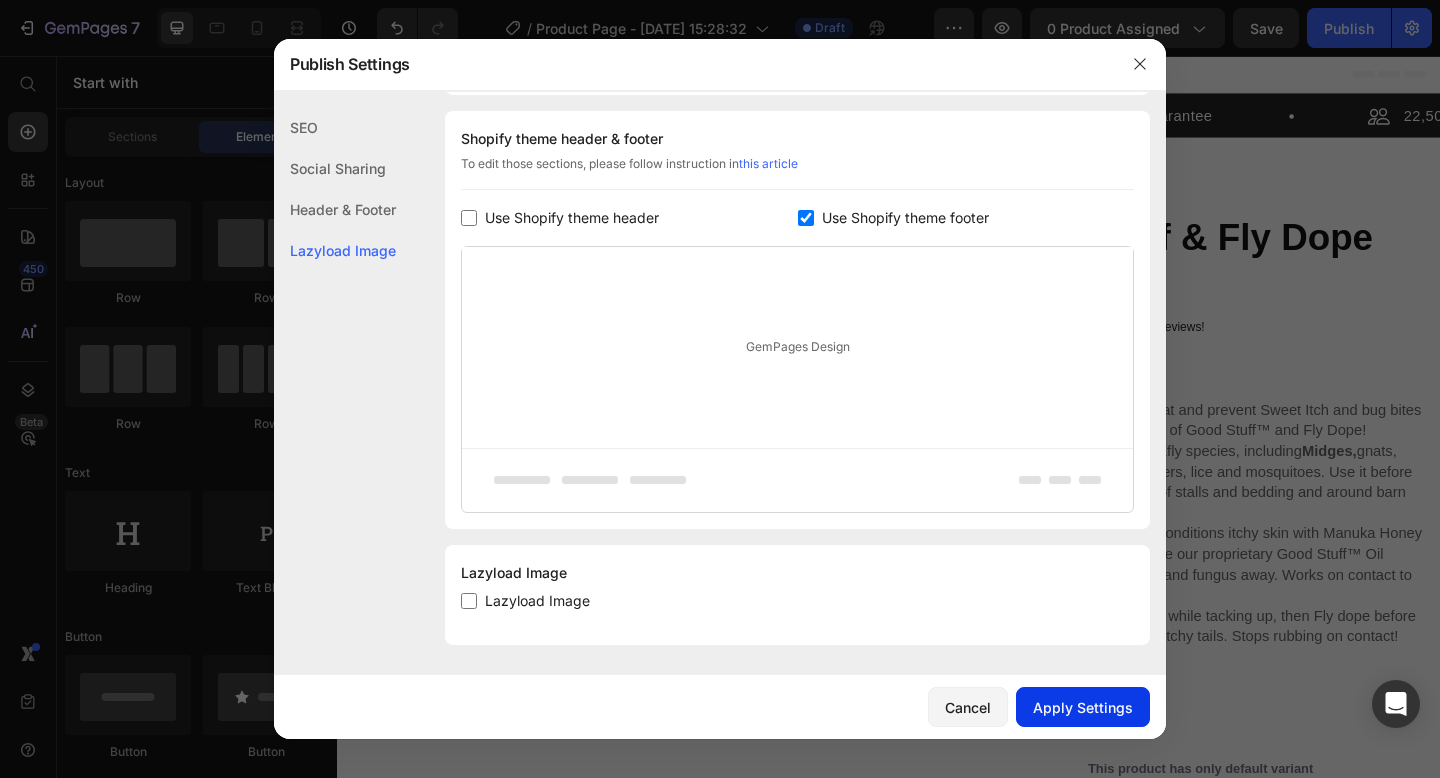 click on "Apply Settings" at bounding box center [1083, 707] 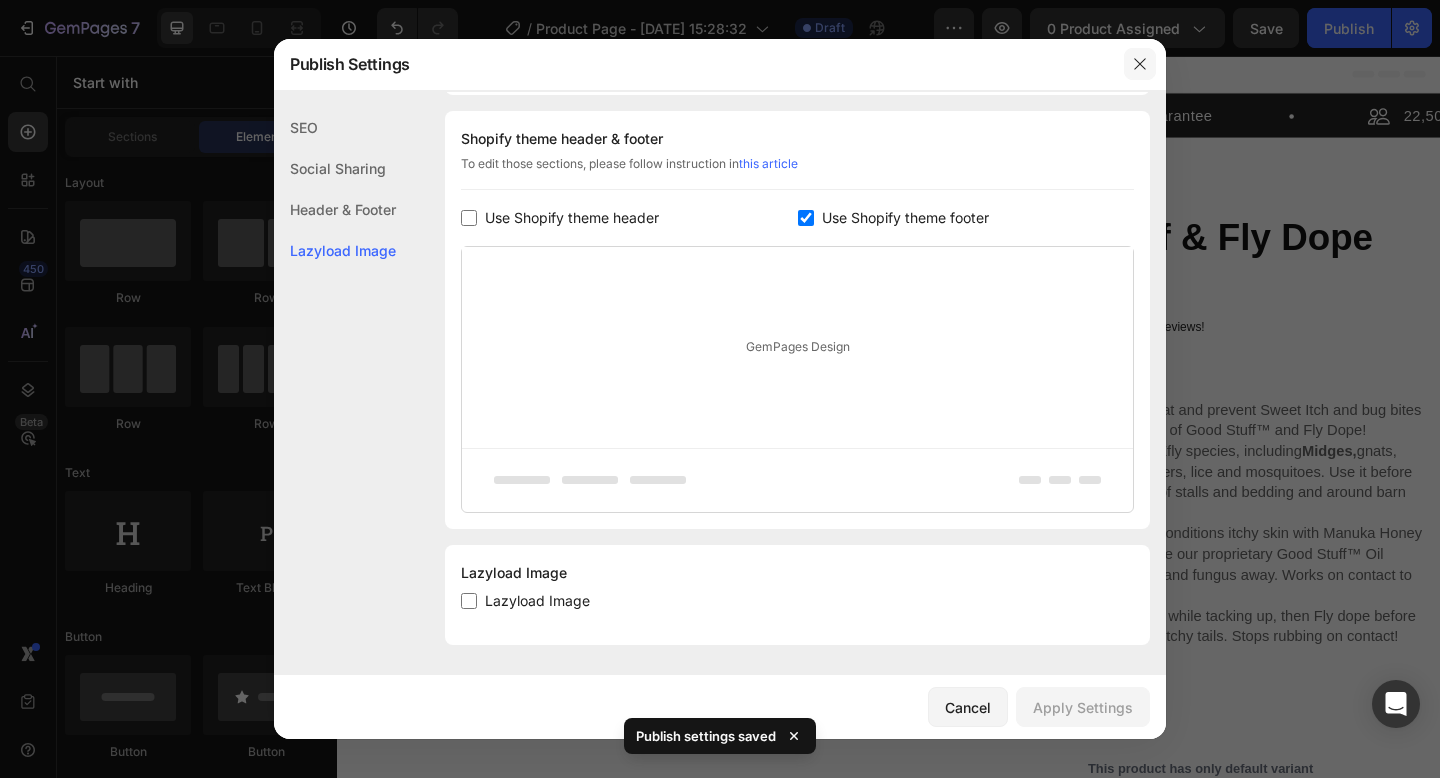 click 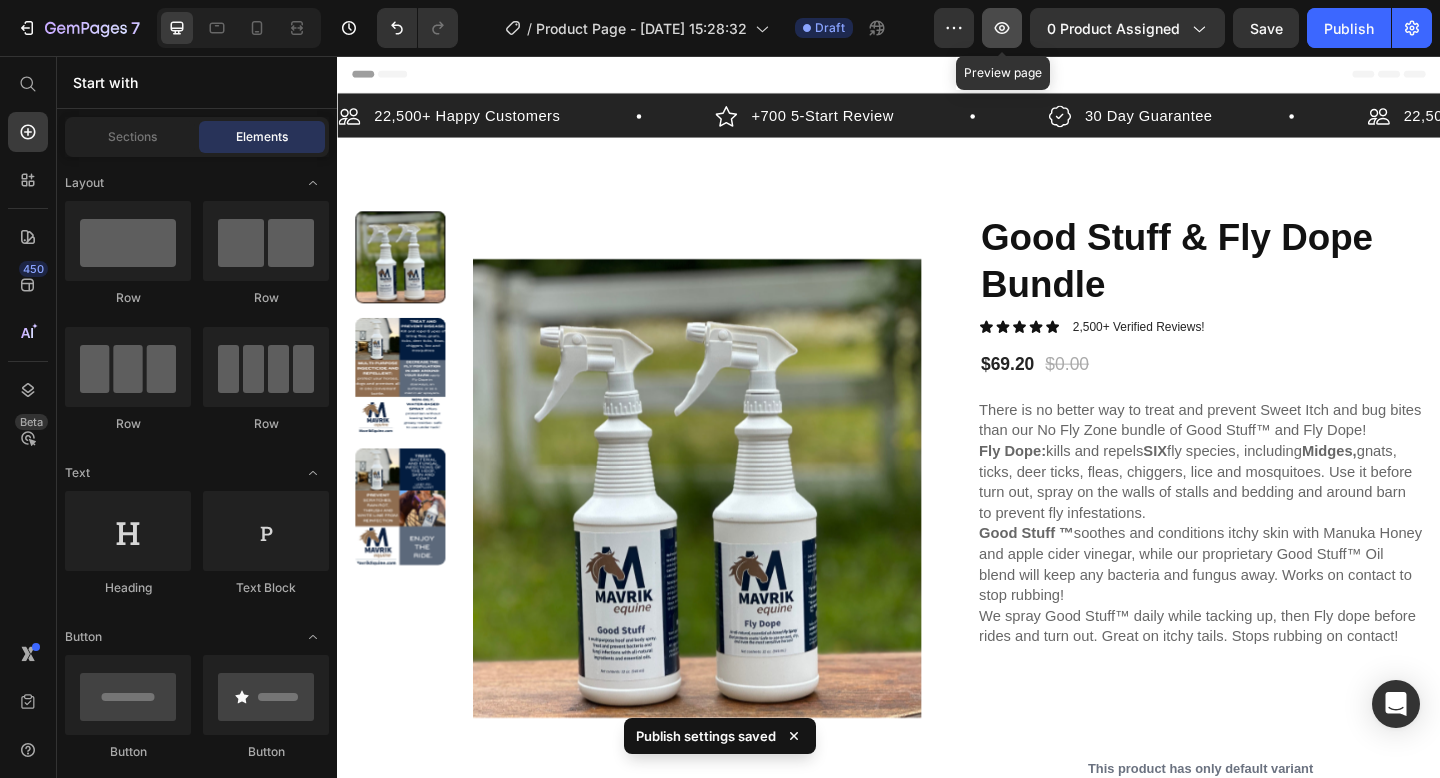 click 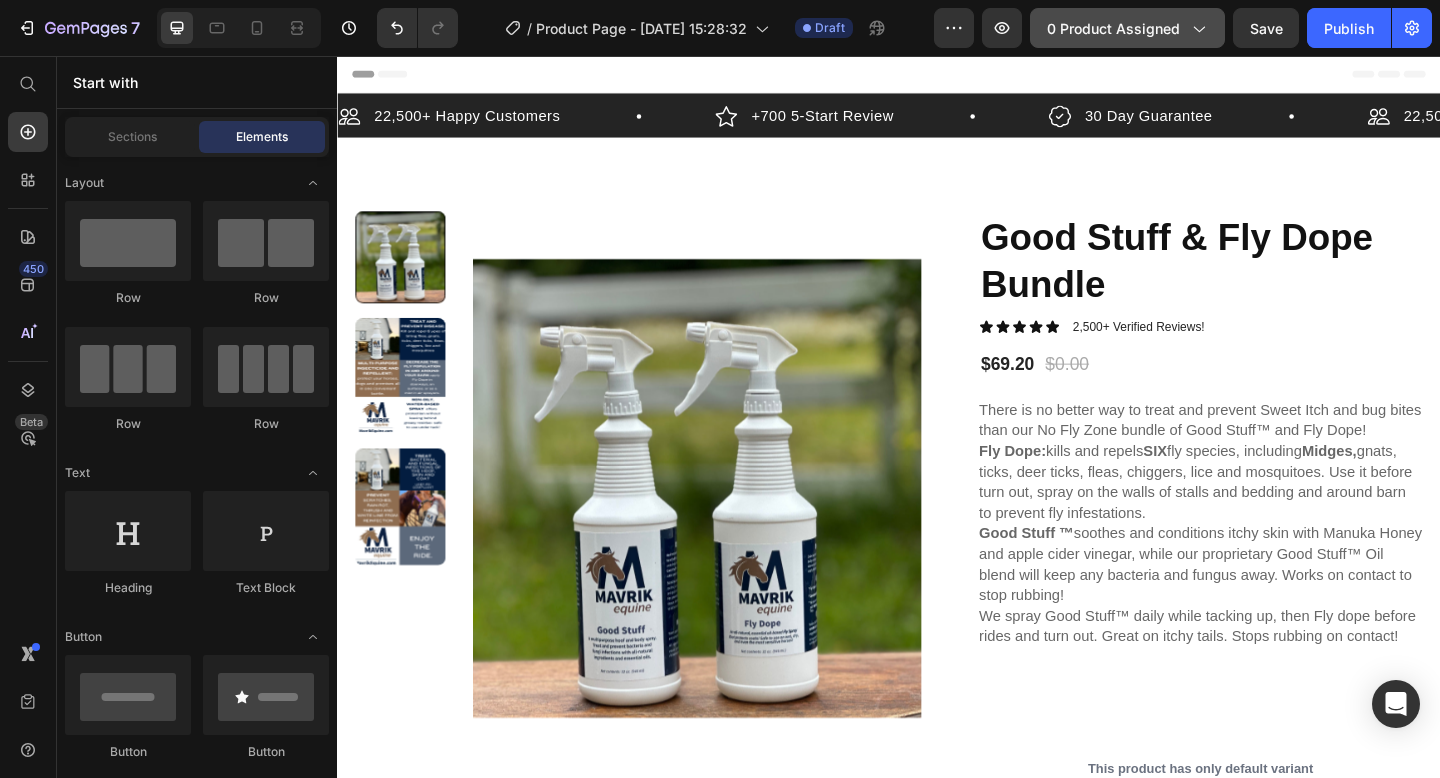 click 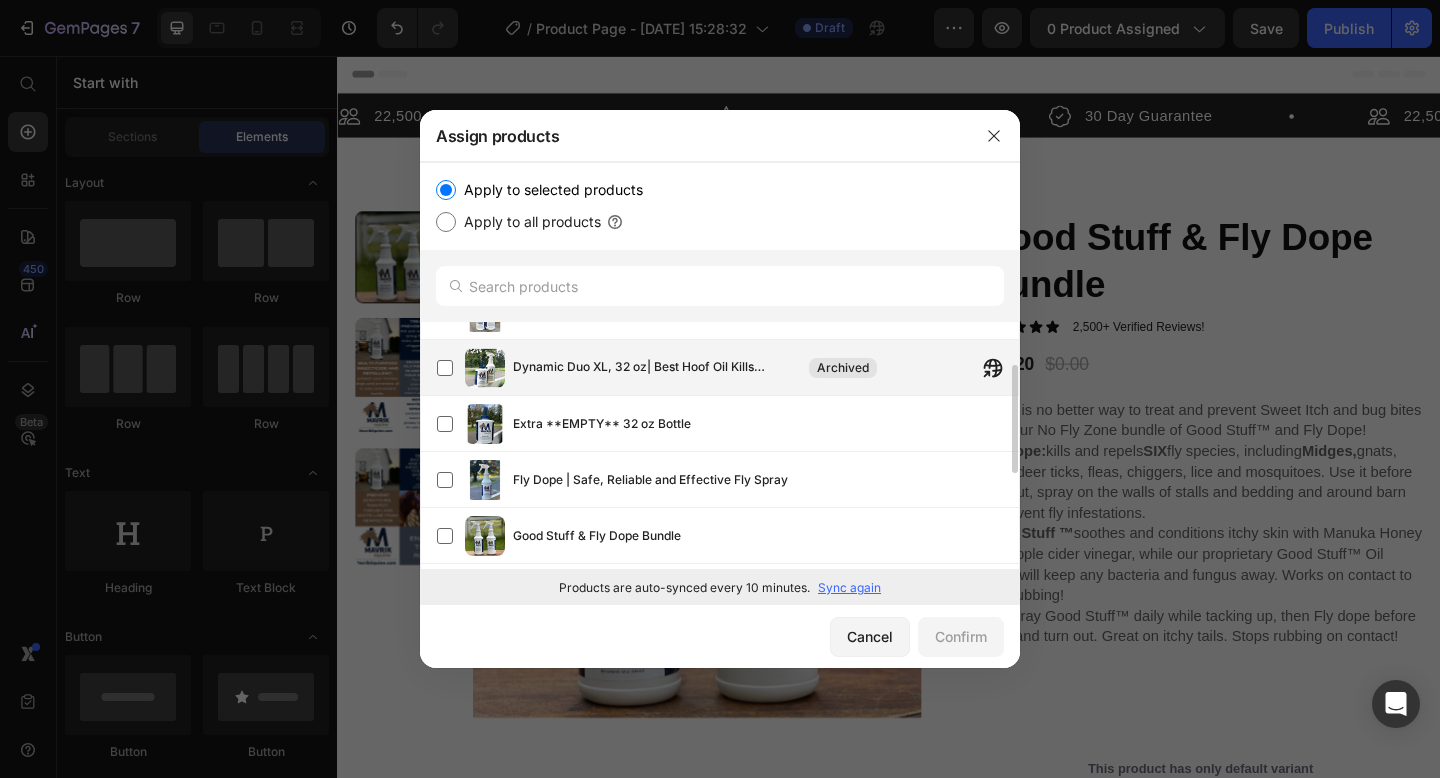 scroll, scrollTop: 101, scrollLeft: 0, axis: vertical 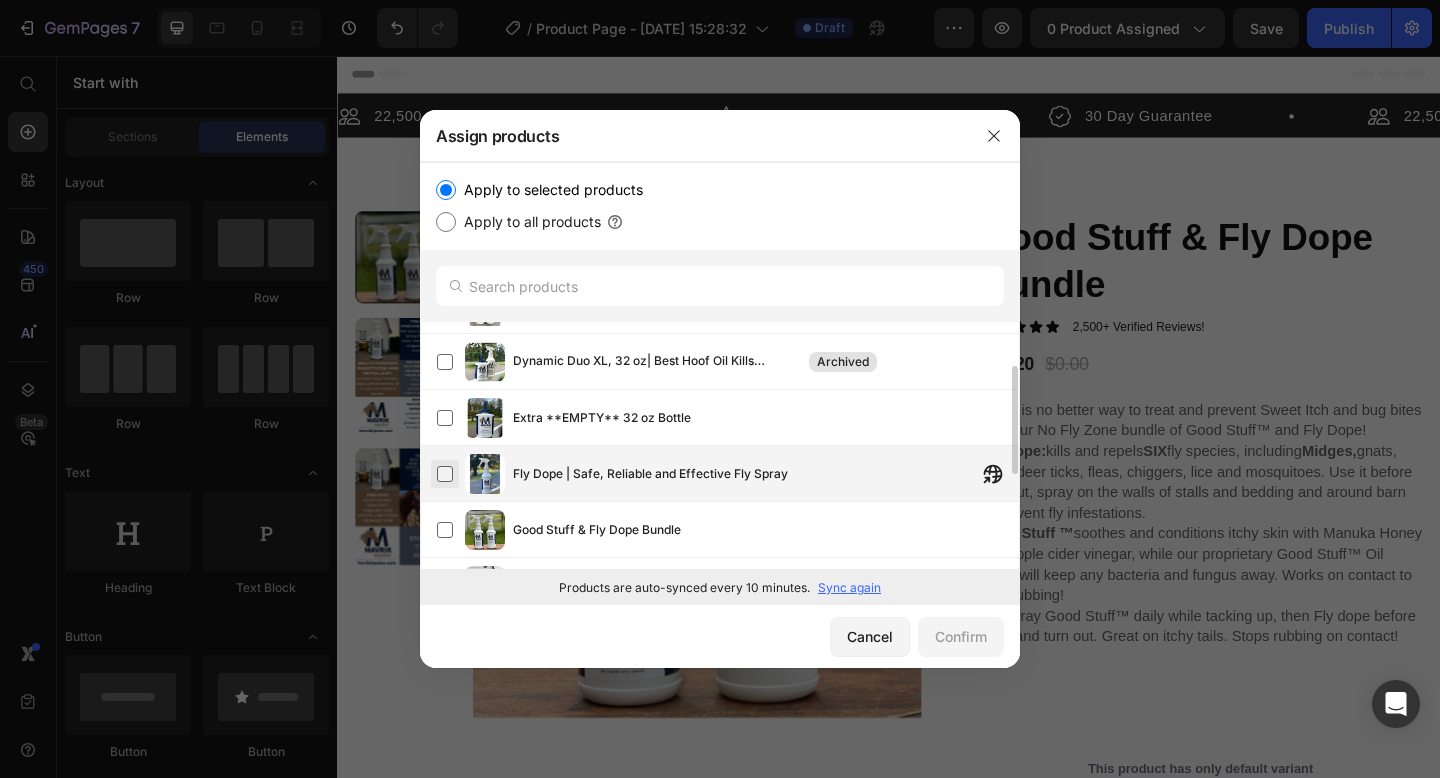 click at bounding box center (445, 474) 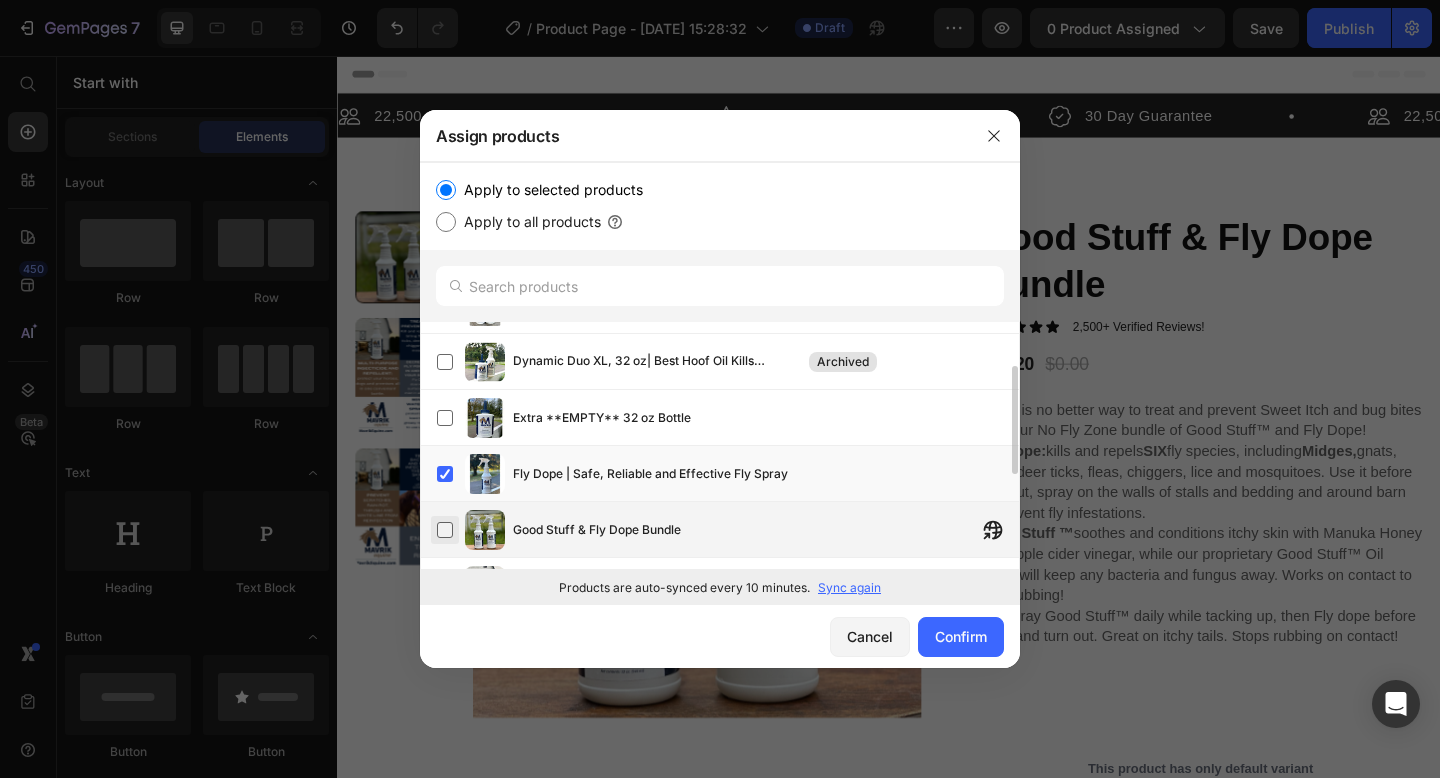 click at bounding box center (445, 530) 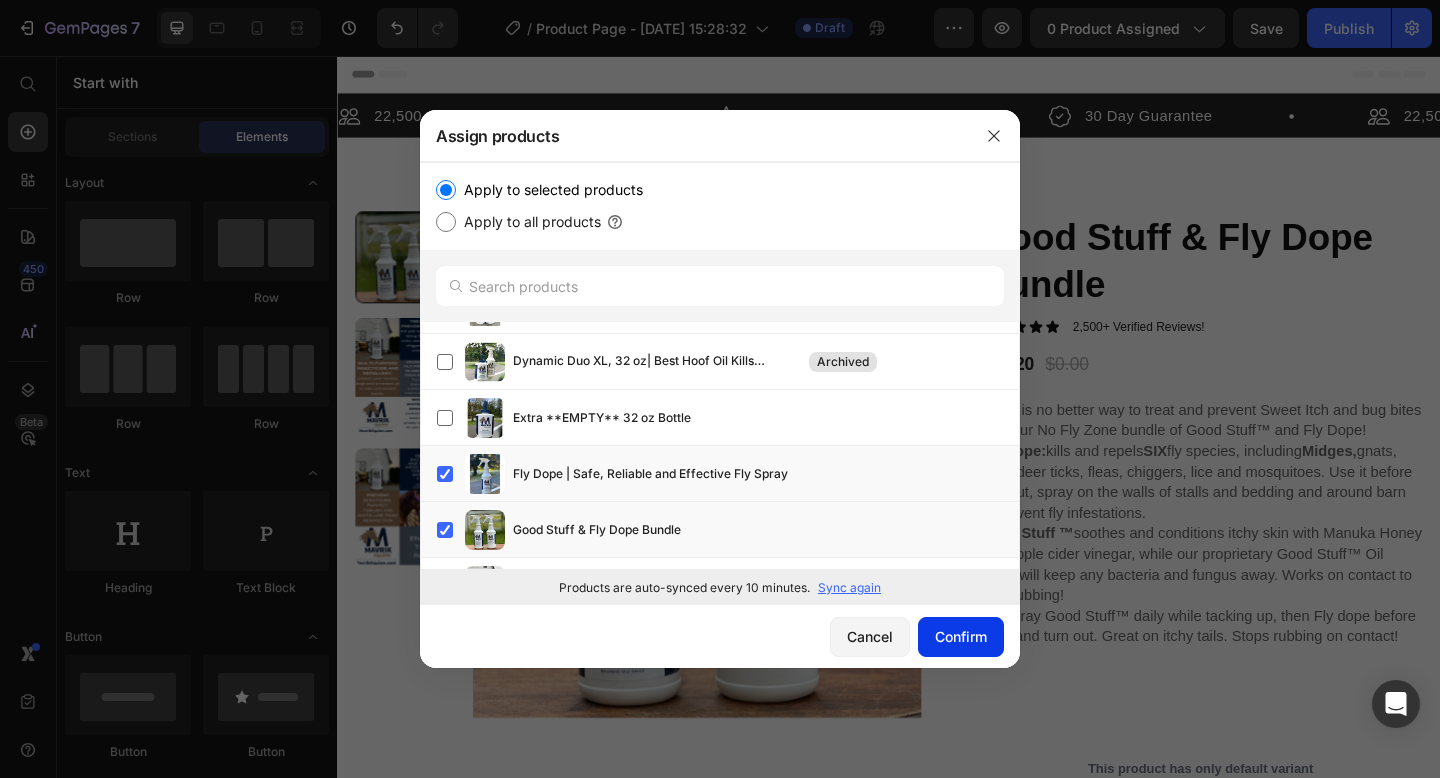 click on "Confirm" at bounding box center (961, 636) 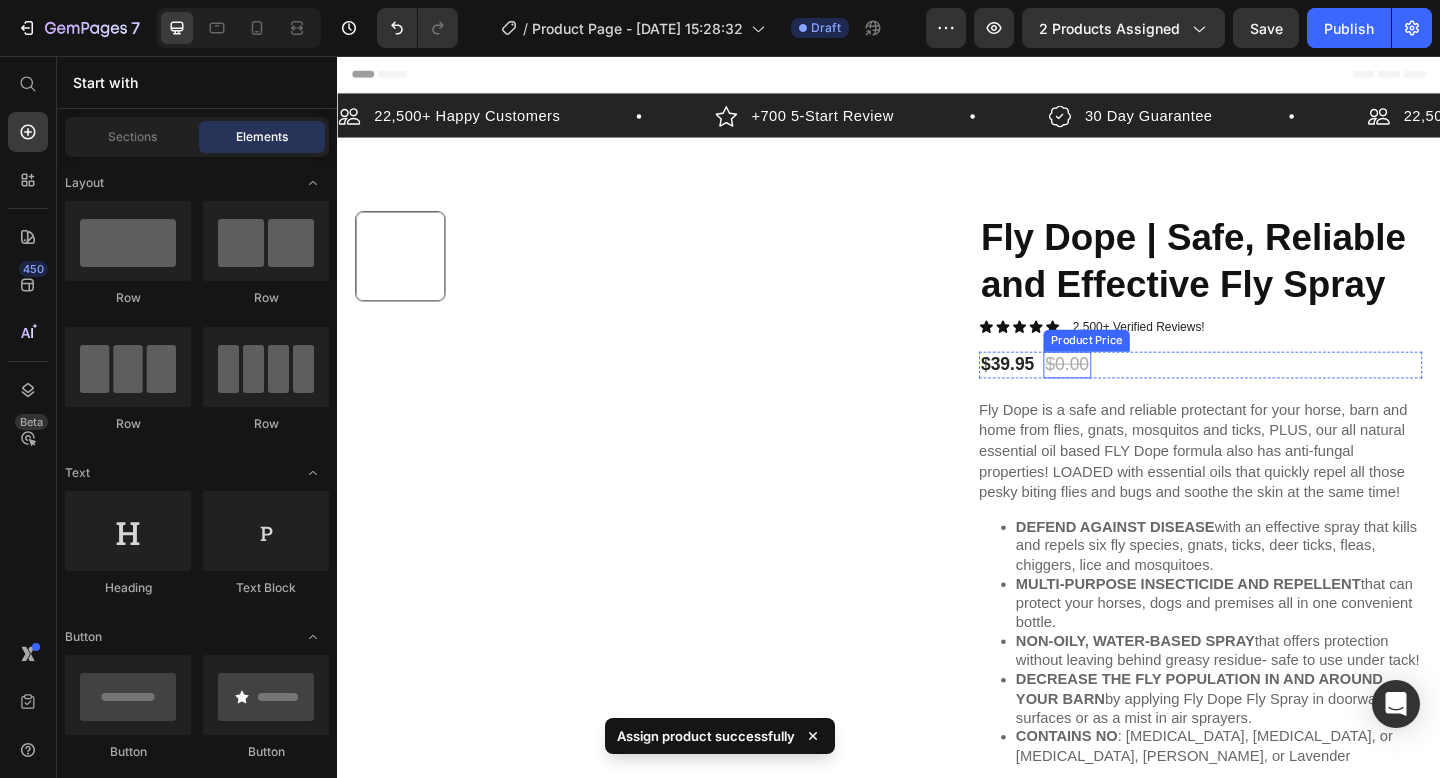 click on "$0.00" at bounding box center [1131, 392] 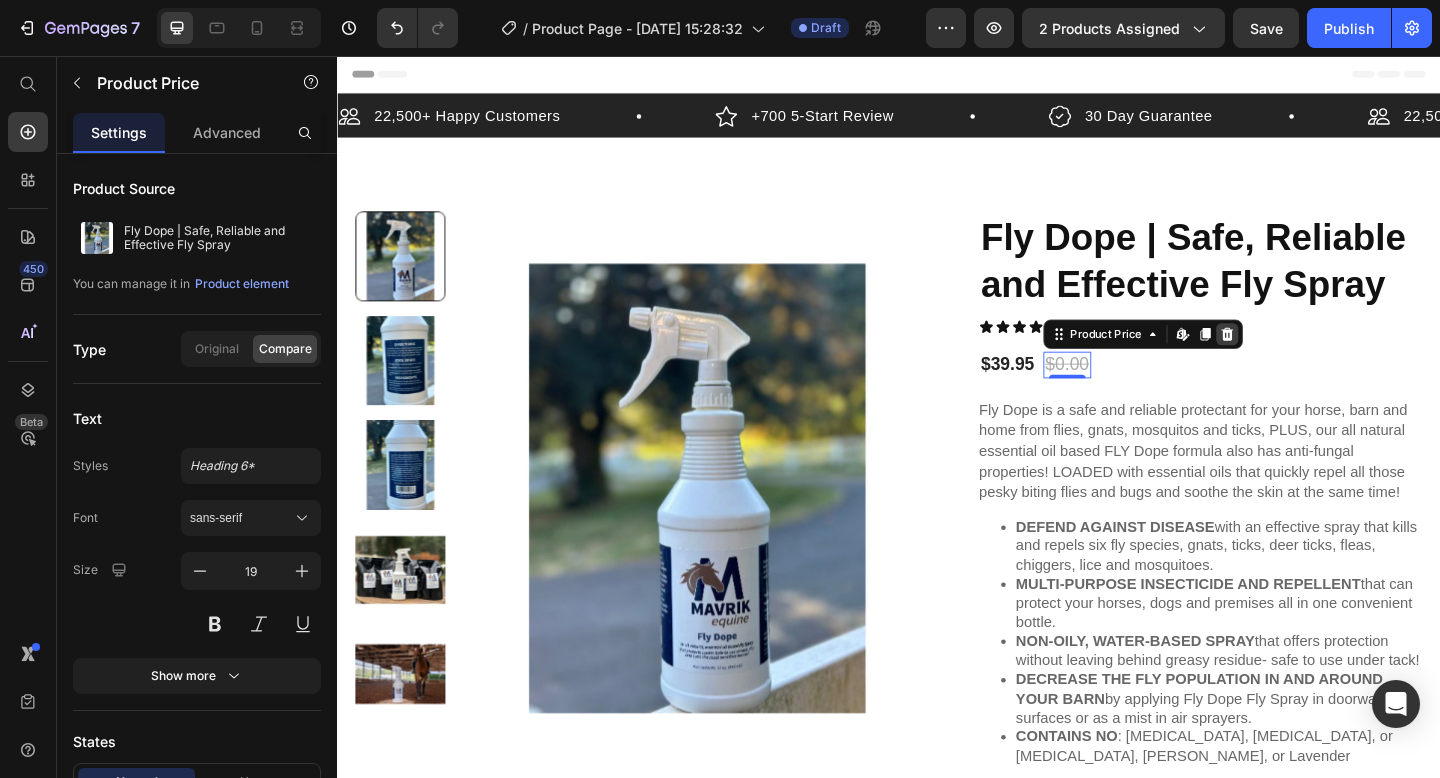 click 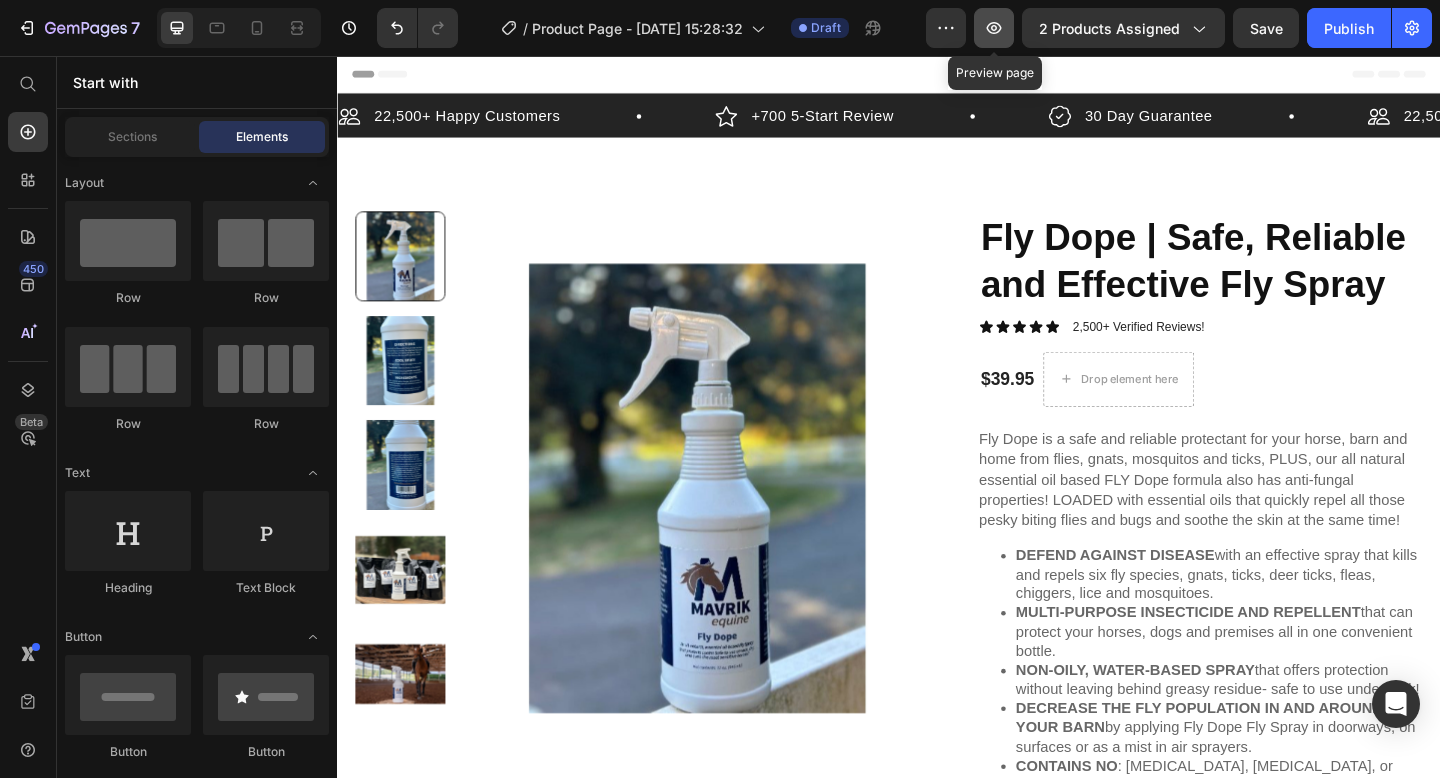 click 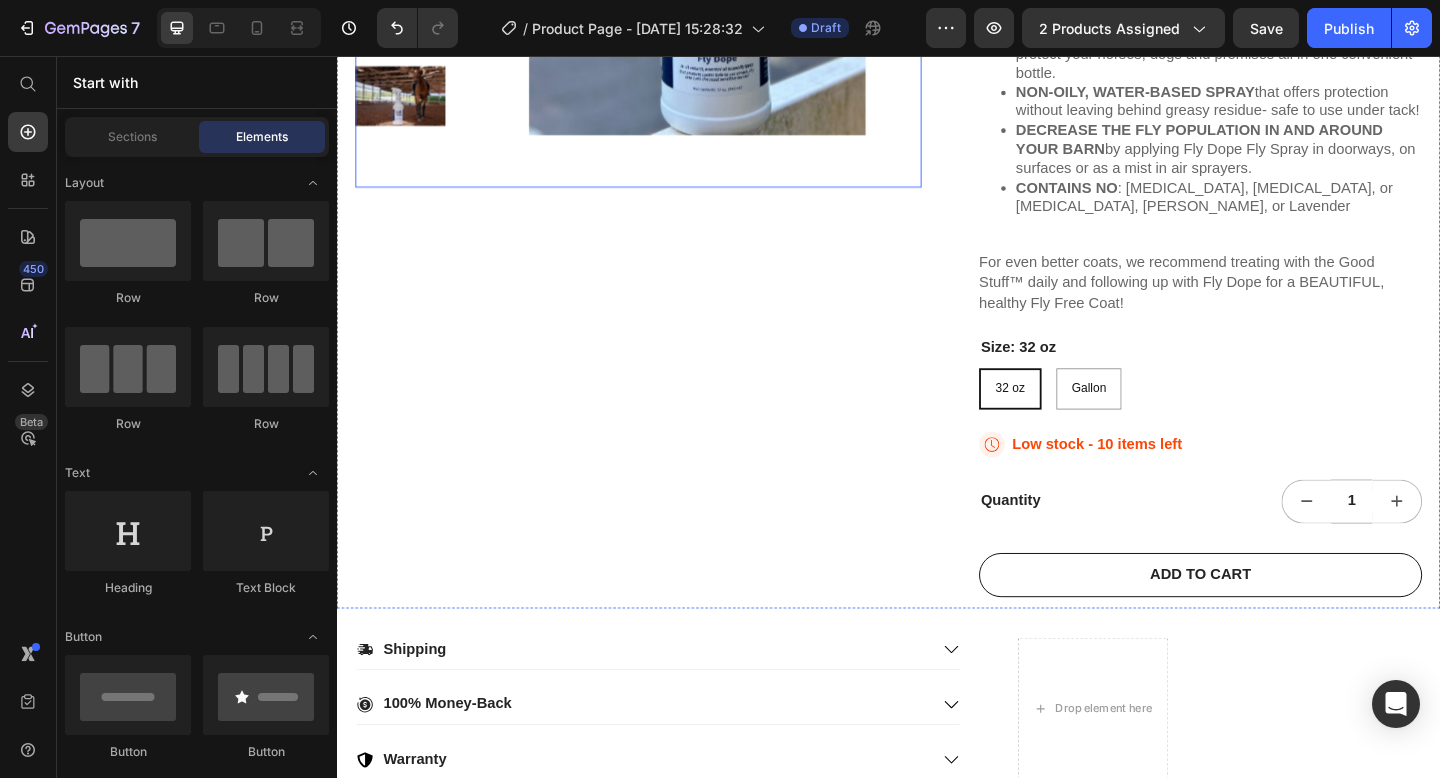 scroll, scrollTop: 639, scrollLeft: 0, axis: vertical 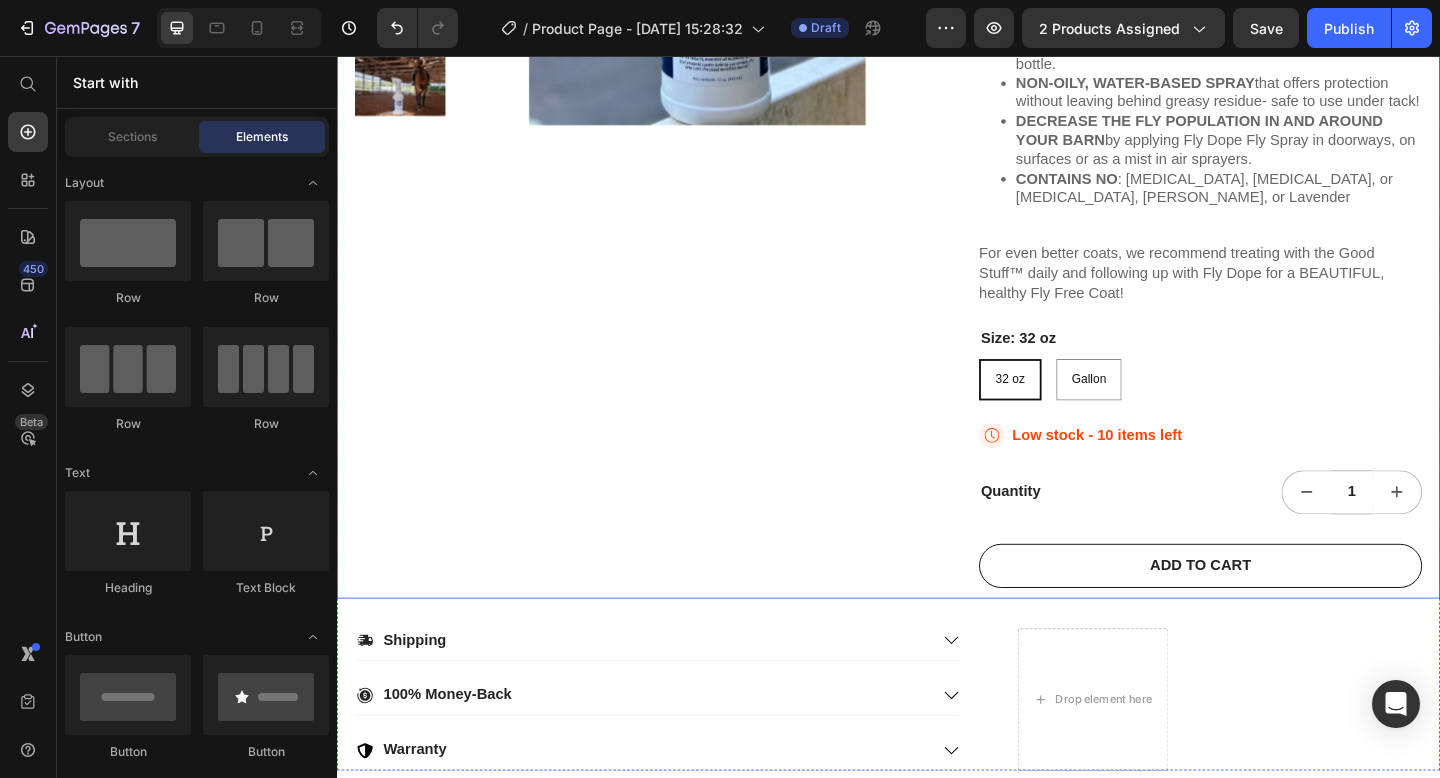 click on "Product Images" at bounding box center [665, 116] 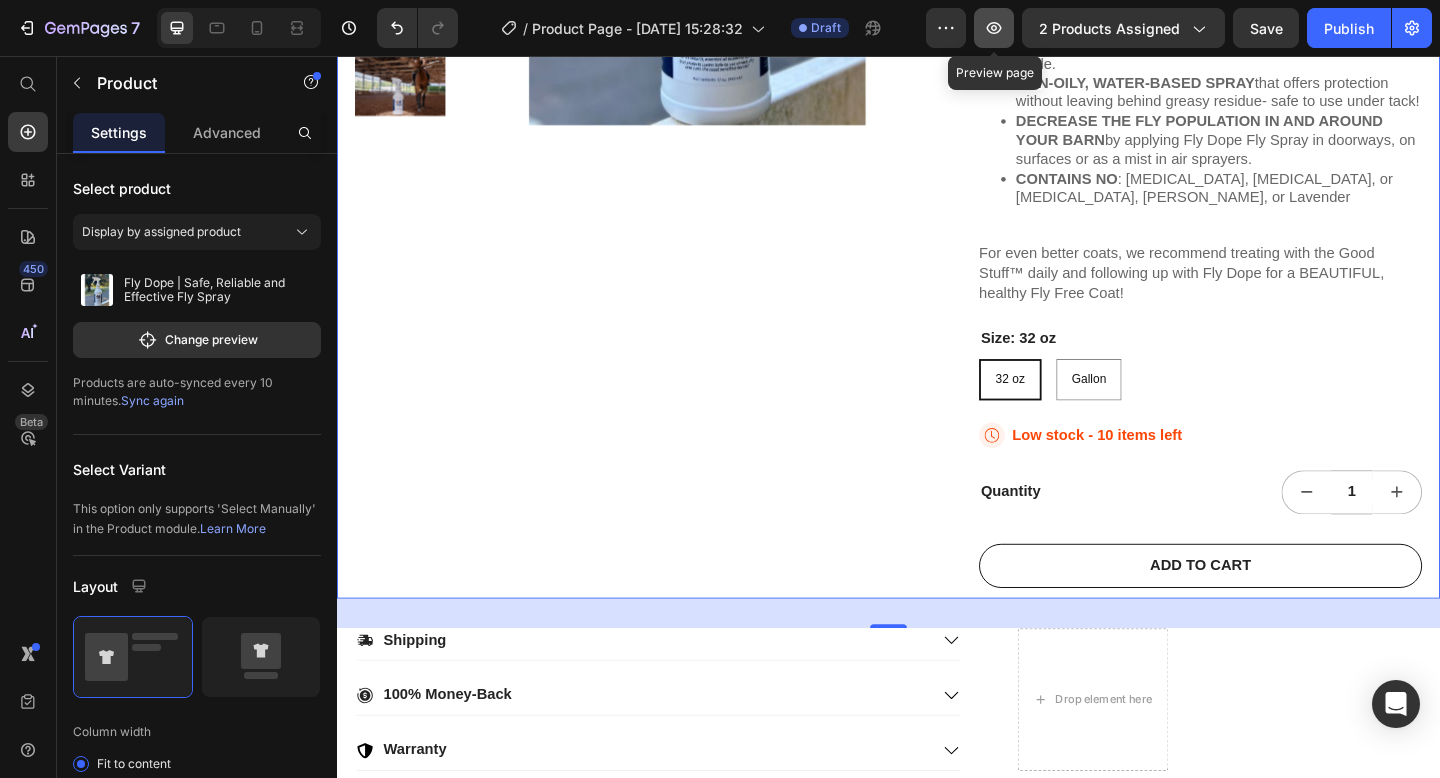 click 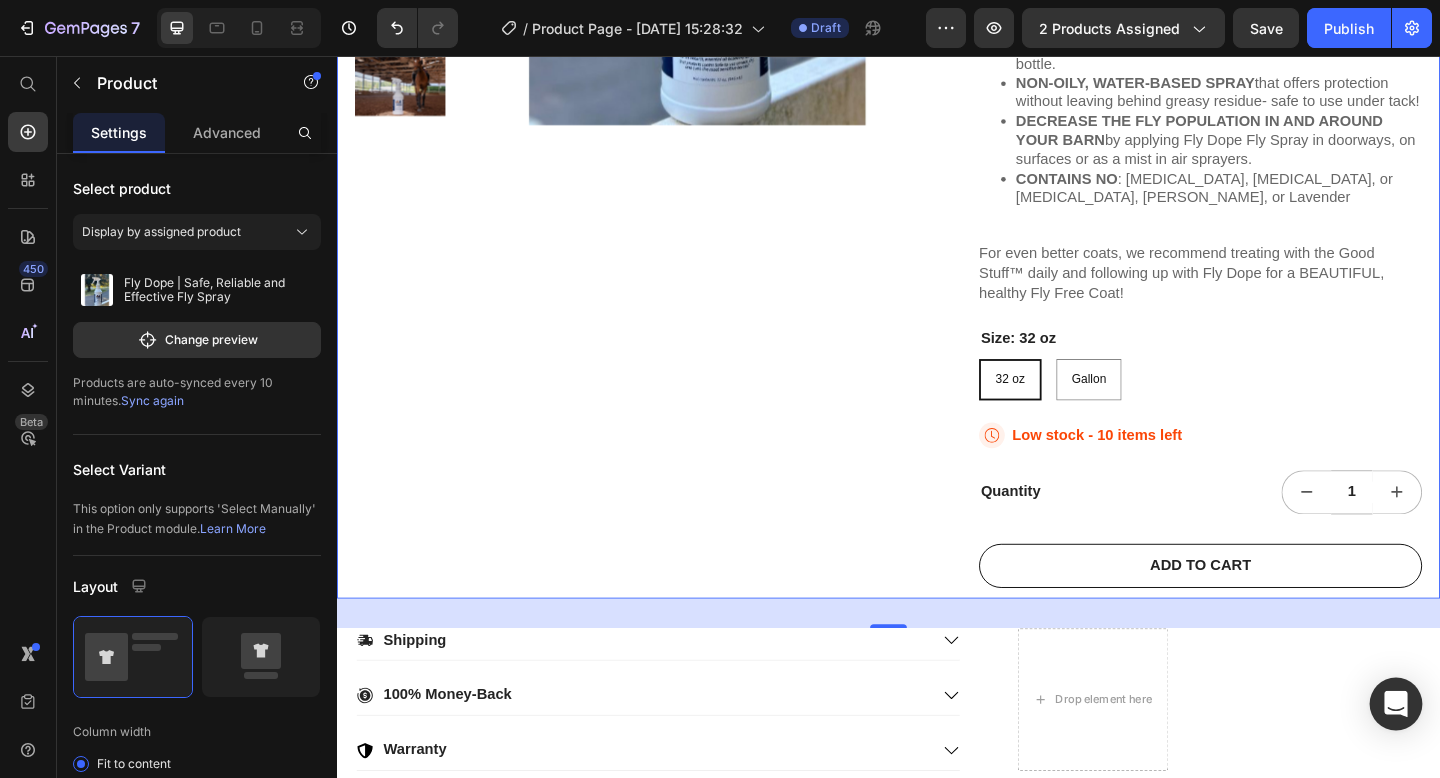 click 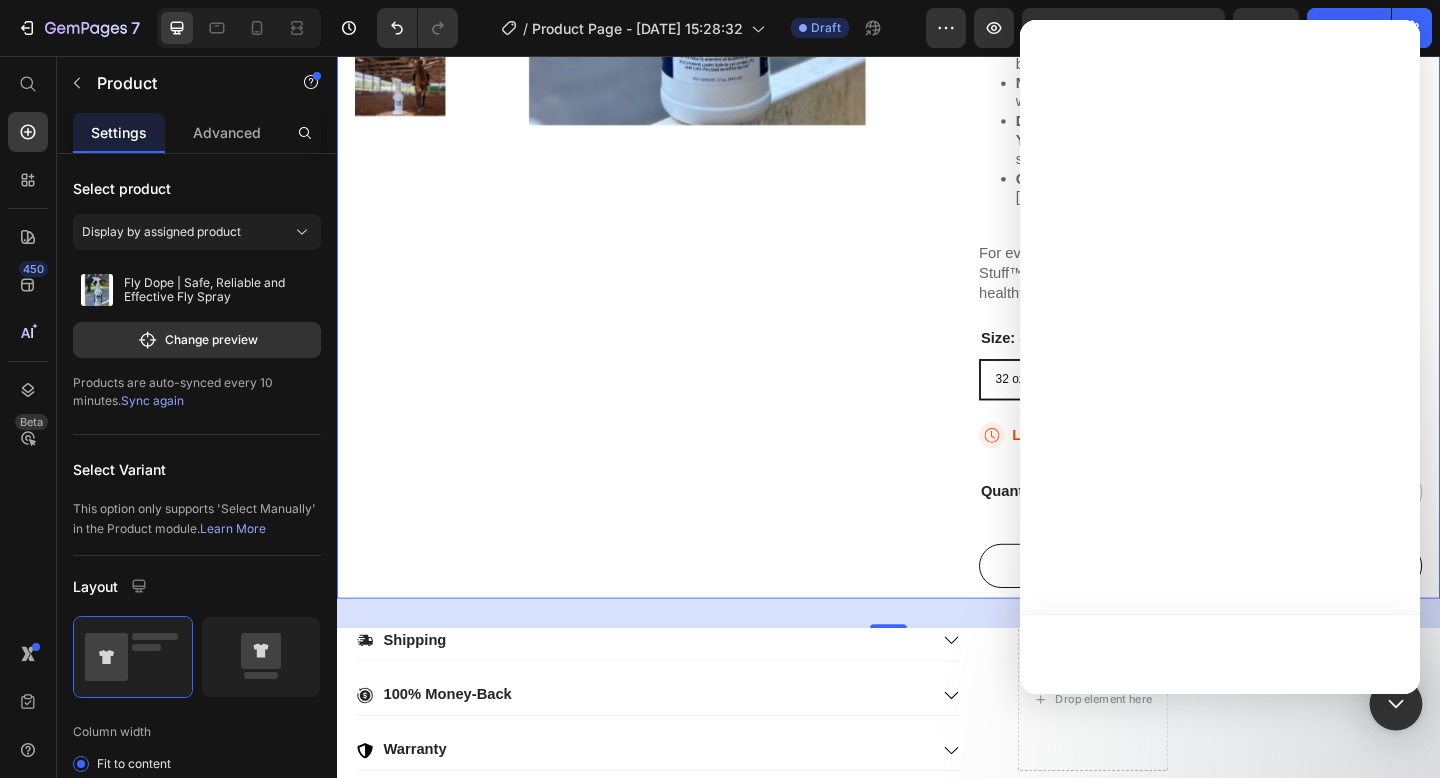 scroll, scrollTop: 0, scrollLeft: 0, axis: both 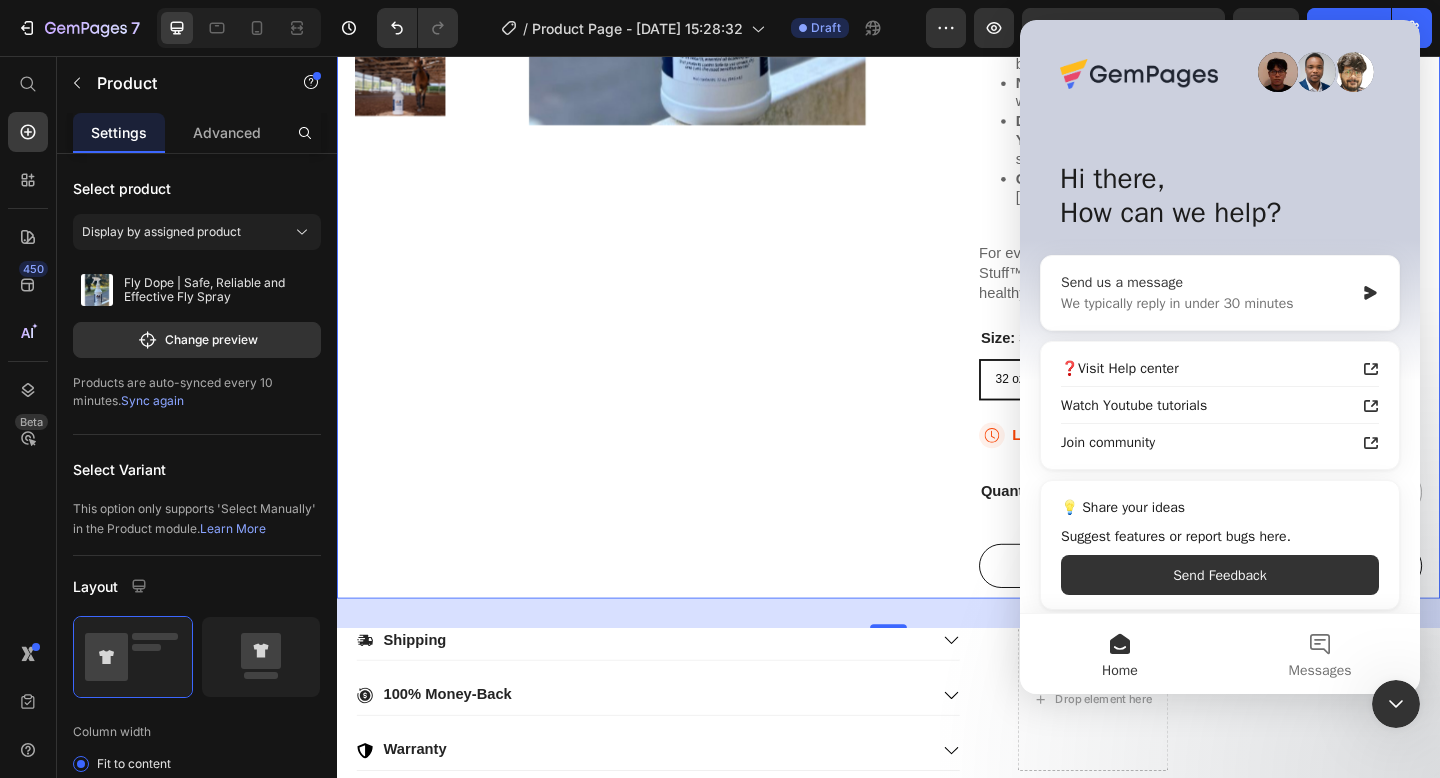 click on "We typically reply in under 30 minutes" at bounding box center [1207, 303] 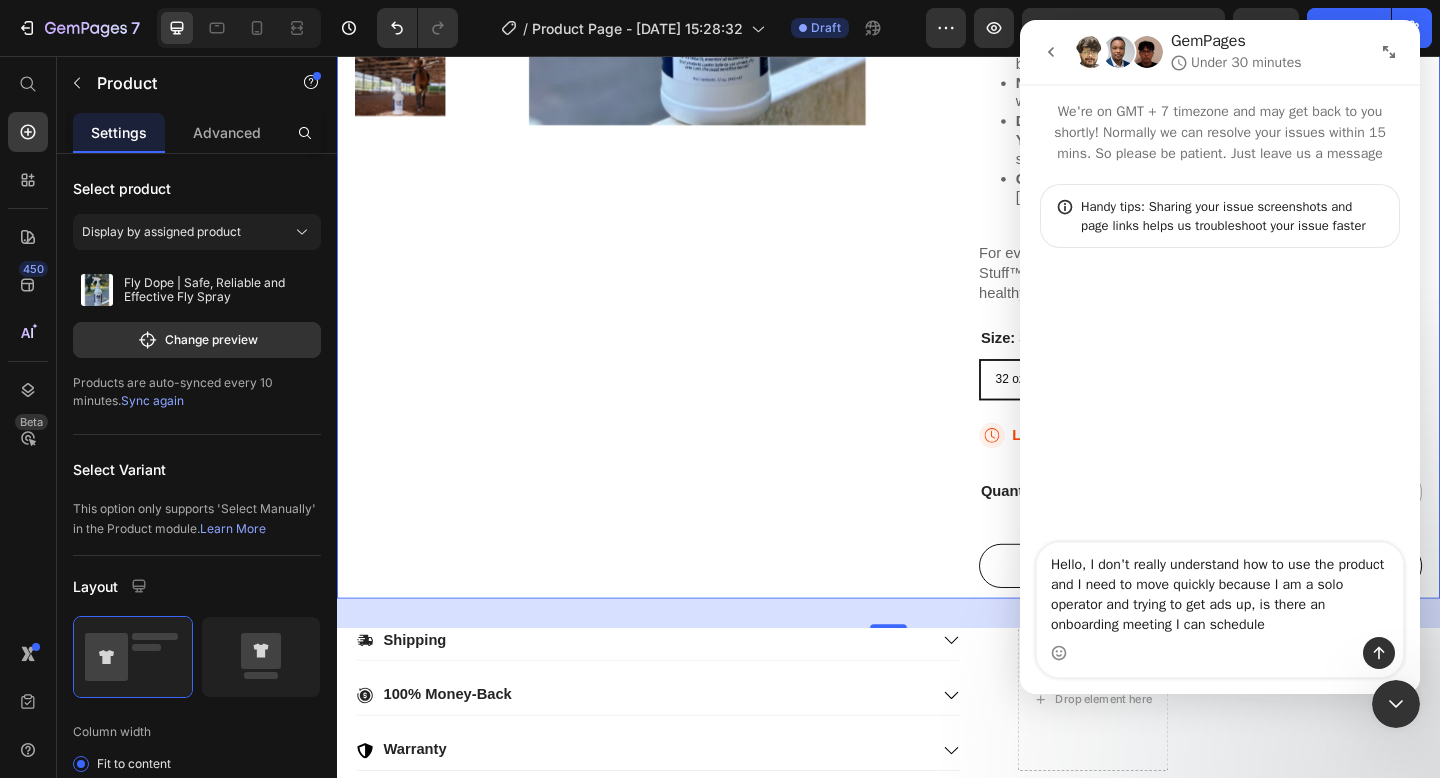 type on "Hello, I don't really understand how to use the product and I need to move quickly because I am a solo operator and trying to get ads up, is there an onboarding meeting I can schedule?" 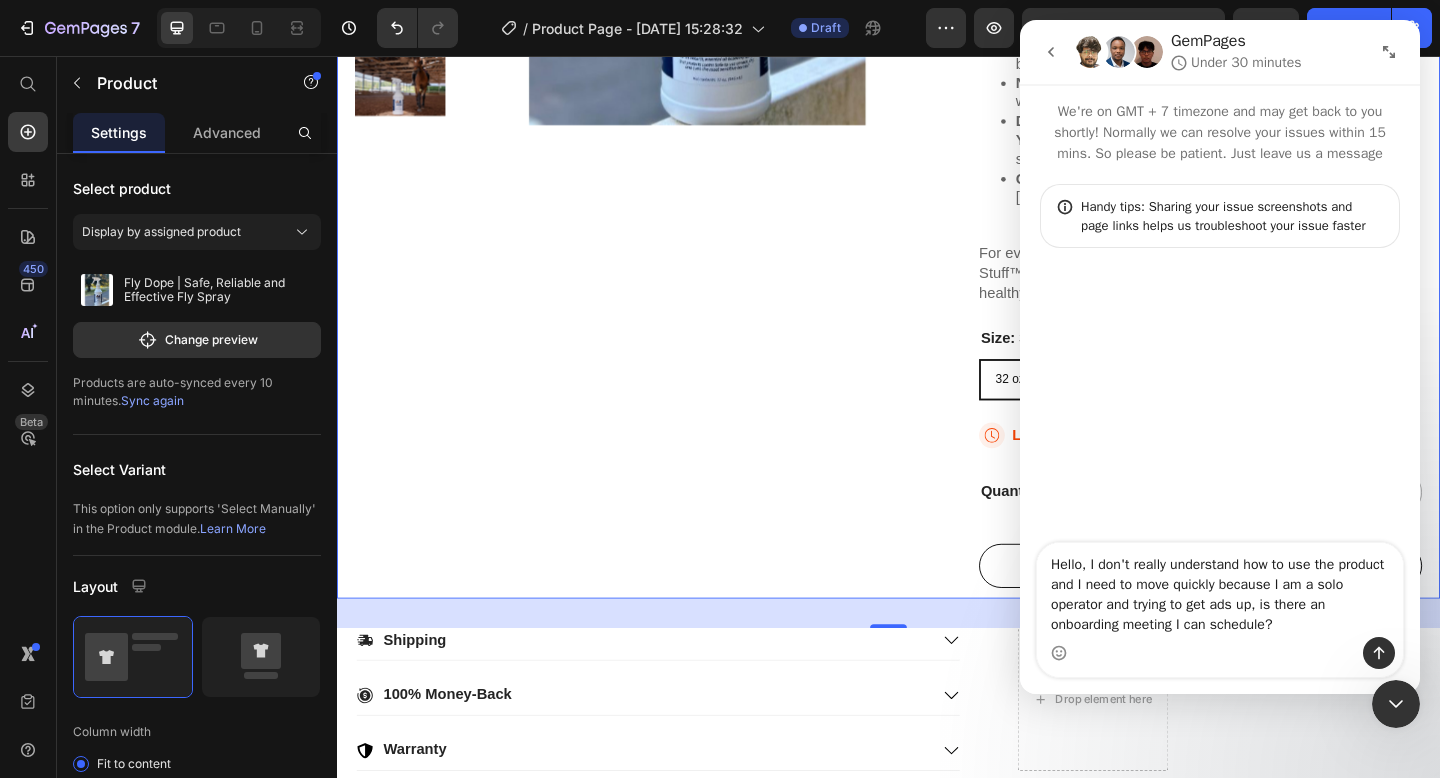 type 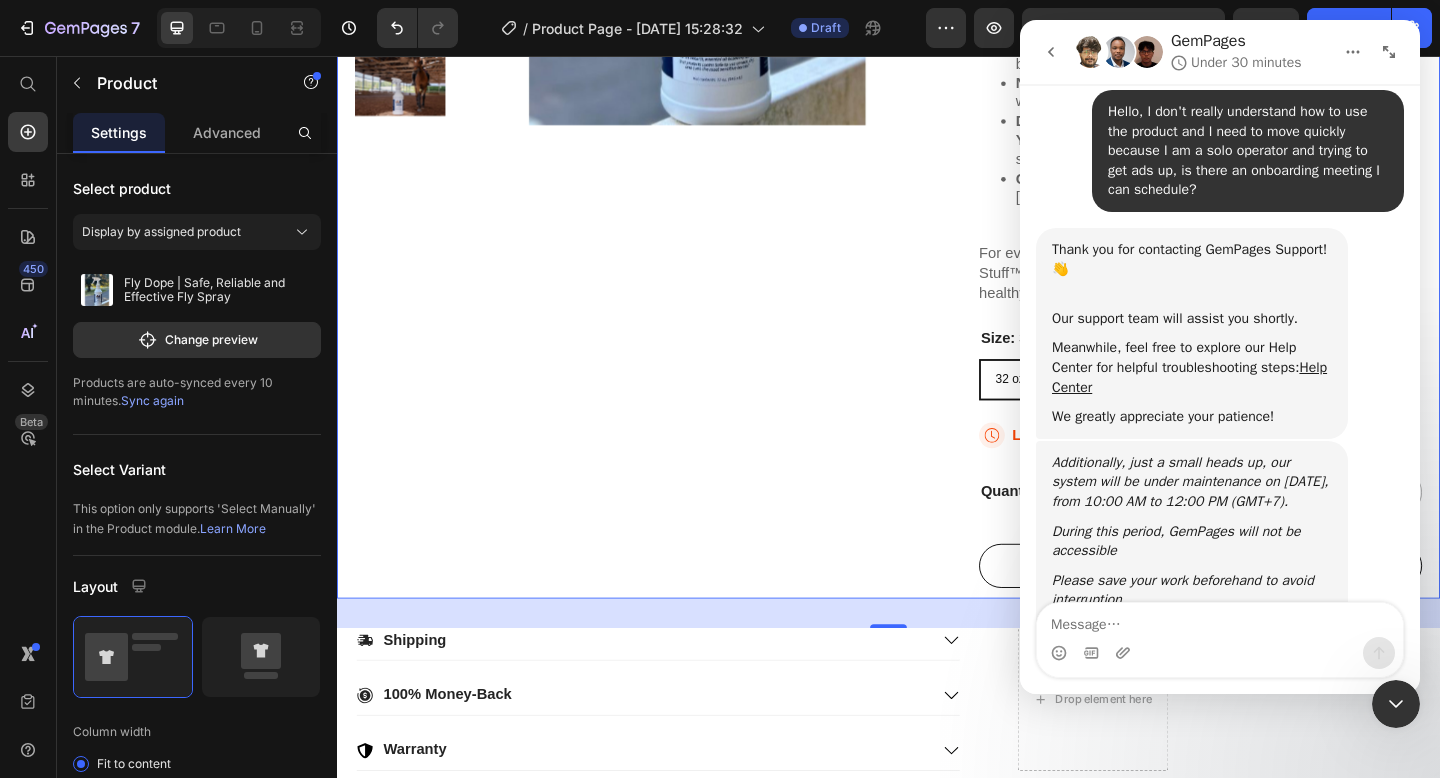 scroll, scrollTop: 282, scrollLeft: 0, axis: vertical 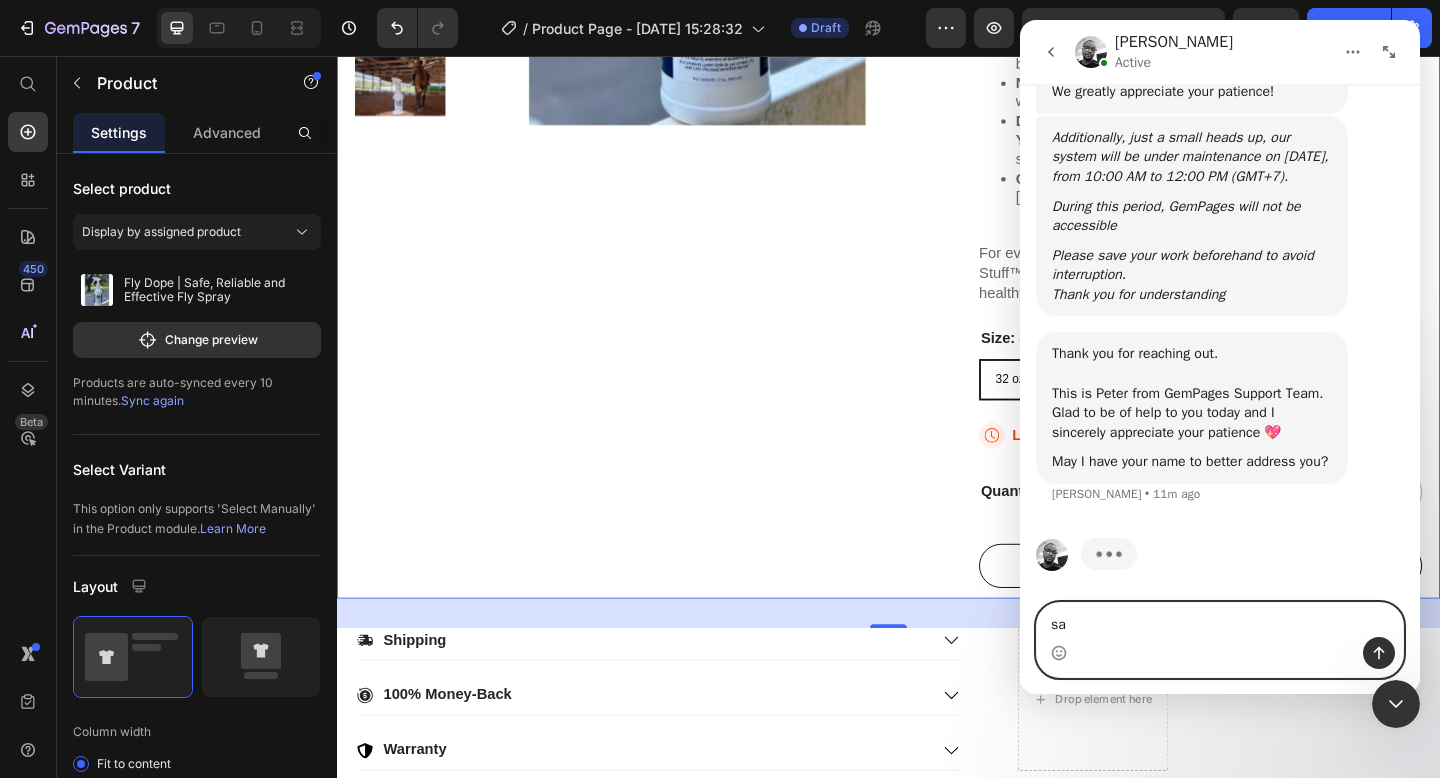 type on "s" 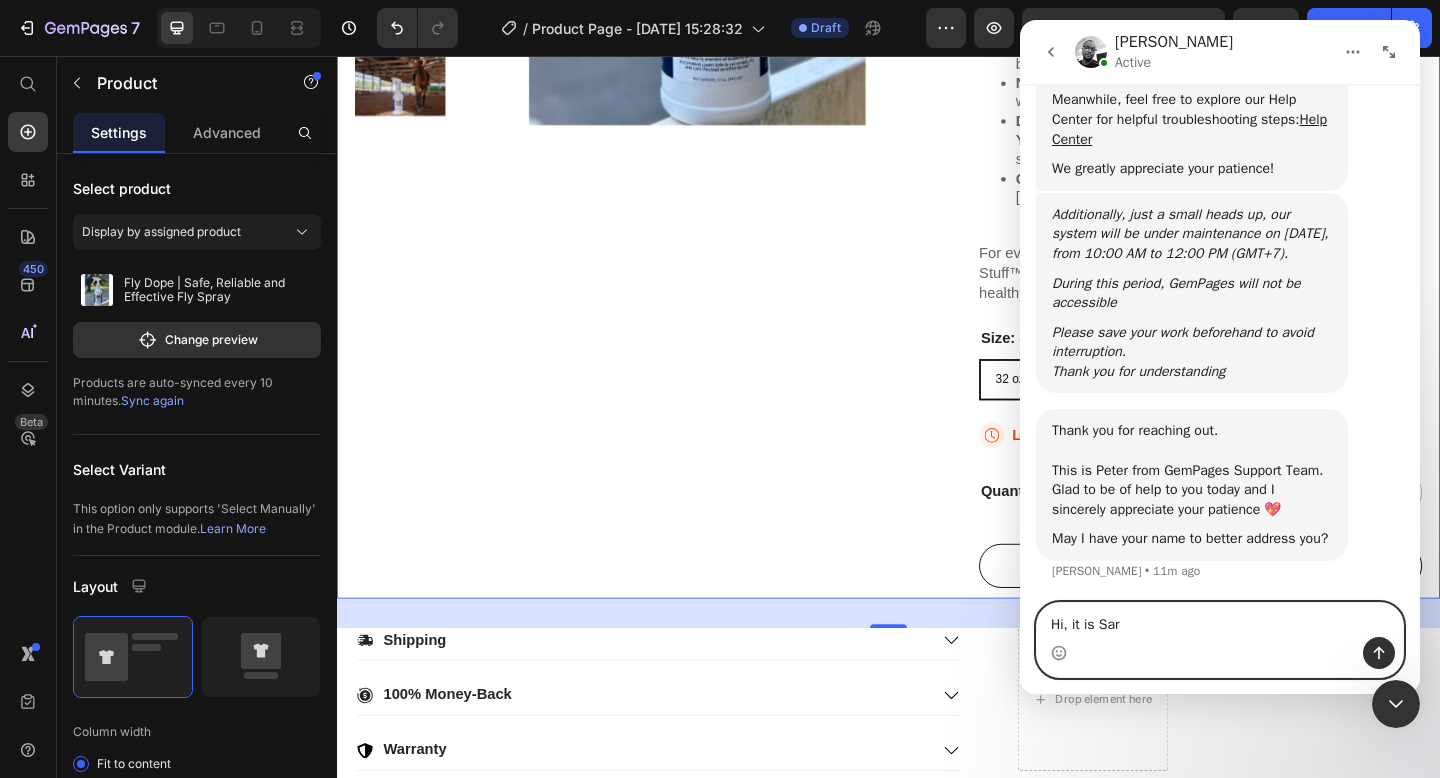 type on "Hi, it is [PERSON_NAME]" 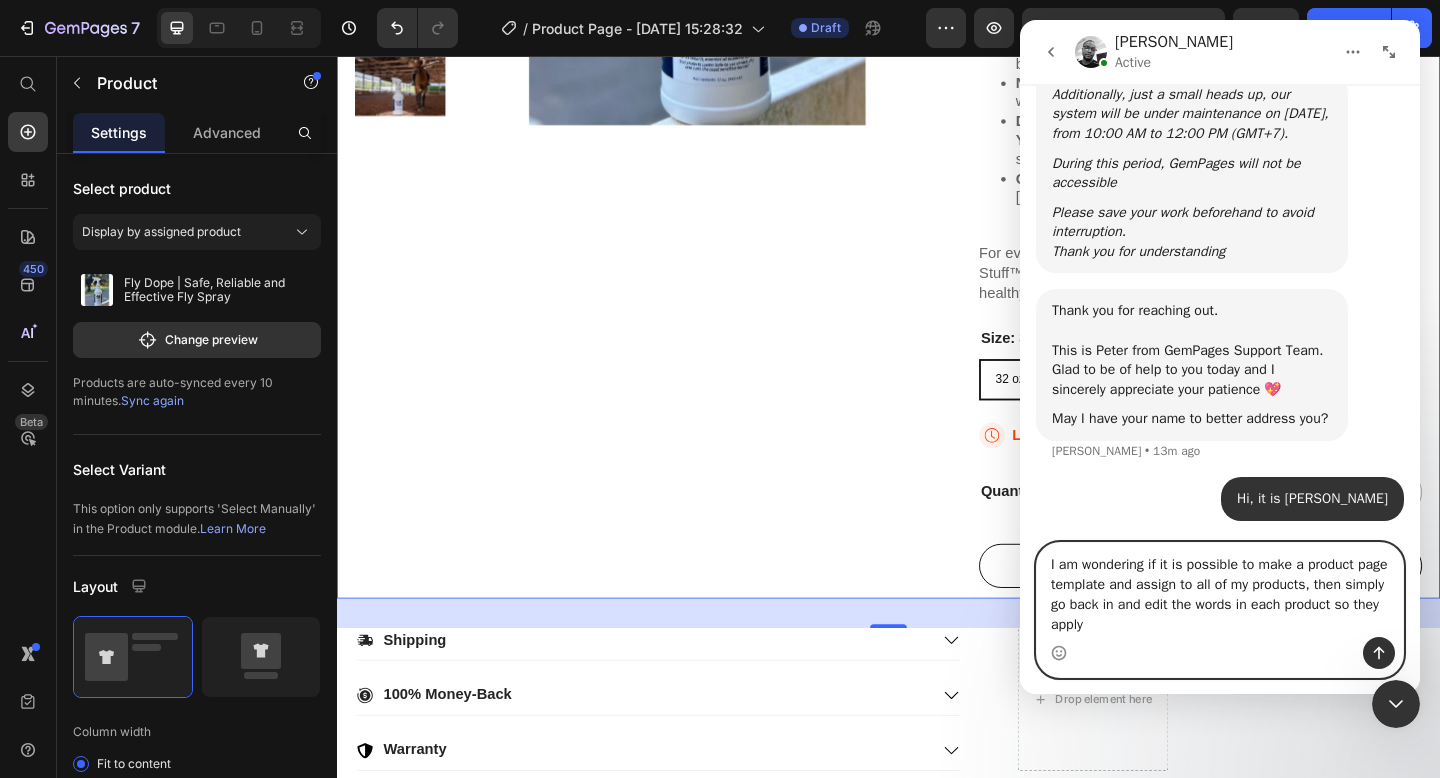 scroll, scrollTop: 589, scrollLeft: 0, axis: vertical 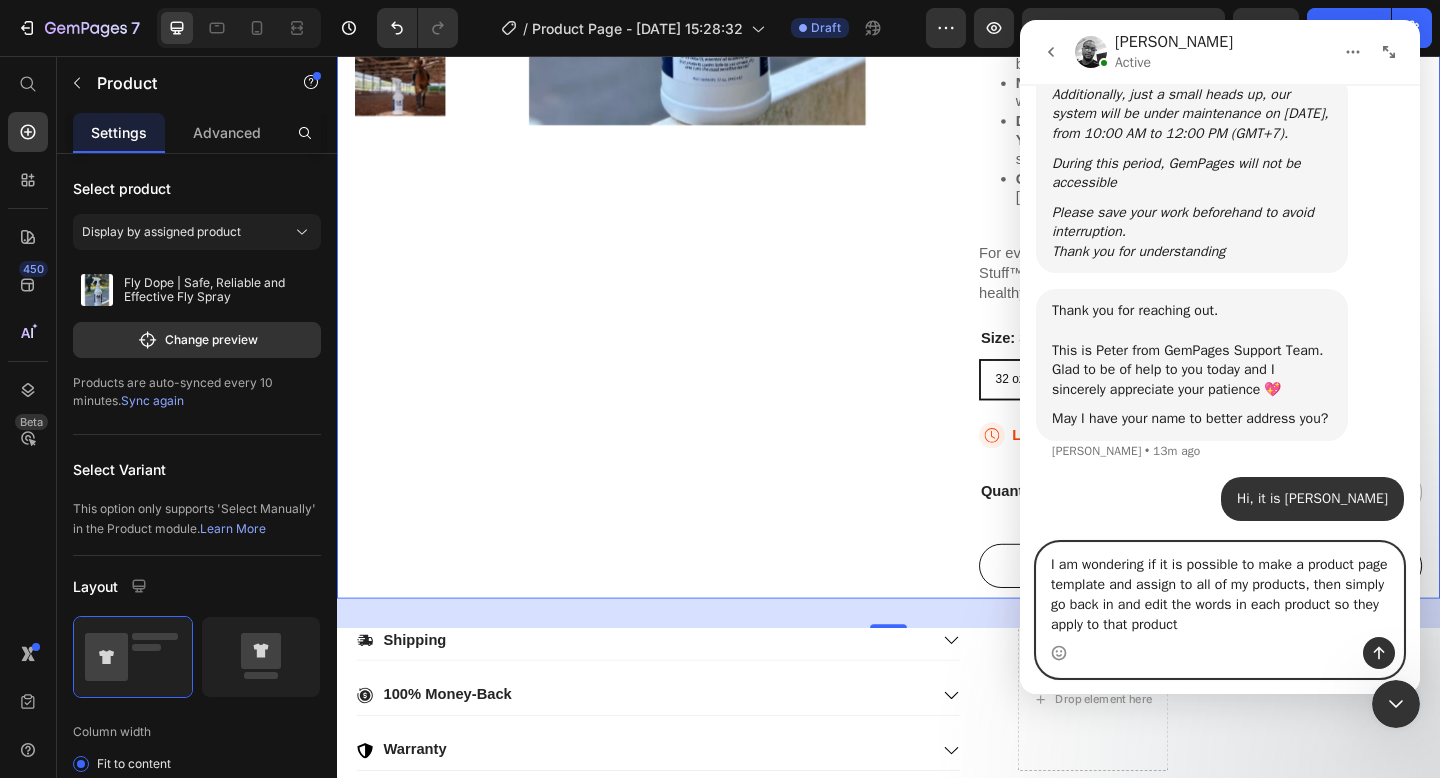 type on "I am wondering if it is possible to make a product page template and assign to all of my products, then simply go back in and edit the words in each product so they apply to that product?" 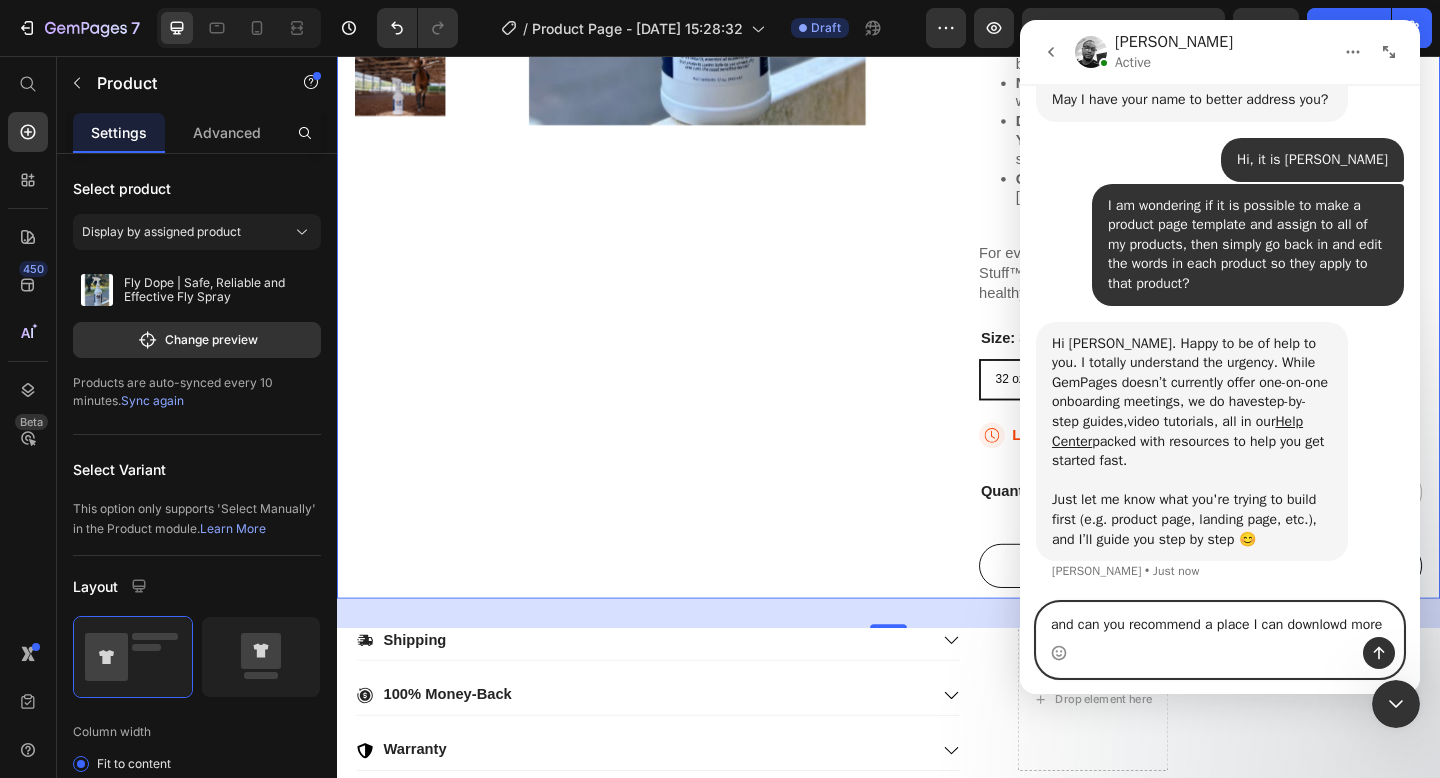 scroll, scrollTop: 928, scrollLeft: 0, axis: vertical 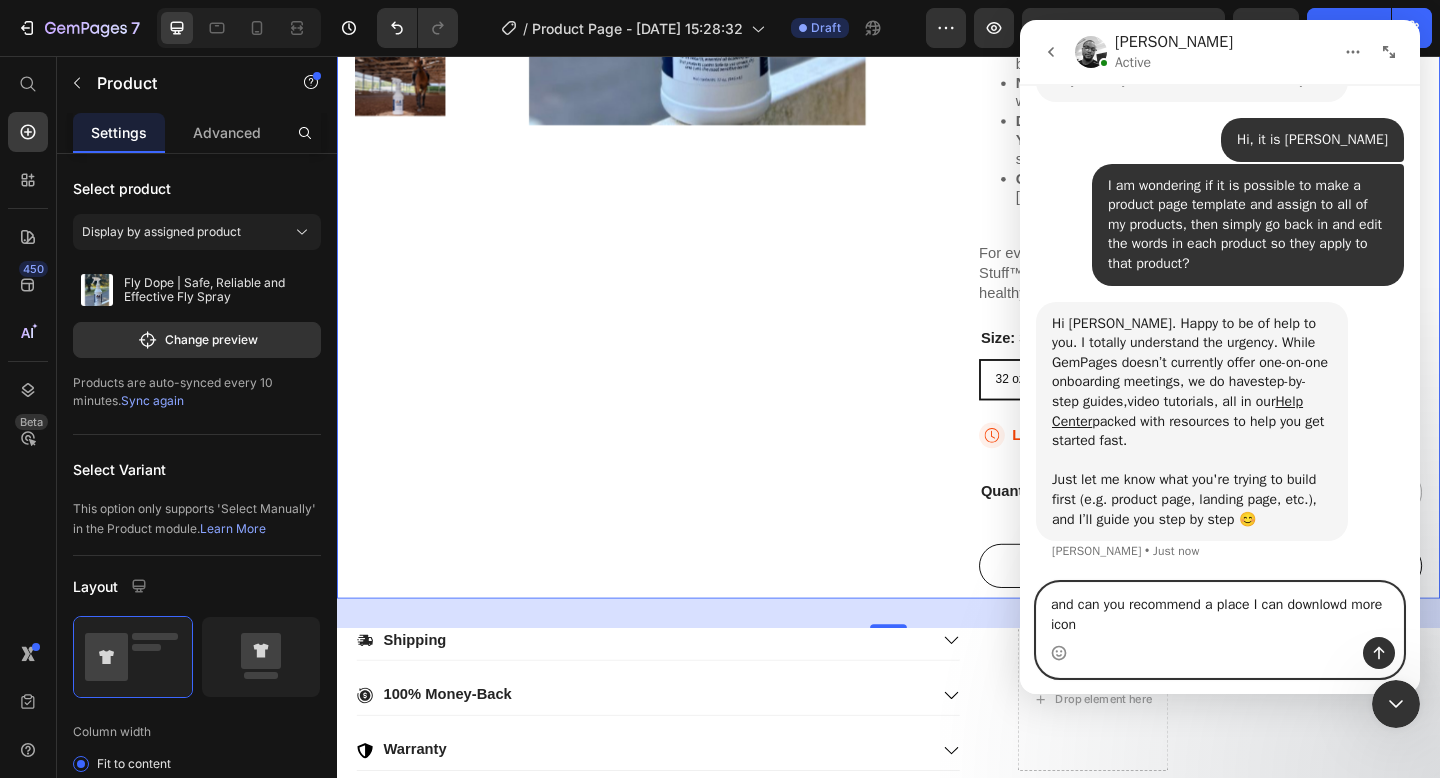 type on "and can you recommend a place I can downlowd more icons" 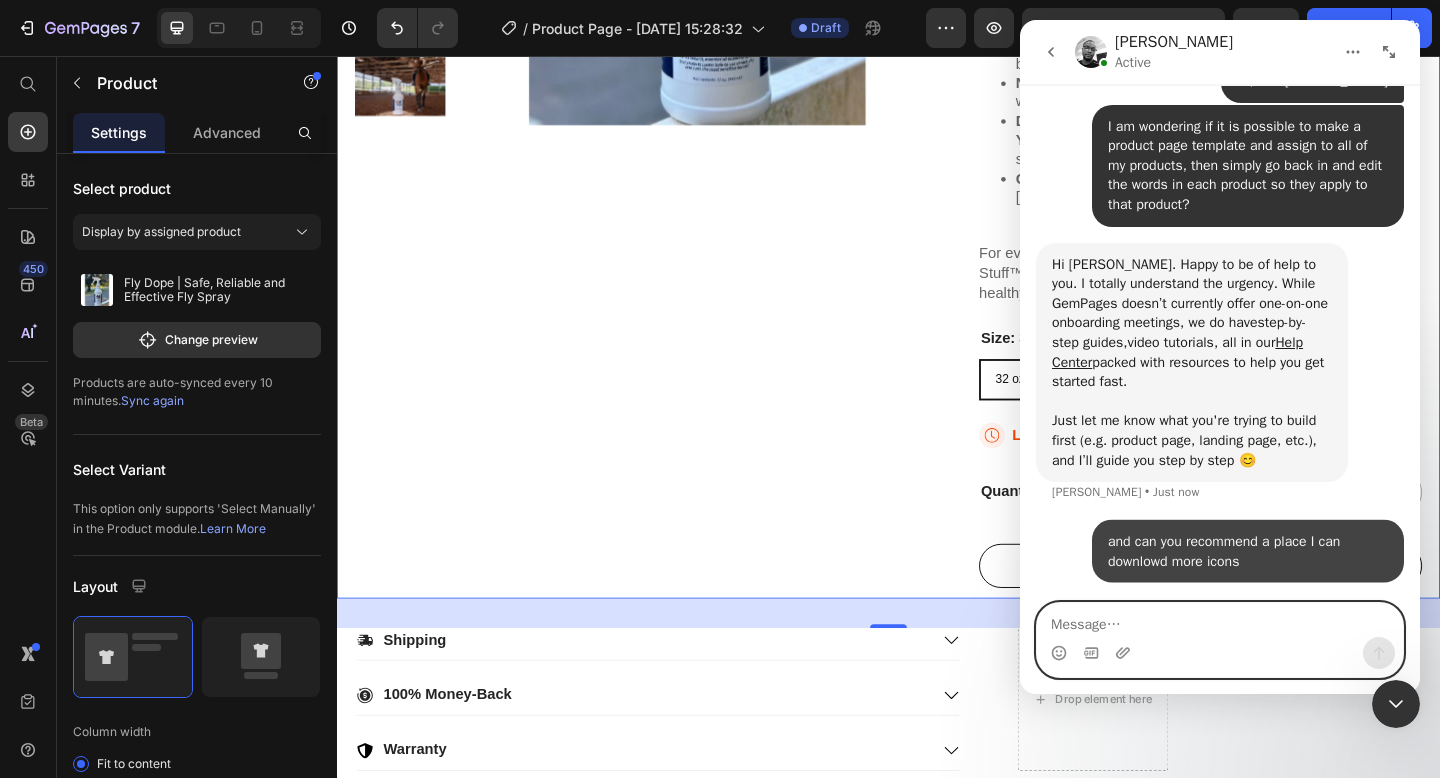 scroll, scrollTop: 987, scrollLeft: 0, axis: vertical 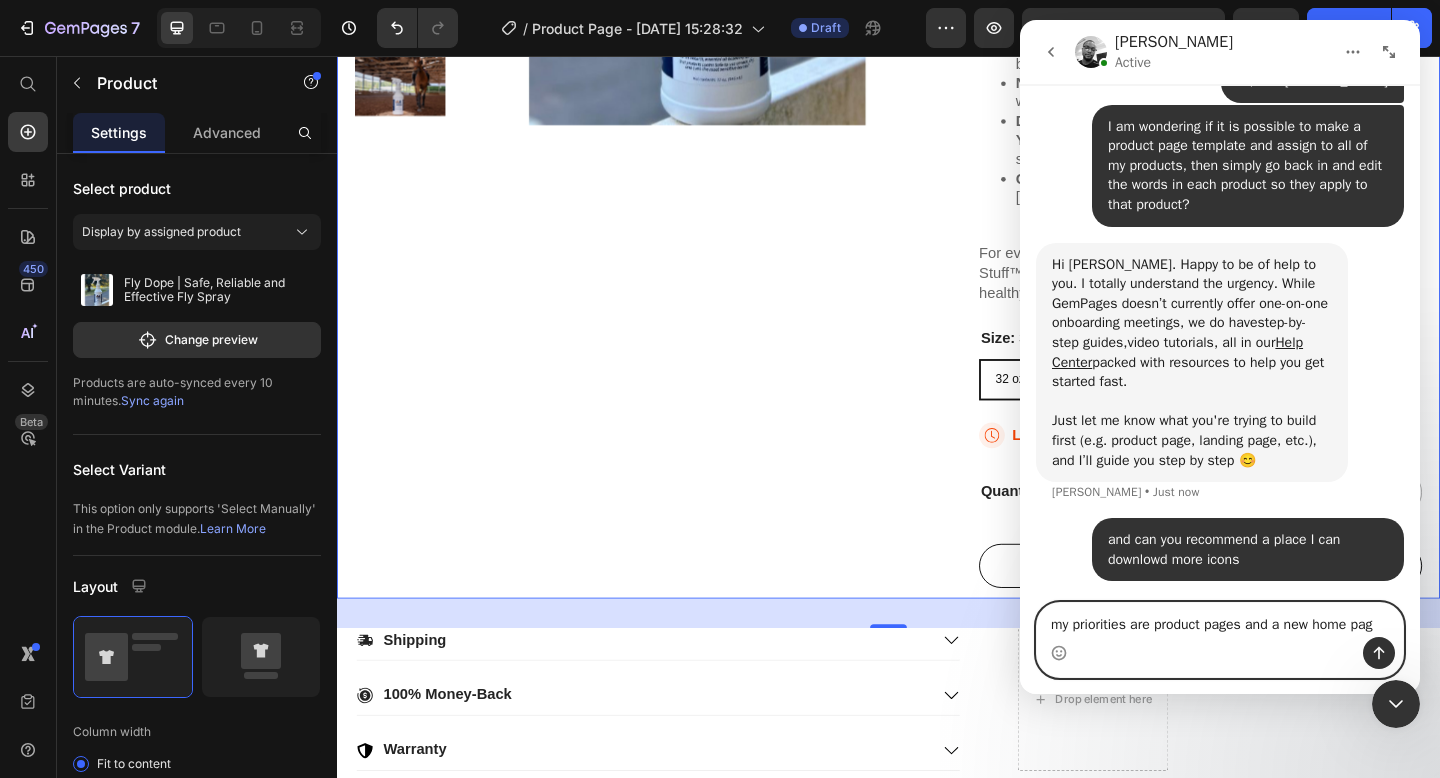 type on "my priorities are product pages and a new home page" 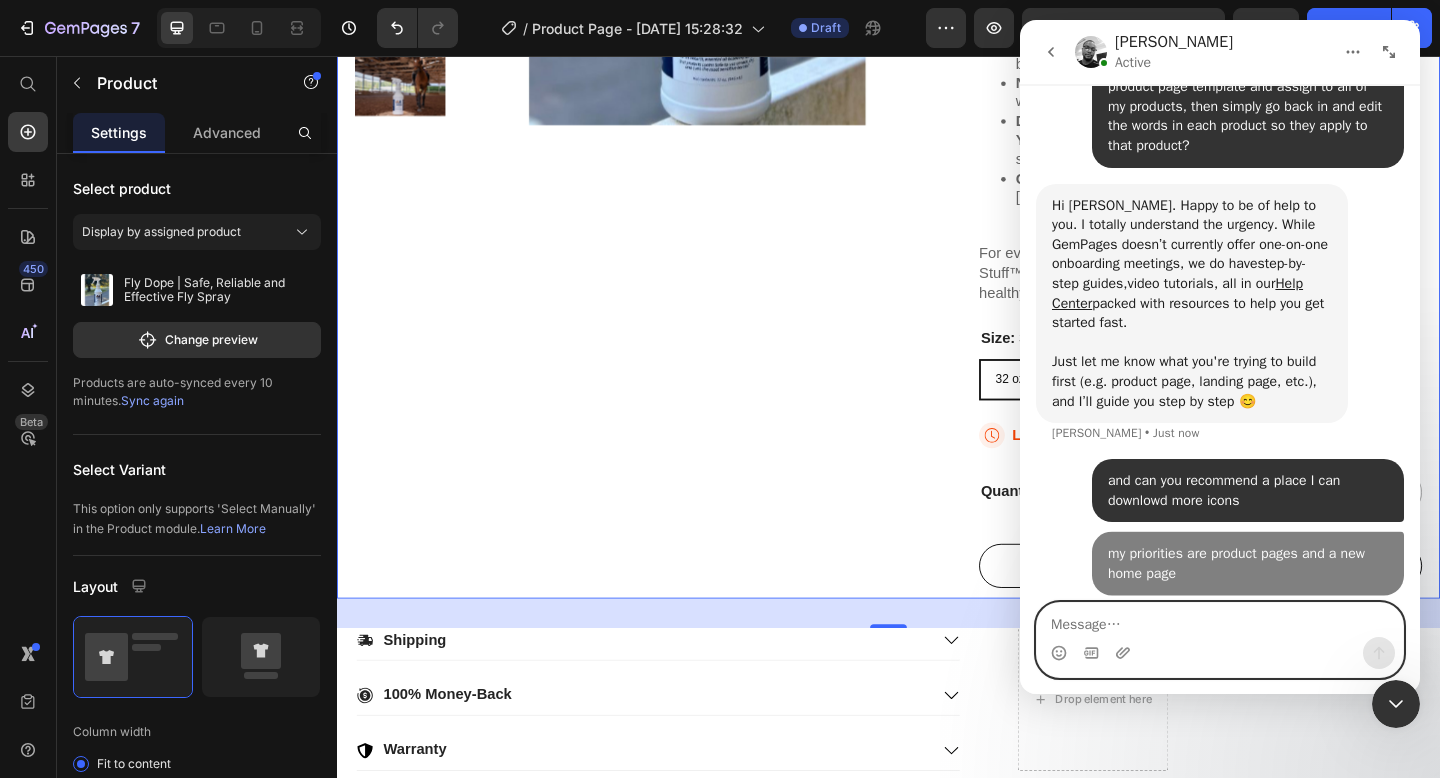 scroll, scrollTop: 1052, scrollLeft: 0, axis: vertical 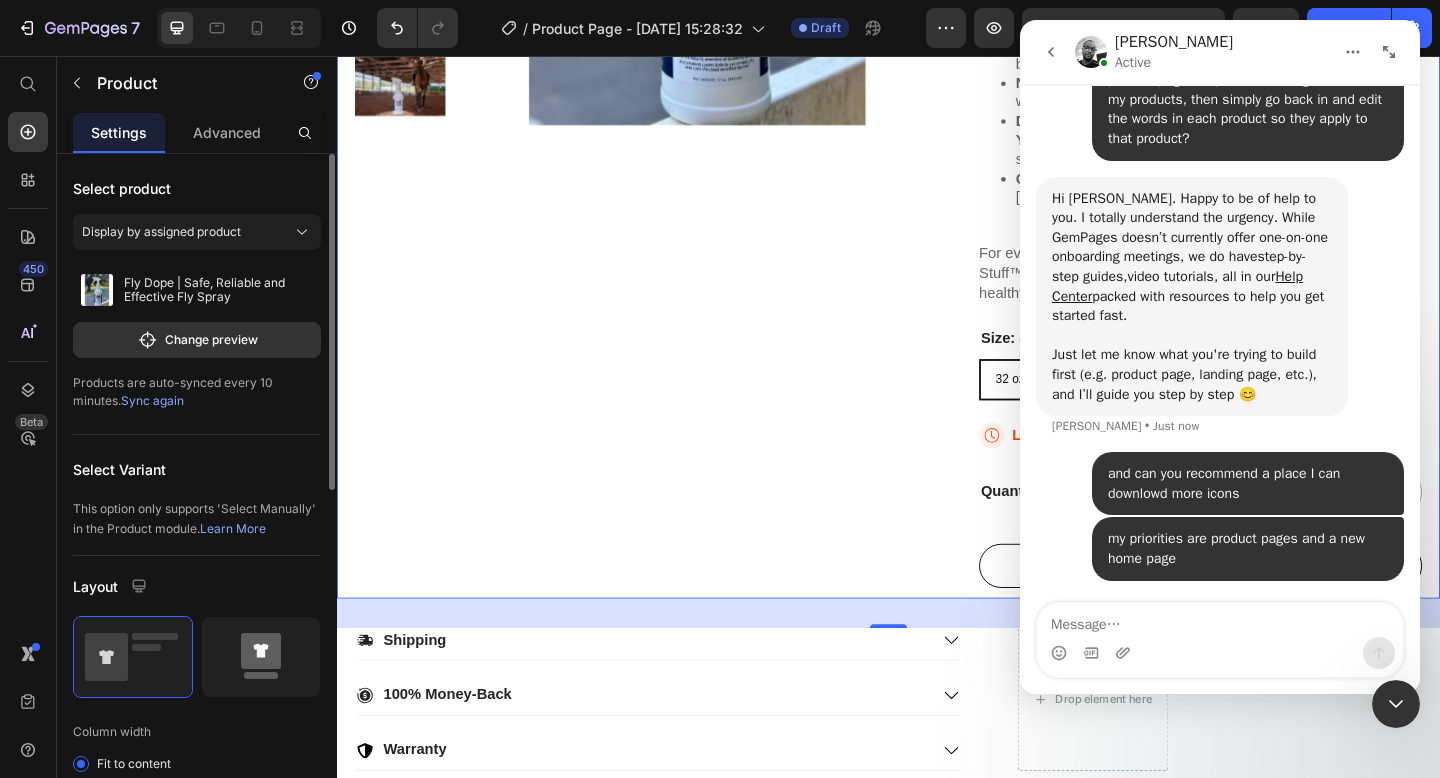 click 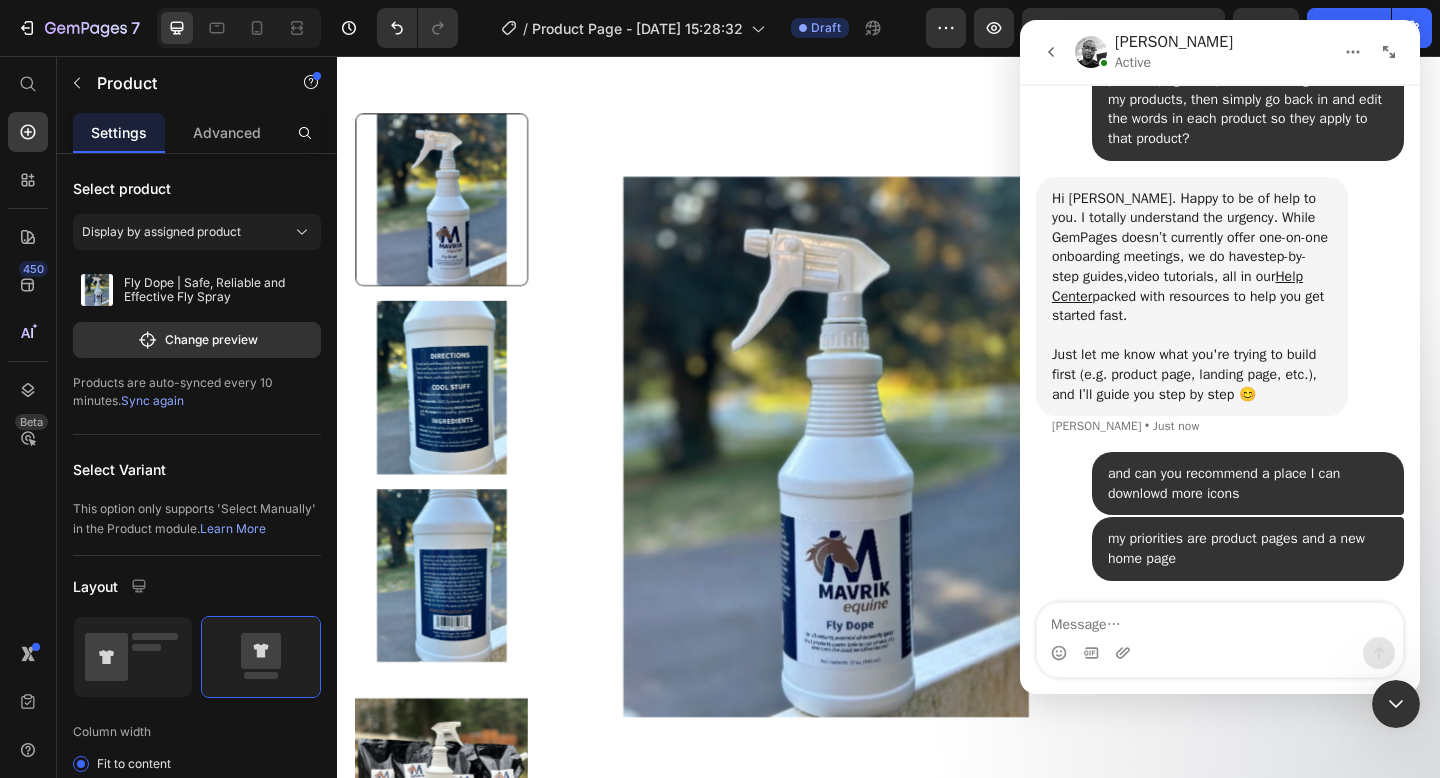 scroll, scrollTop: 108, scrollLeft: 0, axis: vertical 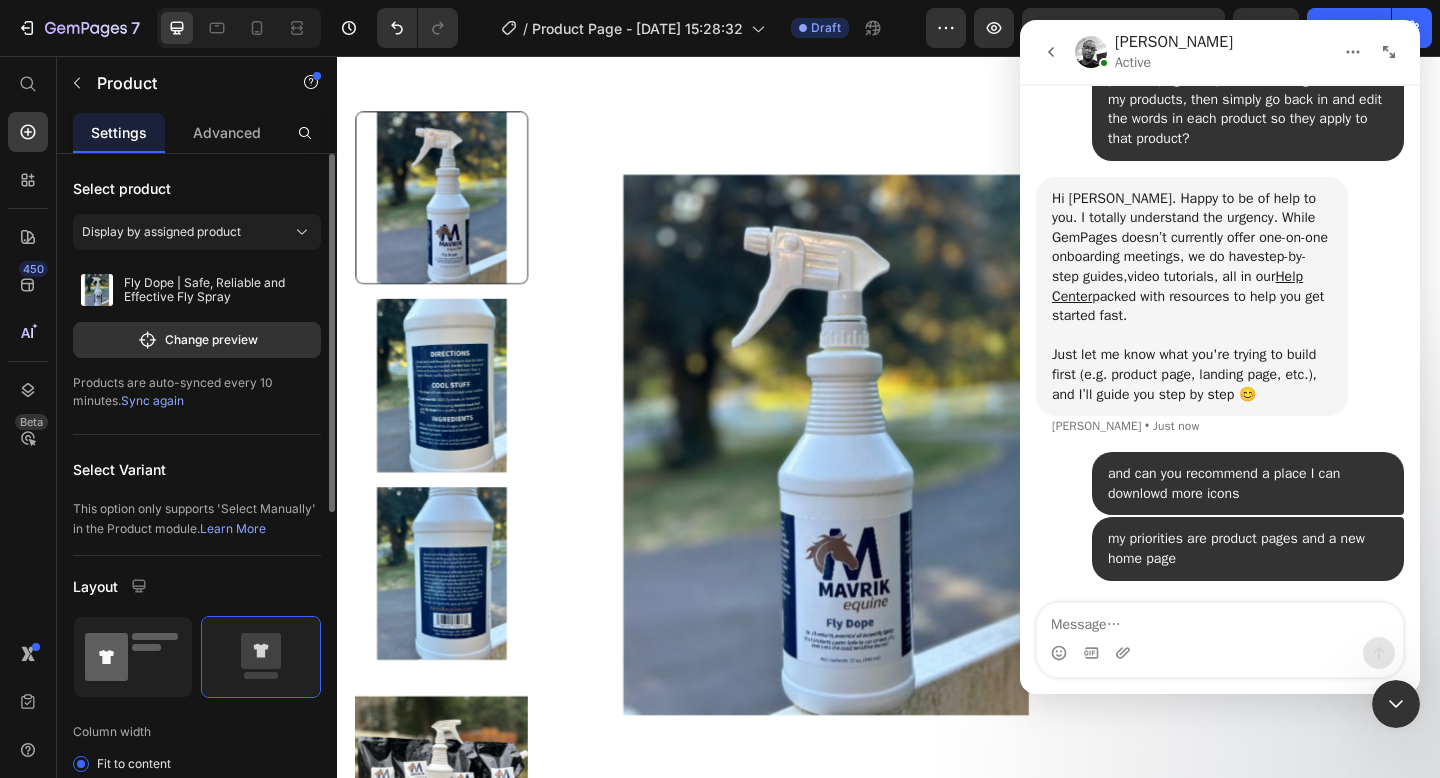 click 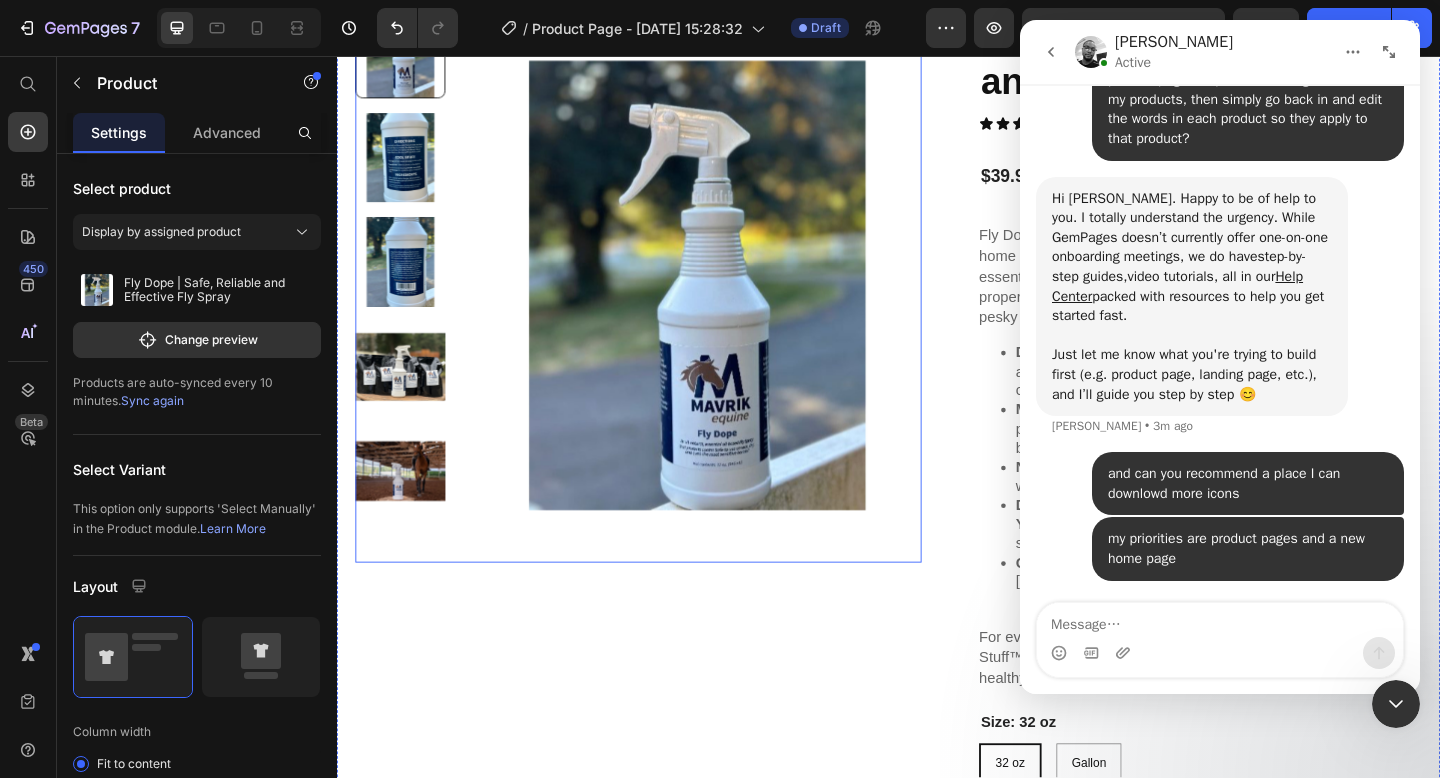 scroll, scrollTop: 0, scrollLeft: 0, axis: both 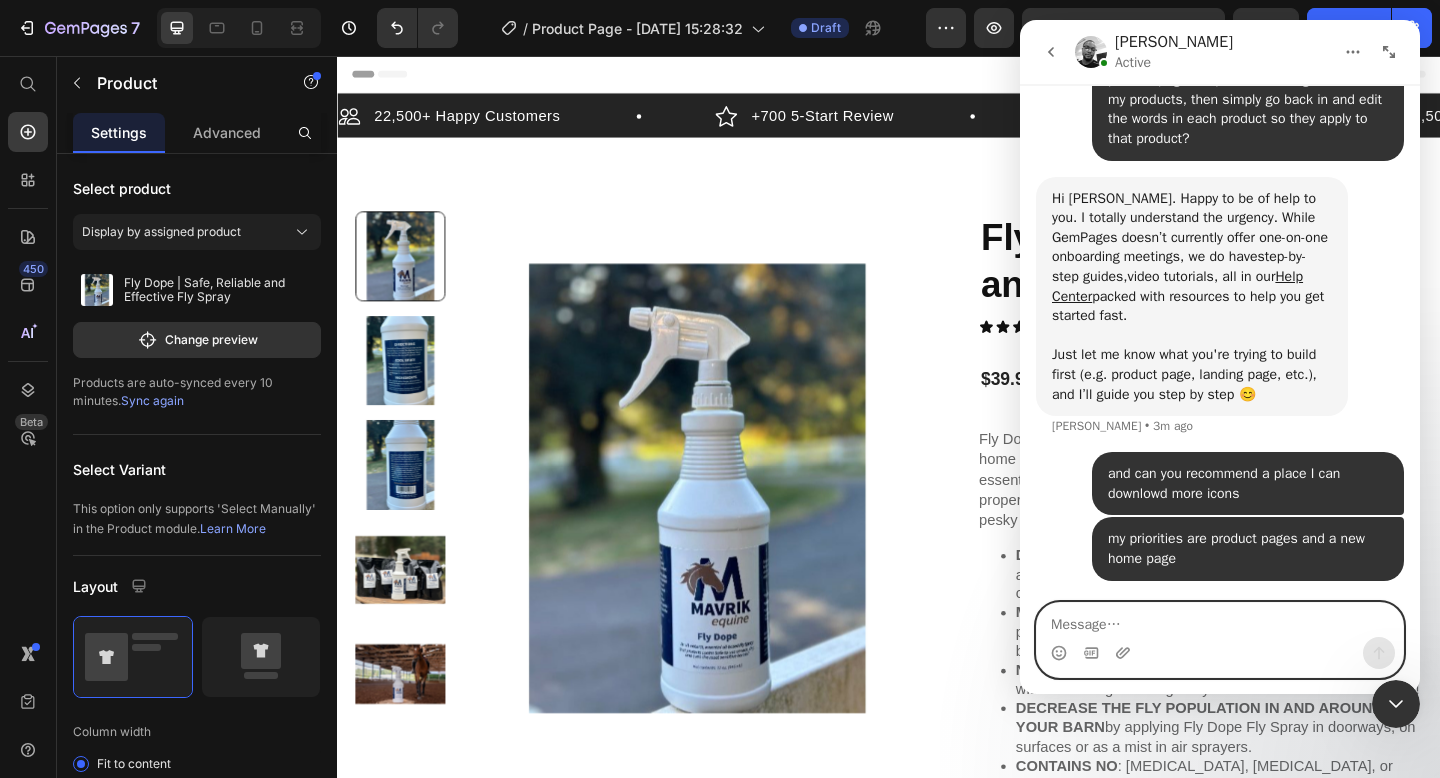 click at bounding box center [1220, 620] 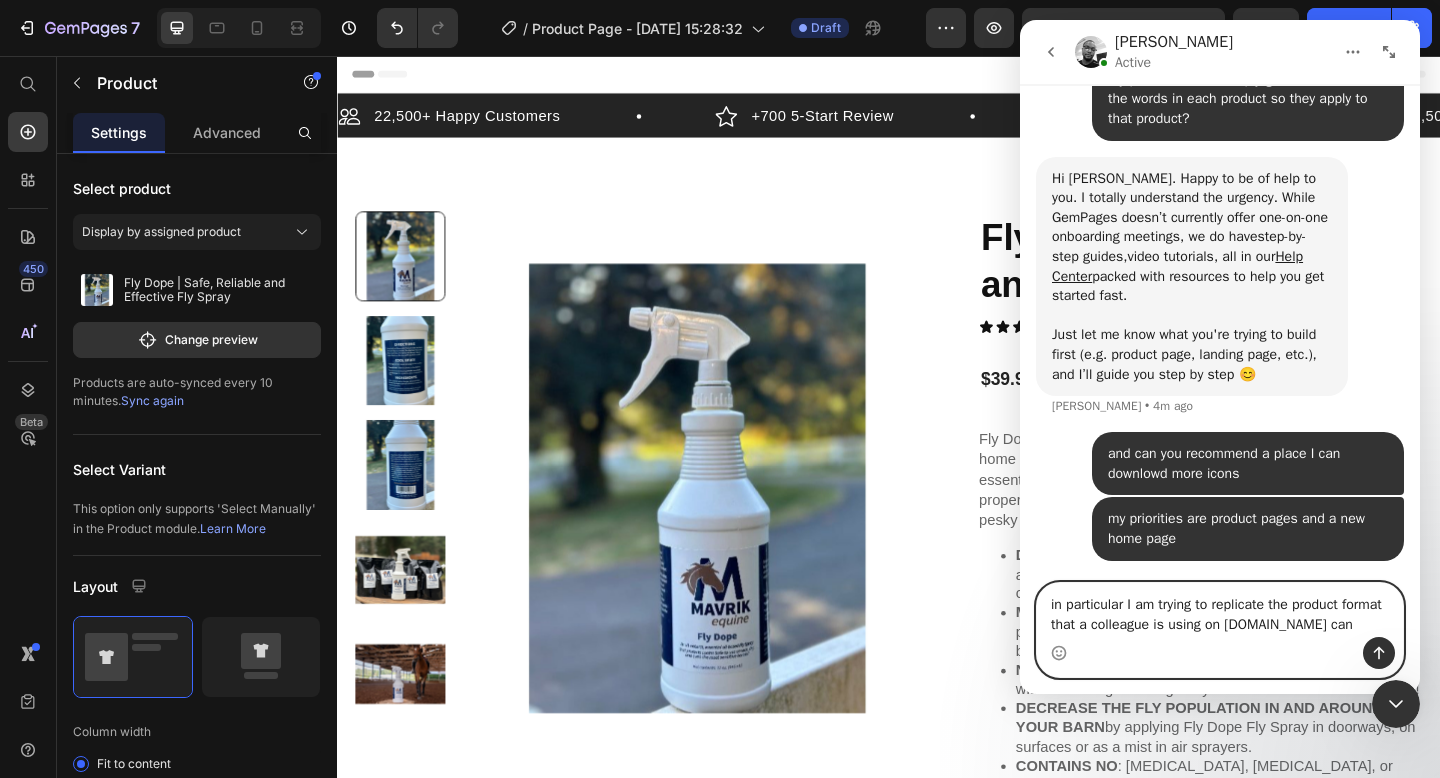 scroll, scrollTop: 1092, scrollLeft: 0, axis: vertical 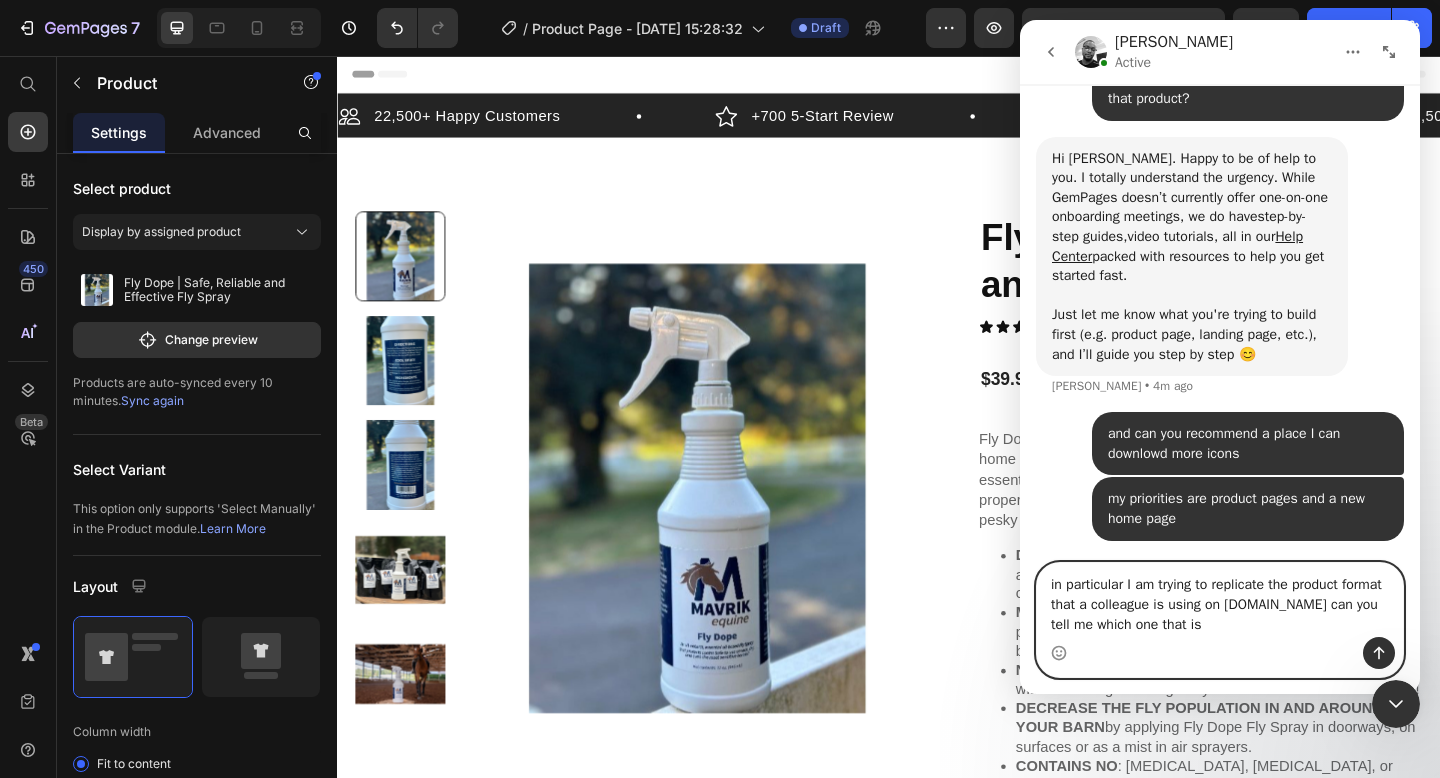 type on "in particular I am trying to replicate the product format that a colleague is using on [DOMAIN_NAME] can you tell me which one that is?" 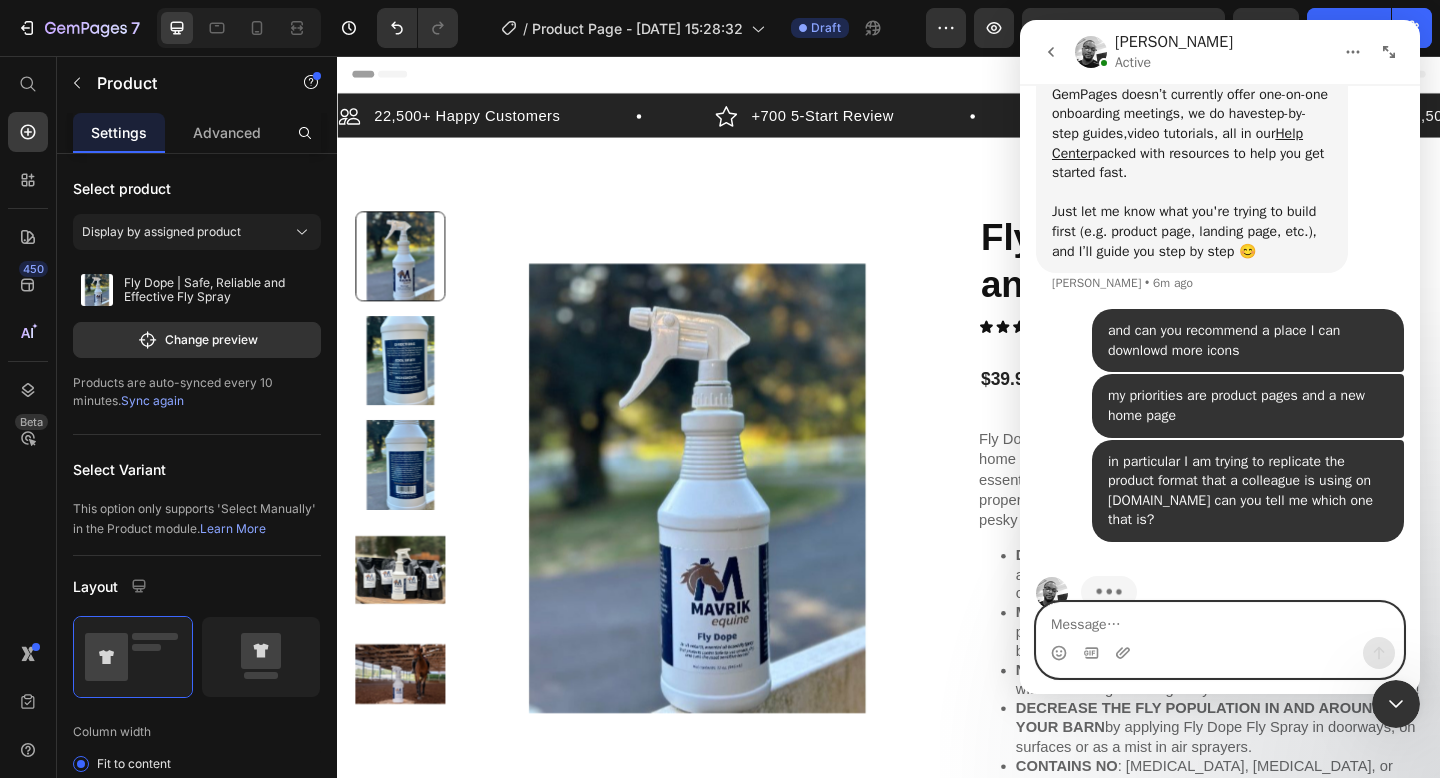 scroll, scrollTop: 1234, scrollLeft: 0, axis: vertical 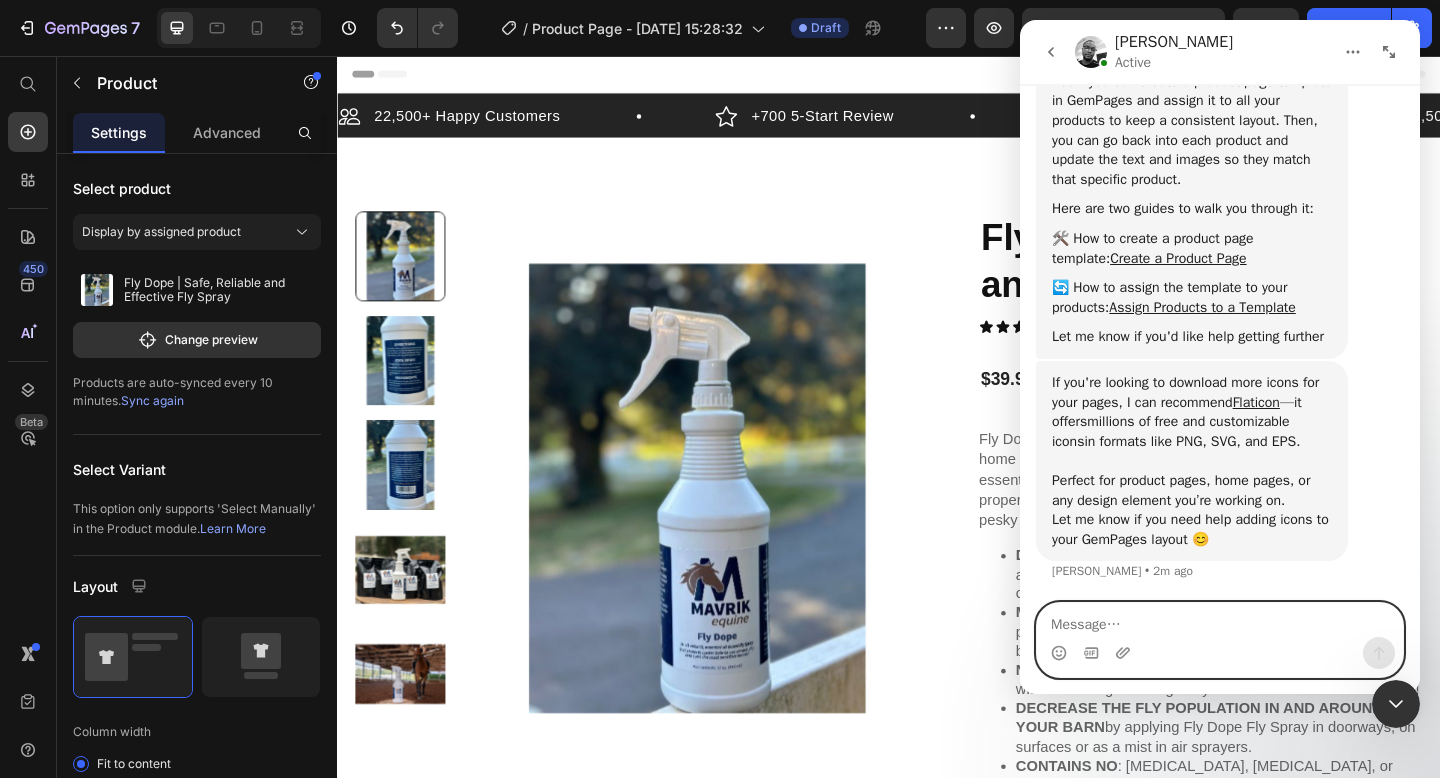 click at bounding box center (1220, 620) 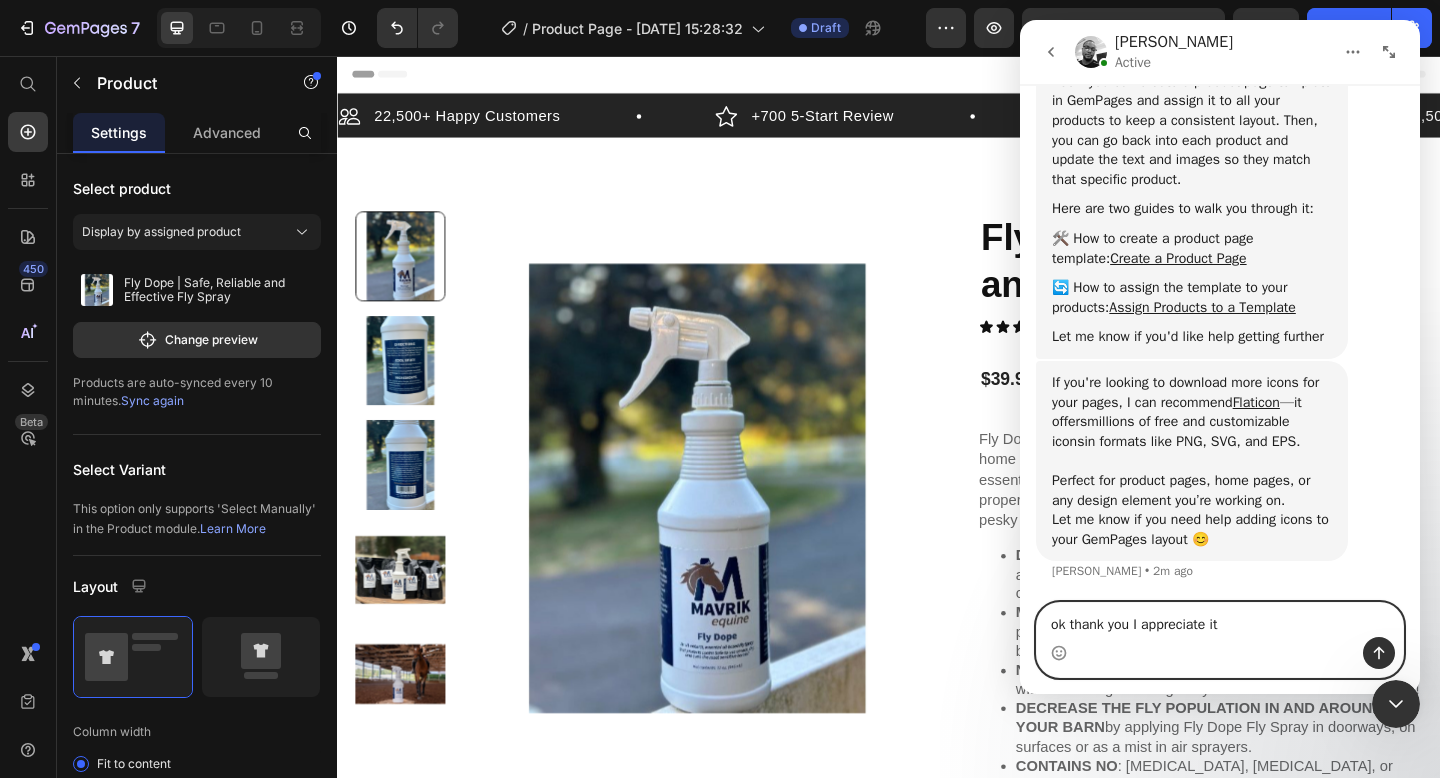 type on "ok thank you I appreciate it!" 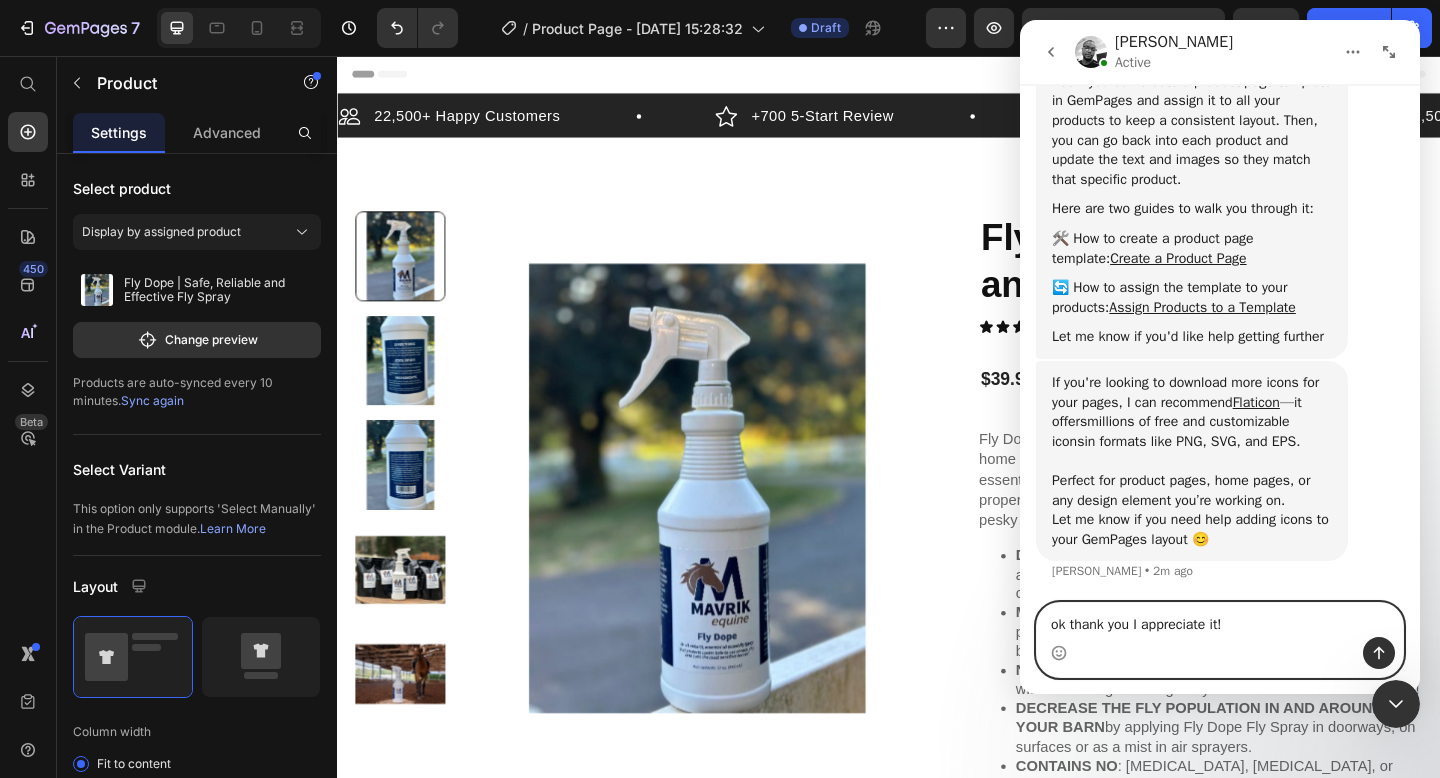 type 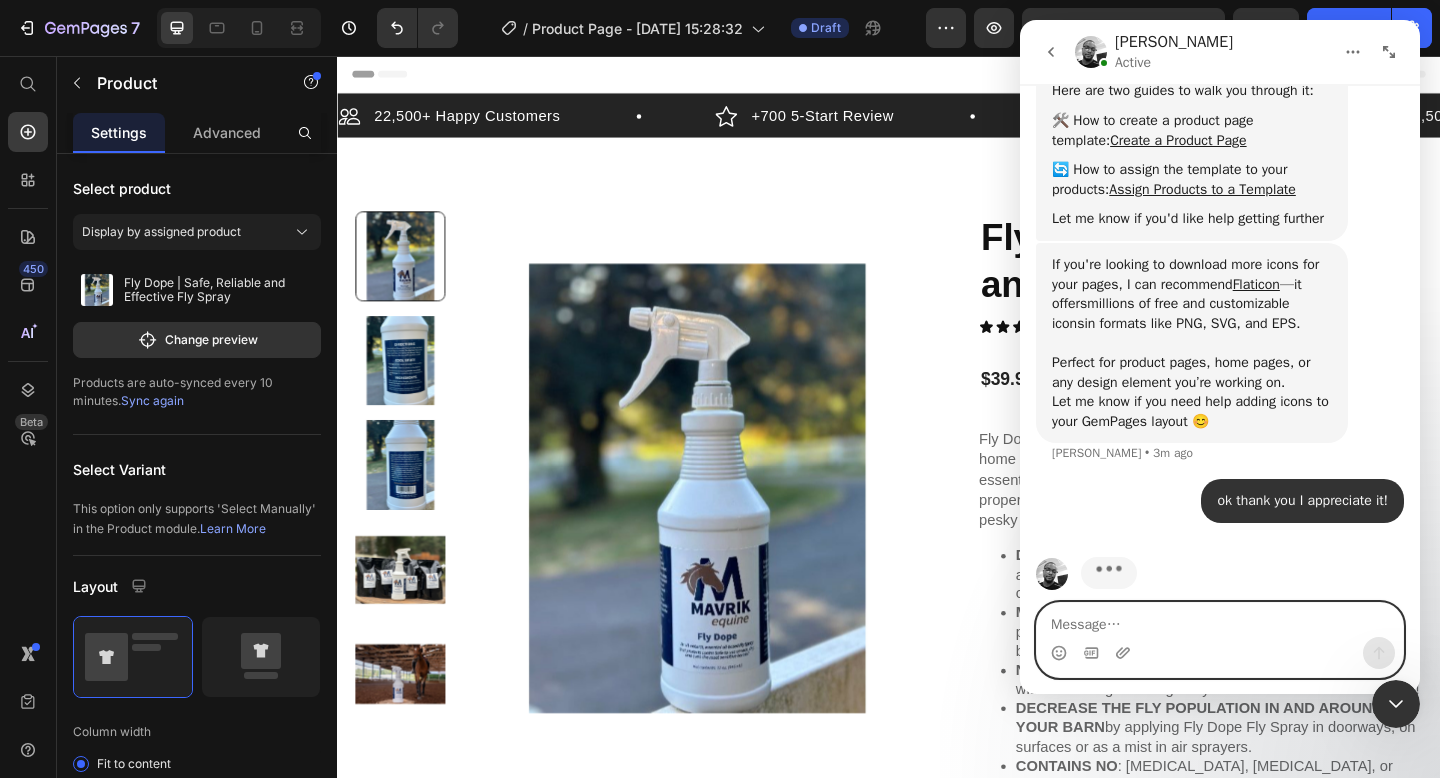 scroll, scrollTop: 1830, scrollLeft: 0, axis: vertical 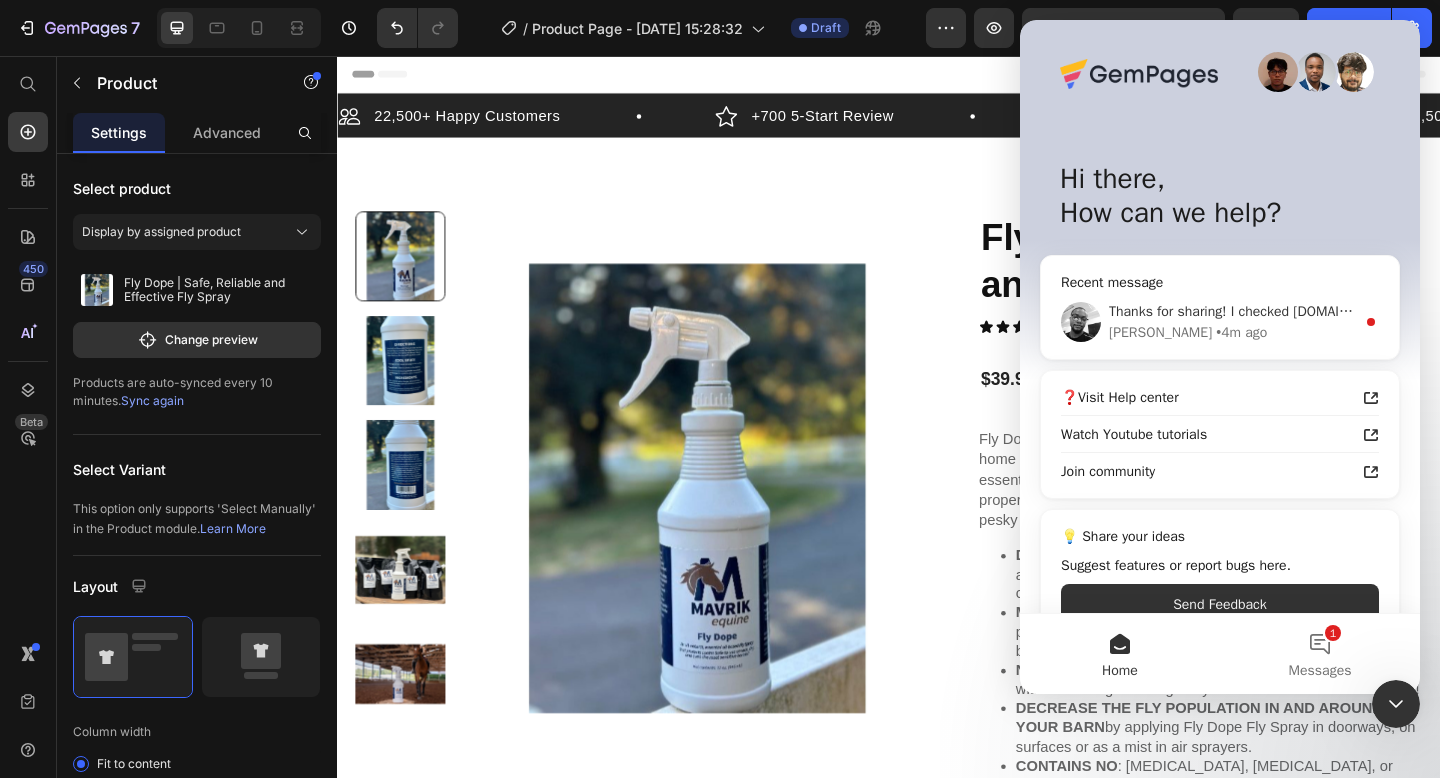 click on "Thanks for sharing! I checked [DOMAIN_NAME], and it's a lovely site—but just to help you best, could you clarify which section or product format you're trying to replicate?  For example, is it the layout, images, description style, or something else? It would be great if you could include screenshots/videos. In order to take screenshots/videos, you can use: Lightshot (screenshot): [URL][DOMAIN_NAME], Loom (screen recording): [URL][DOMAIN_NAME] Once I know what you're aiming for, I’ll guide you through recreating it in GemPages 😊" at bounding box center [2754, 311] 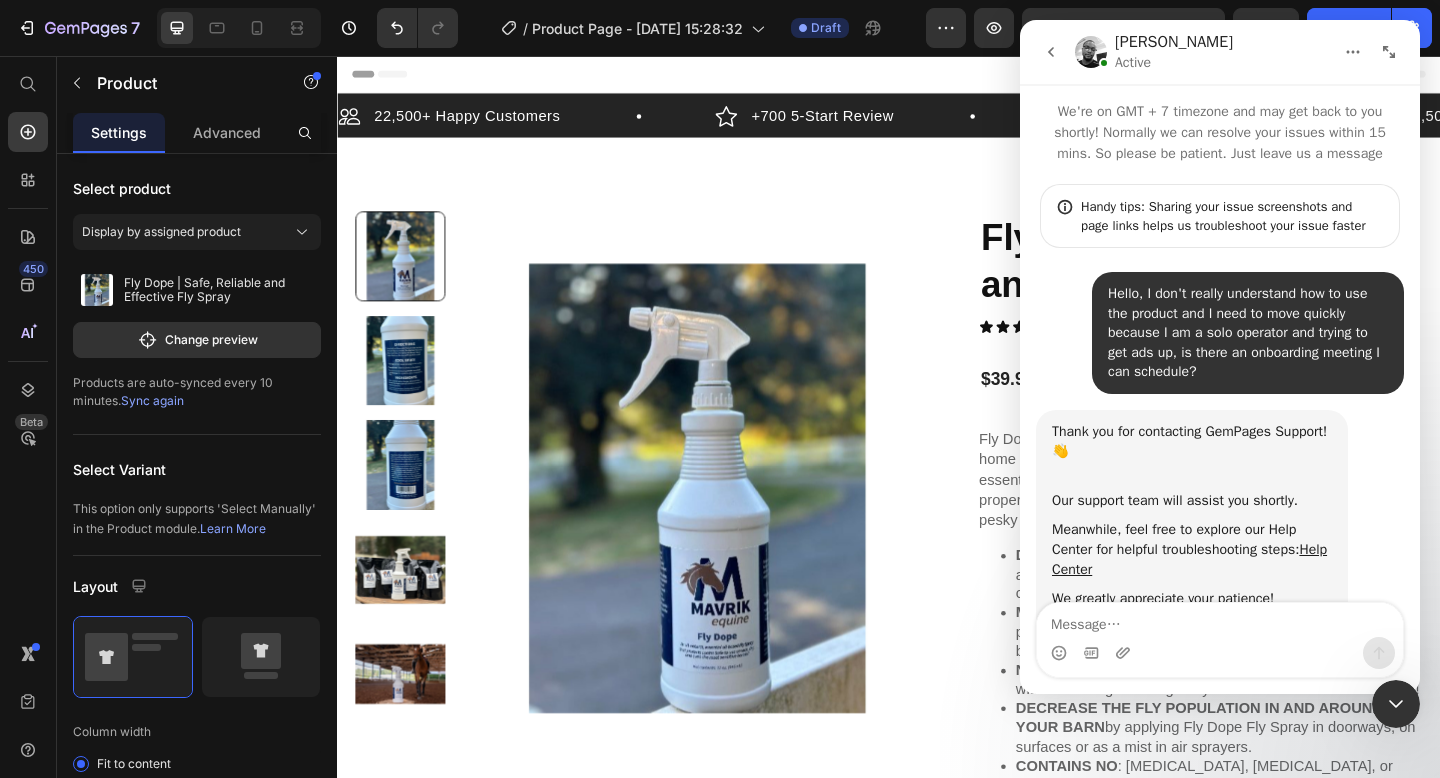 scroll, scrollTop: 3, scrollLeft: 0, axis: vertical 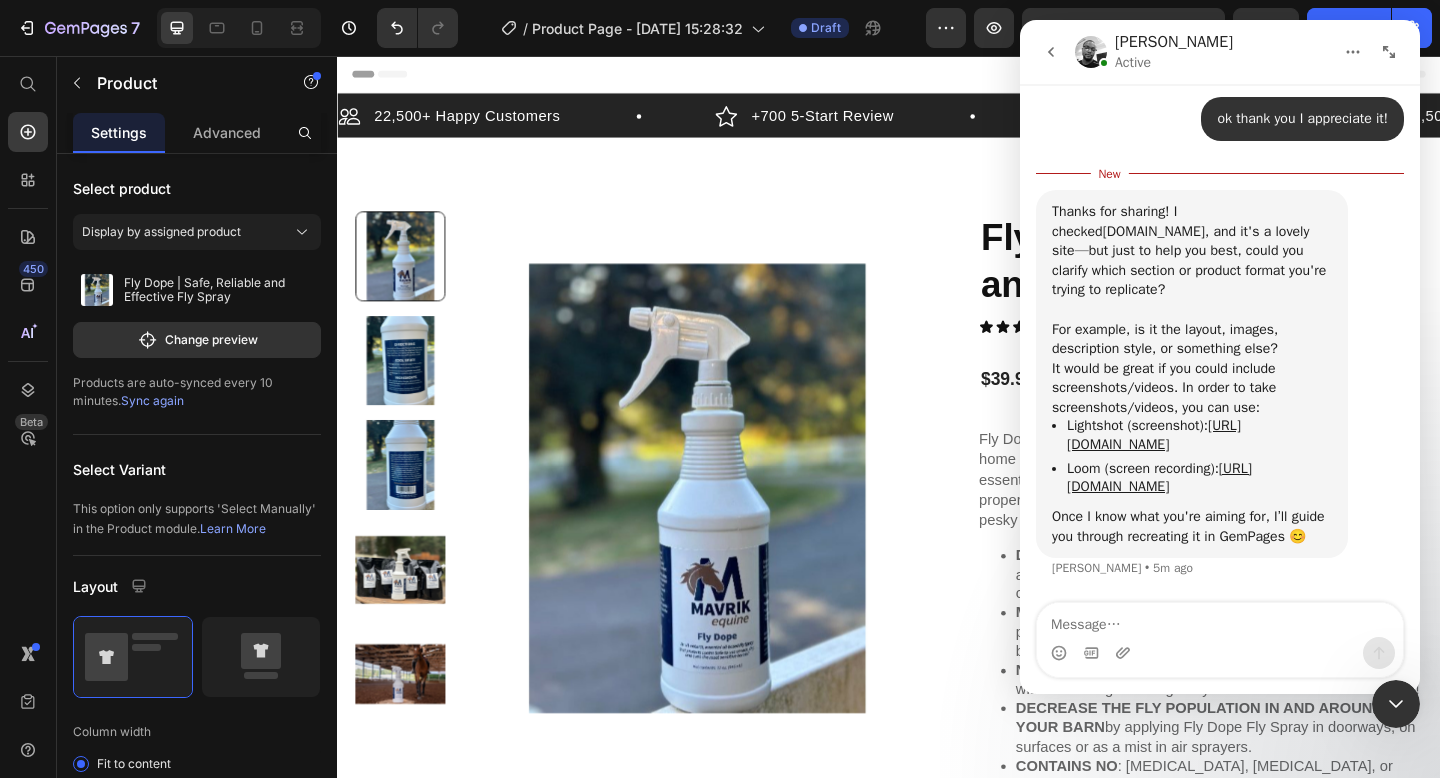 click at bounding box center [1220, 620] 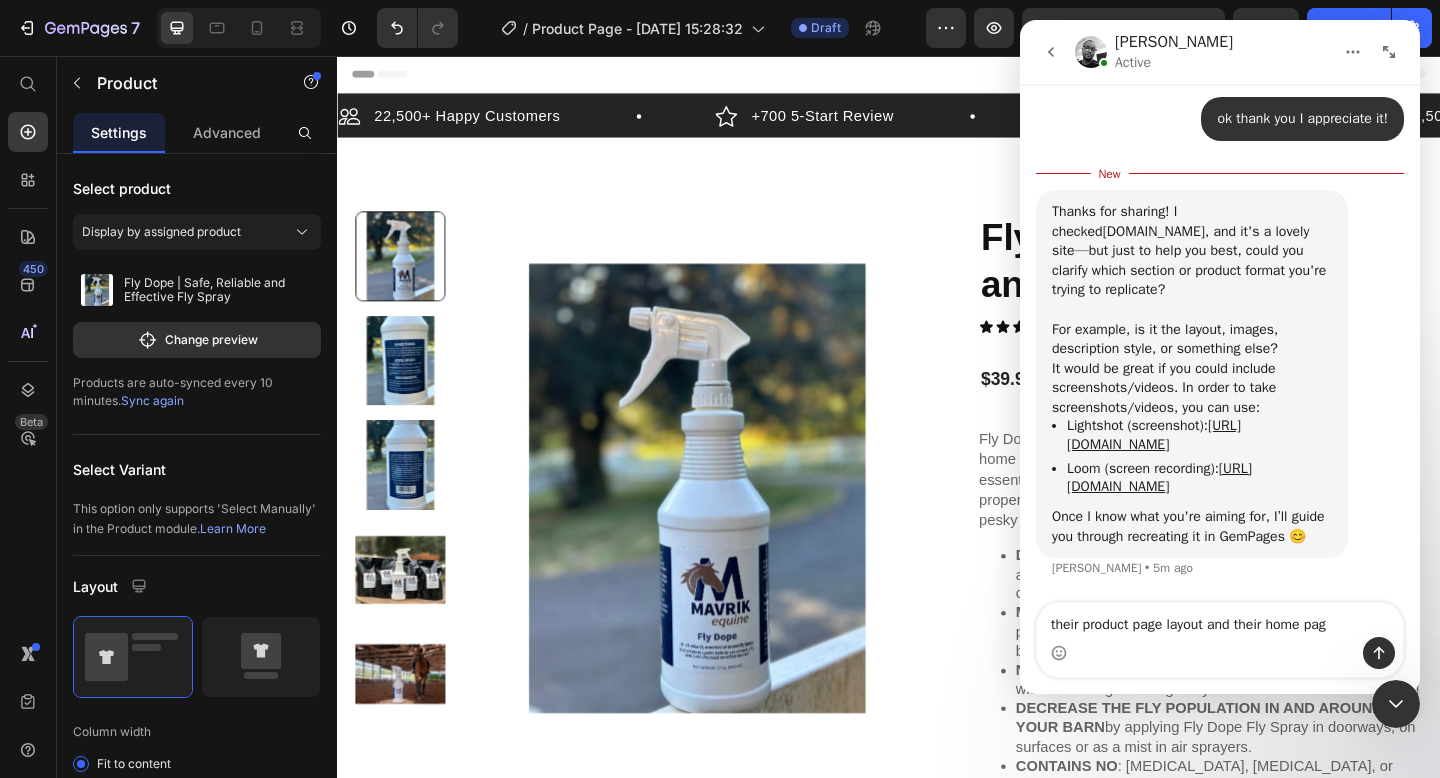 type on "their product page layout and their home page" 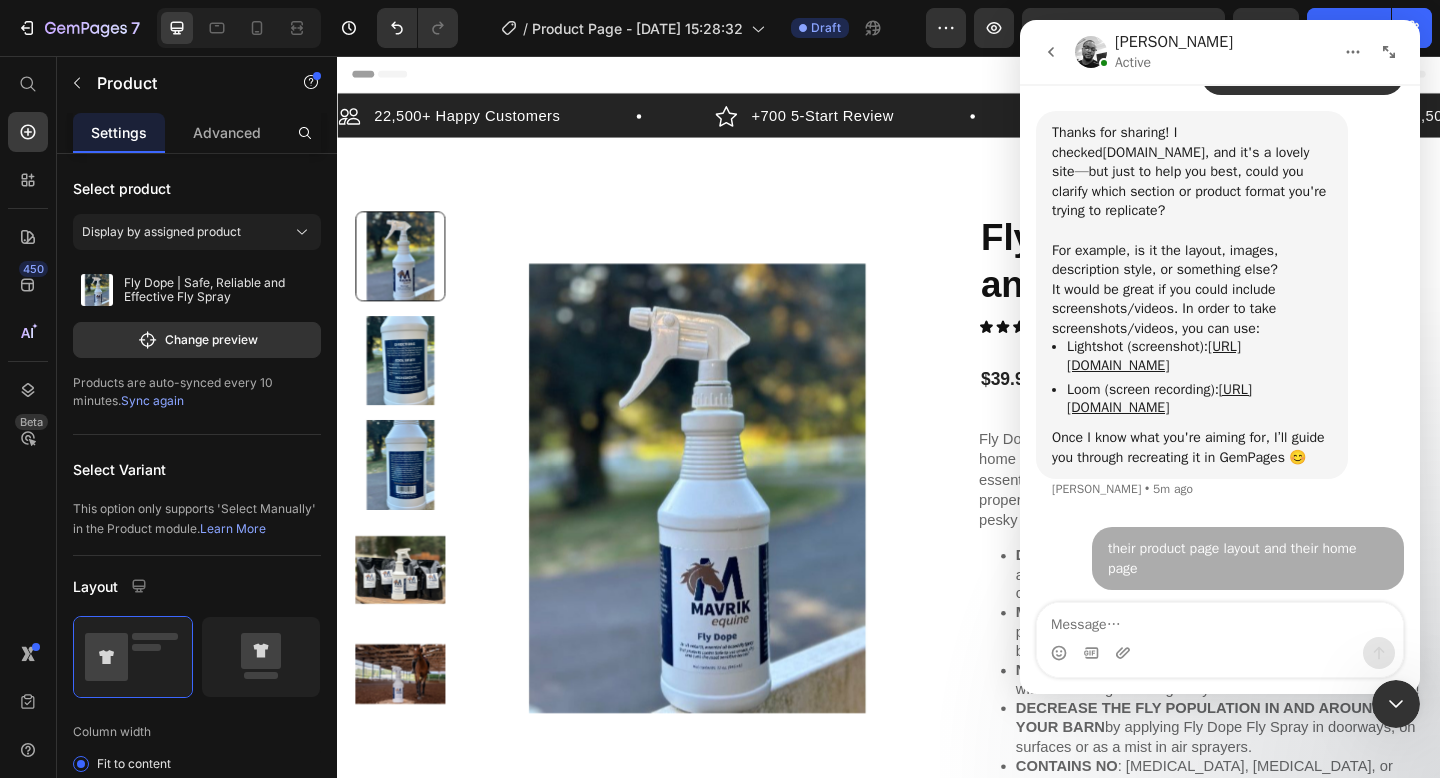 scroll, scrollTop: 2236, scrollLeft: 0, axis: vertical 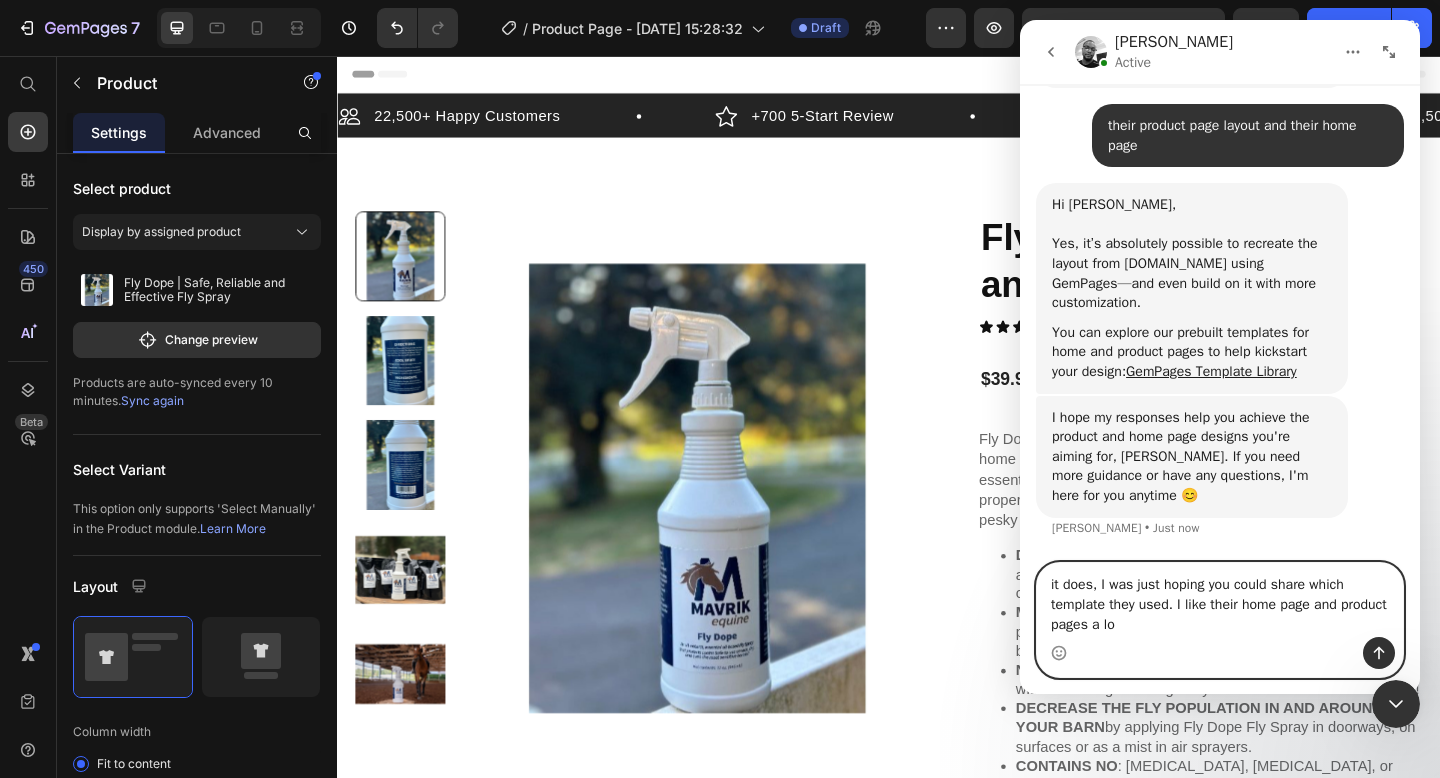 type on "it does, I was just hoping you could share which template they used. I like their home page and product pages a lot" 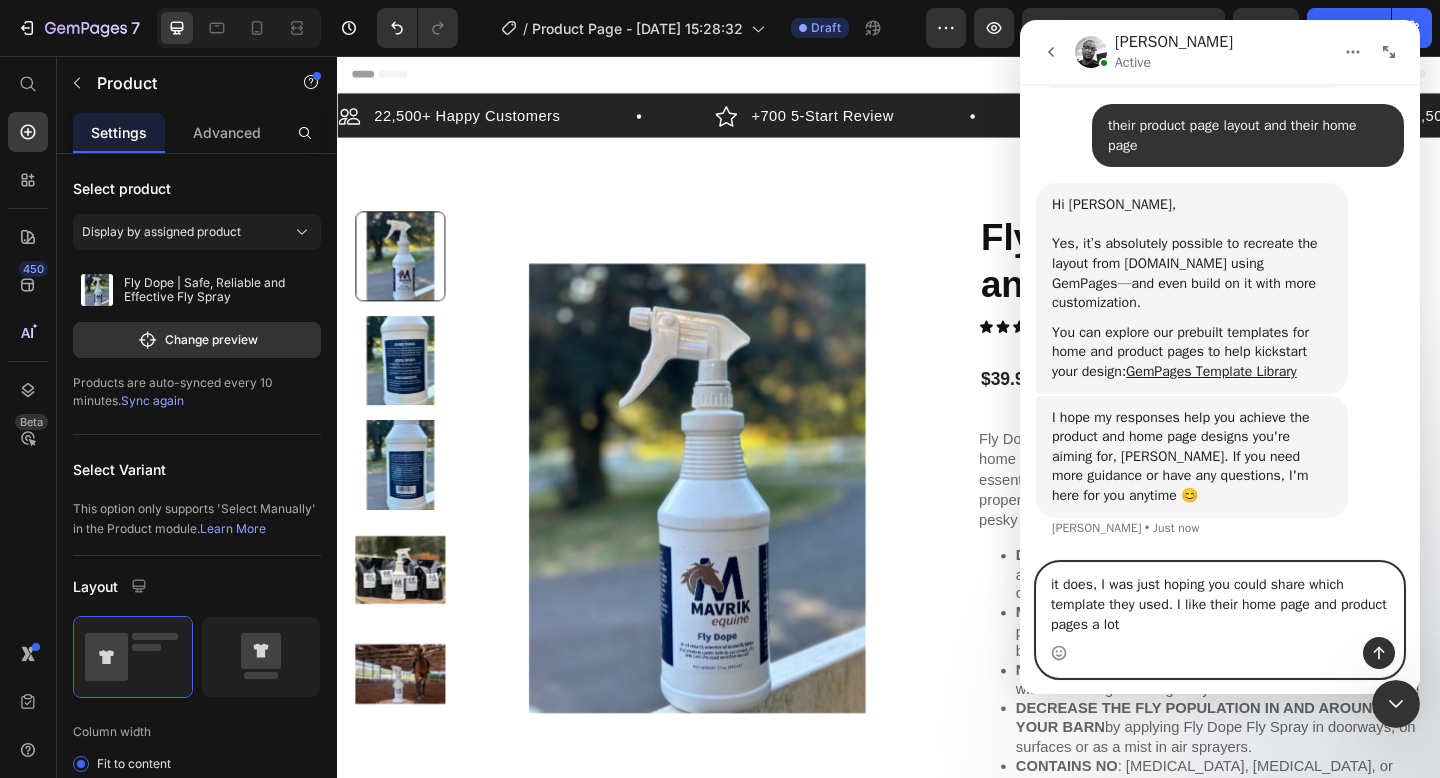type 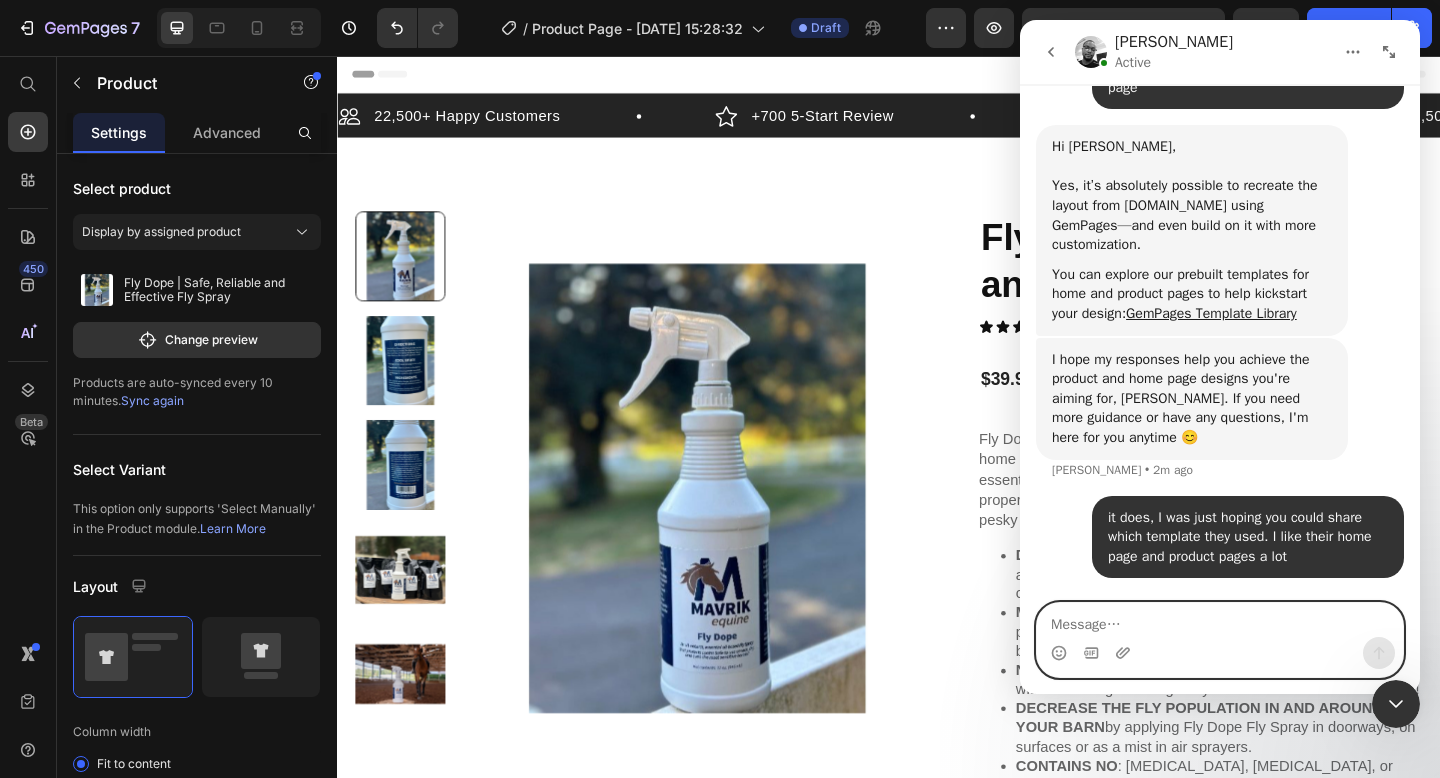 scroll, scrollTop: 2763, scrollLeft: 0, axis: vertical 